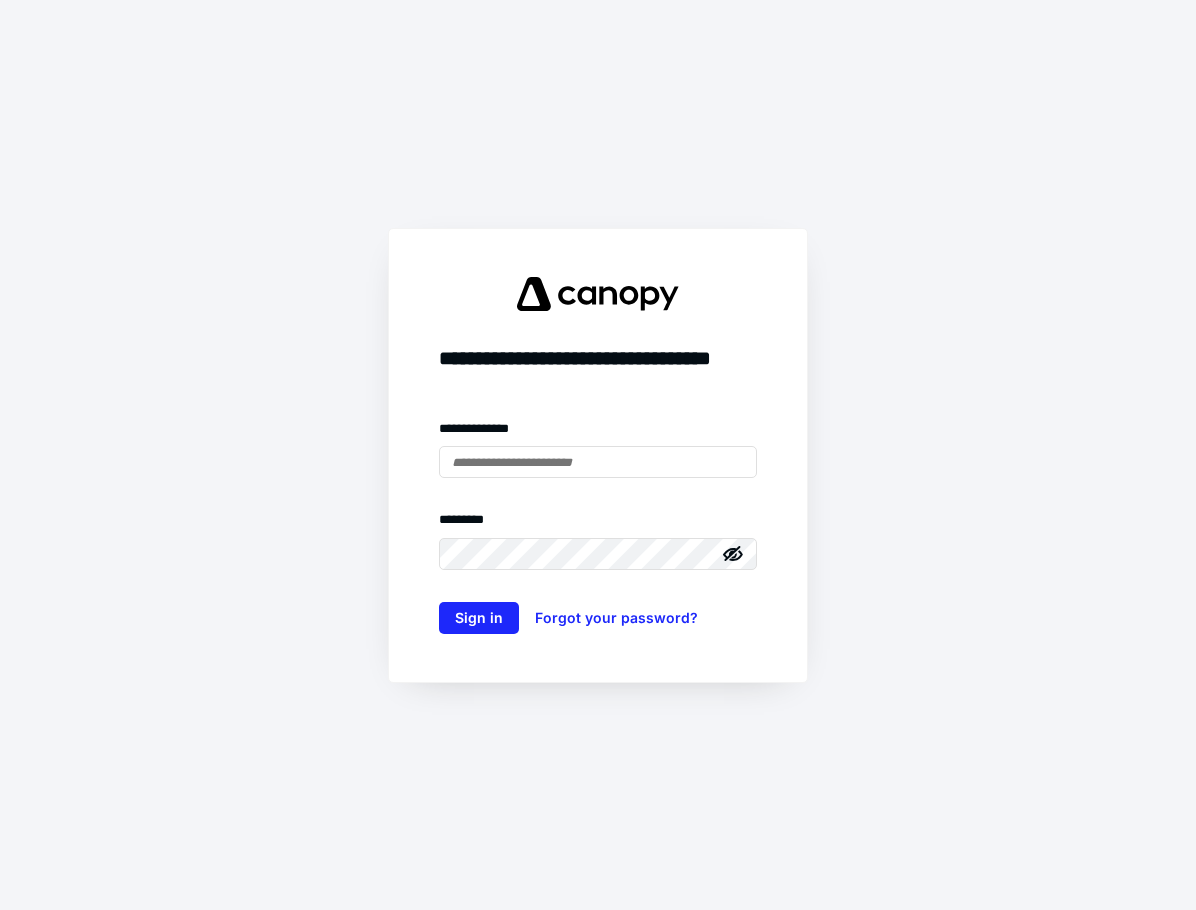 scroll, scrollTop: 0, scrollLeft: 0, axis: both 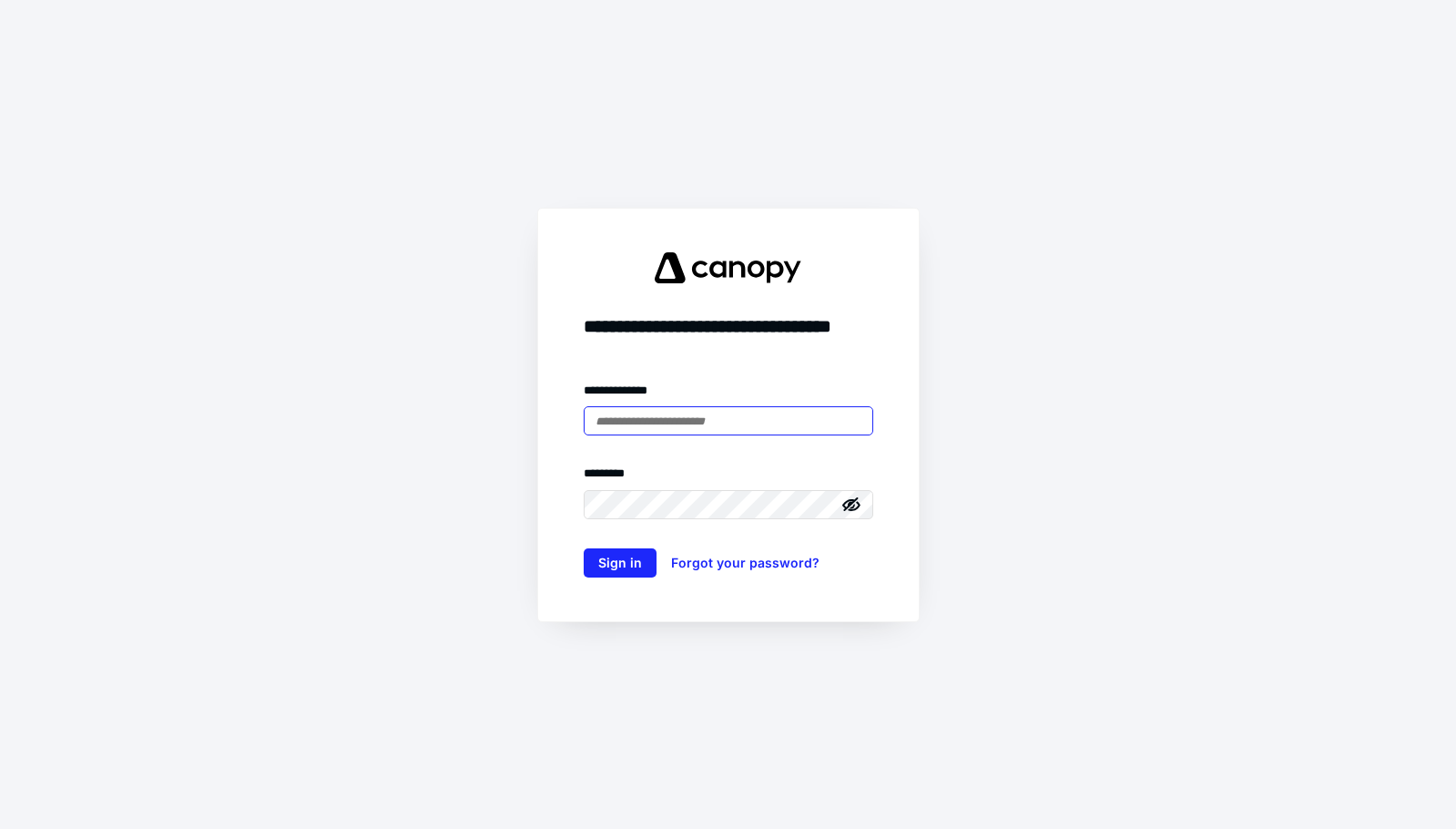 type on "**********" 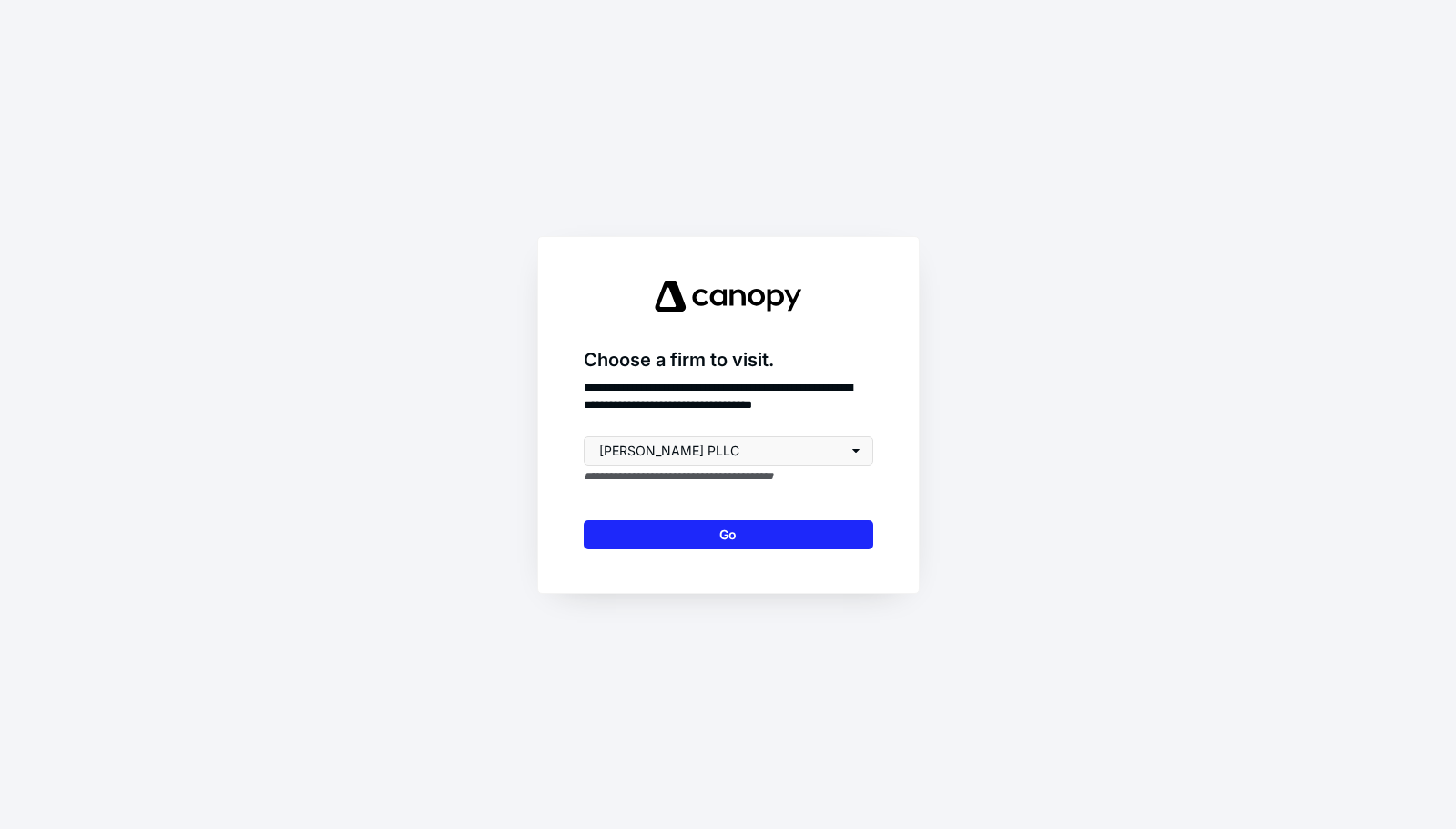 click on "**********" at bounding box center [728, 414] 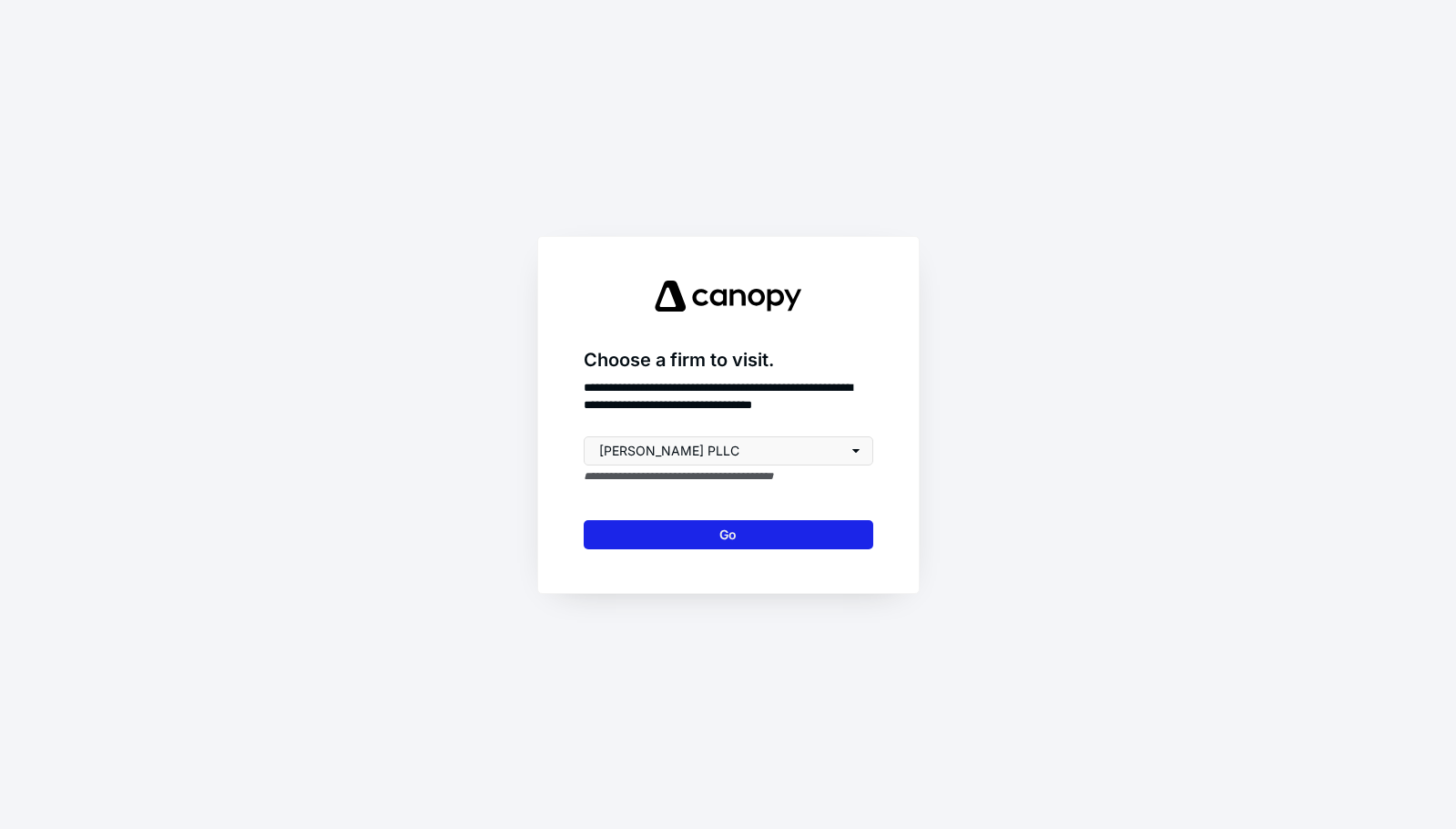click on "Go" at bounding box center [728, 535] 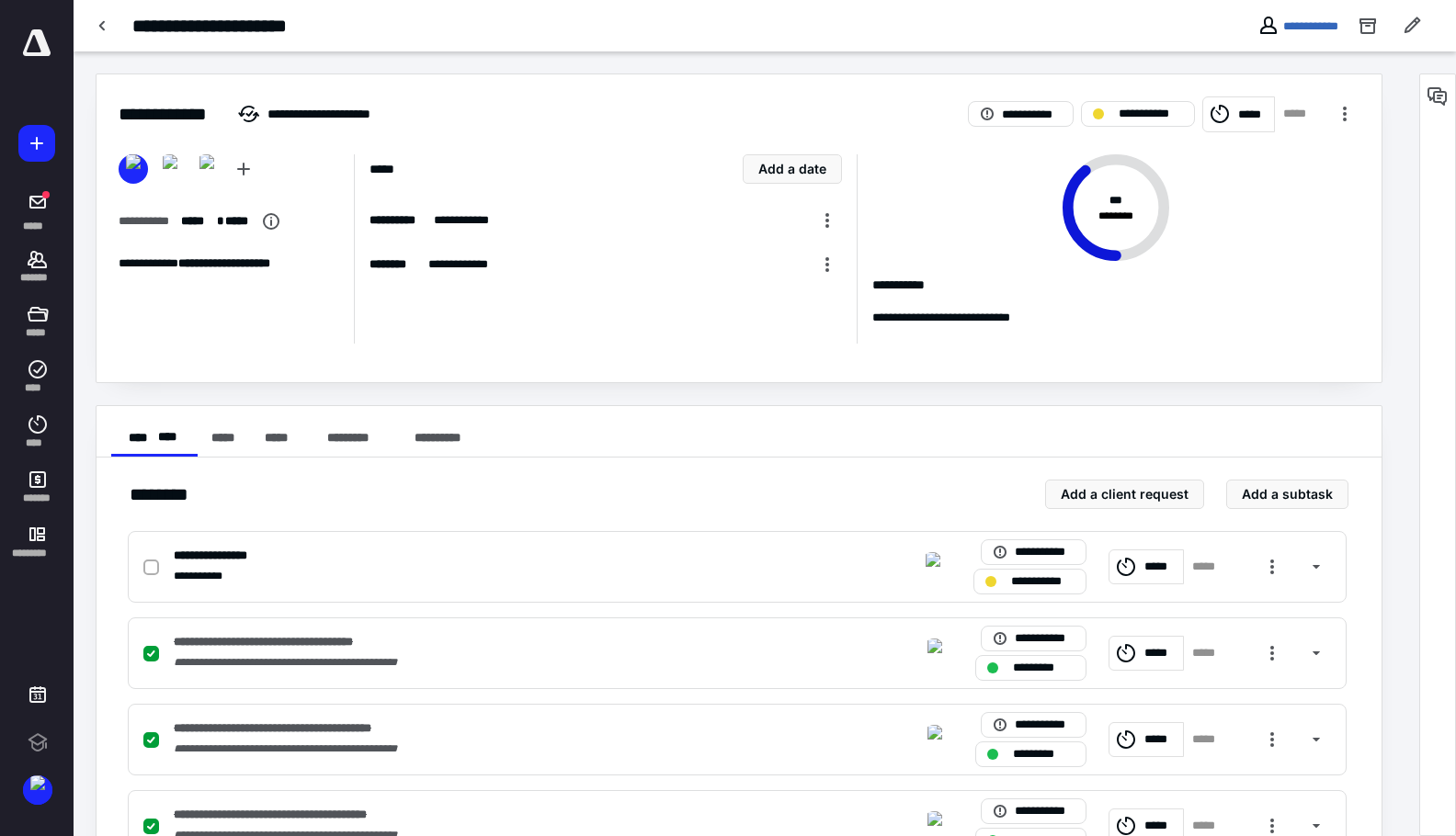 scroll, scrollTop: 0, scrollLeft: 0, axis: both 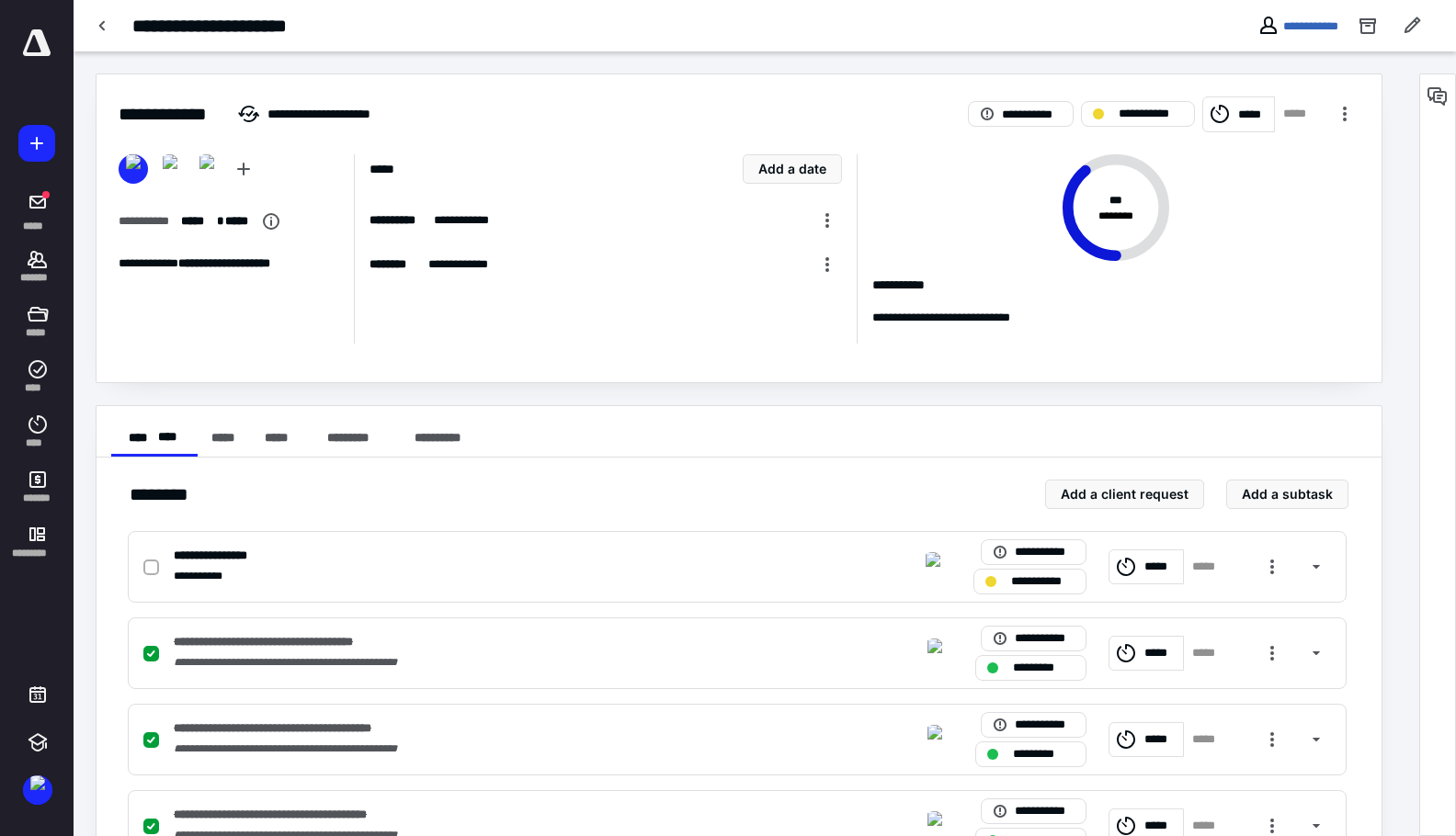 drag, startPoint x: 35, startPoint y: 258, endPoint x: 83, endPoint y: 264, distance: 48.37355 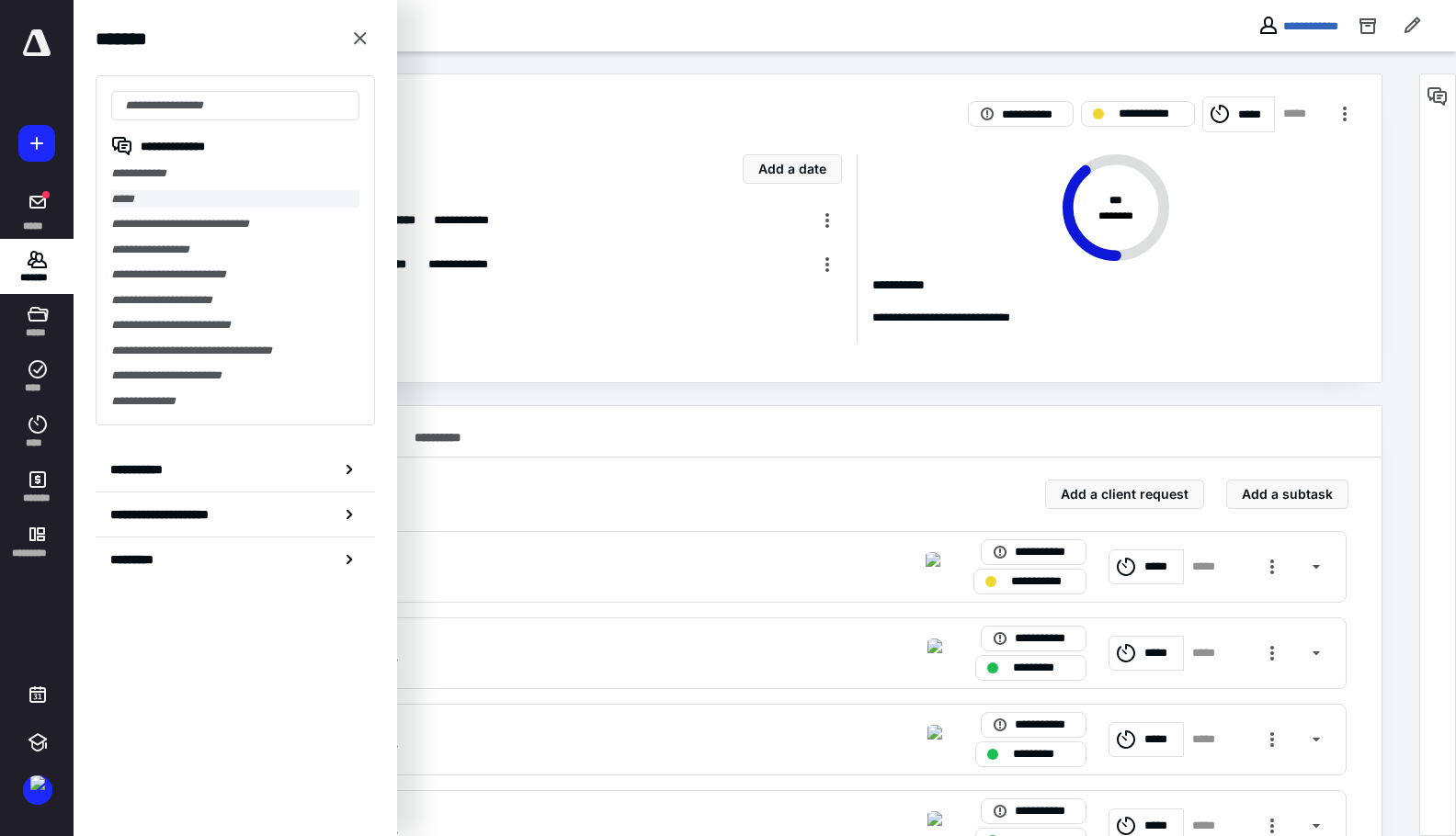 click on "*****" at bounding box center [235, 199] 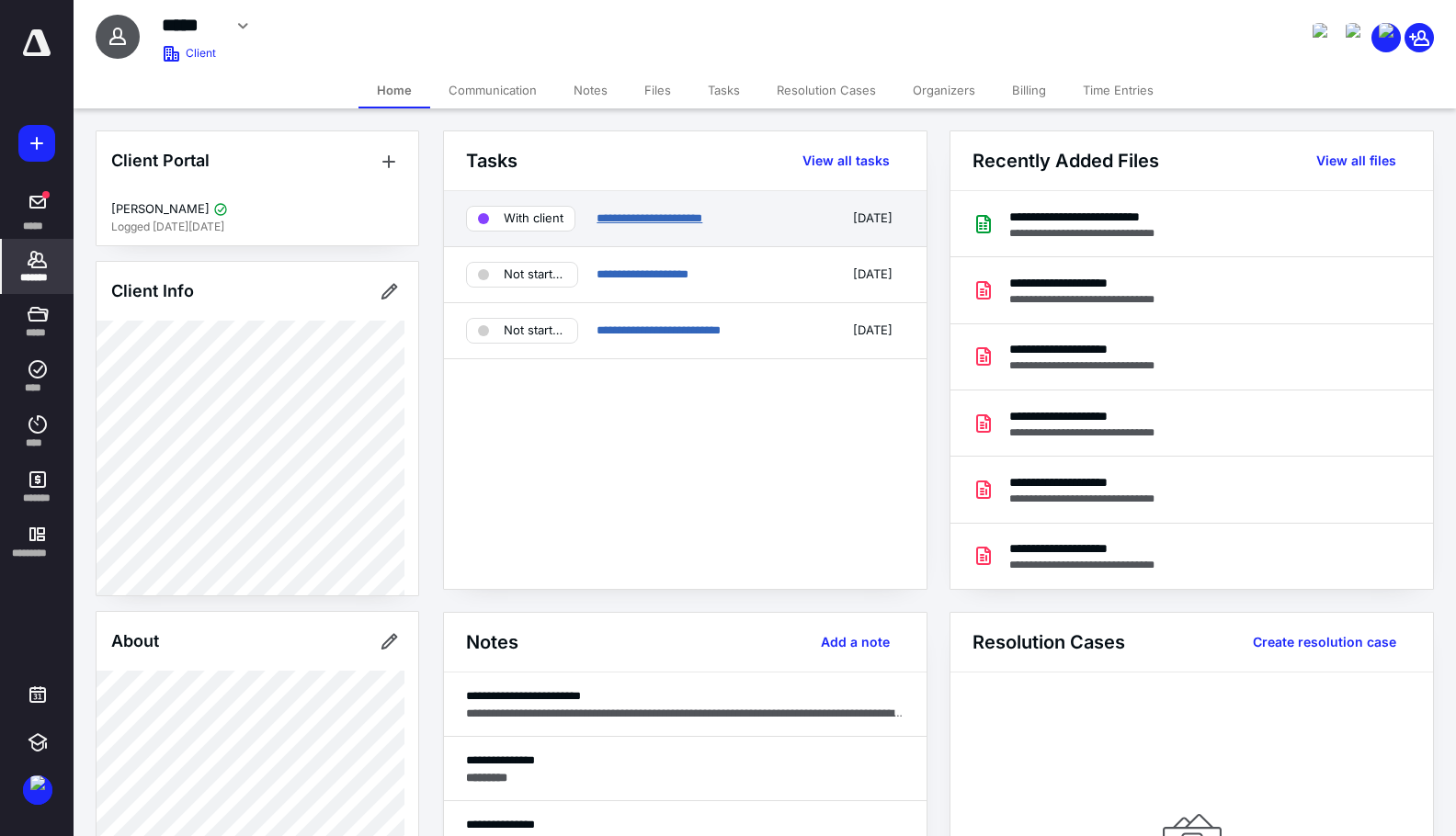 click on "**********" at bounding box center (649, 218) 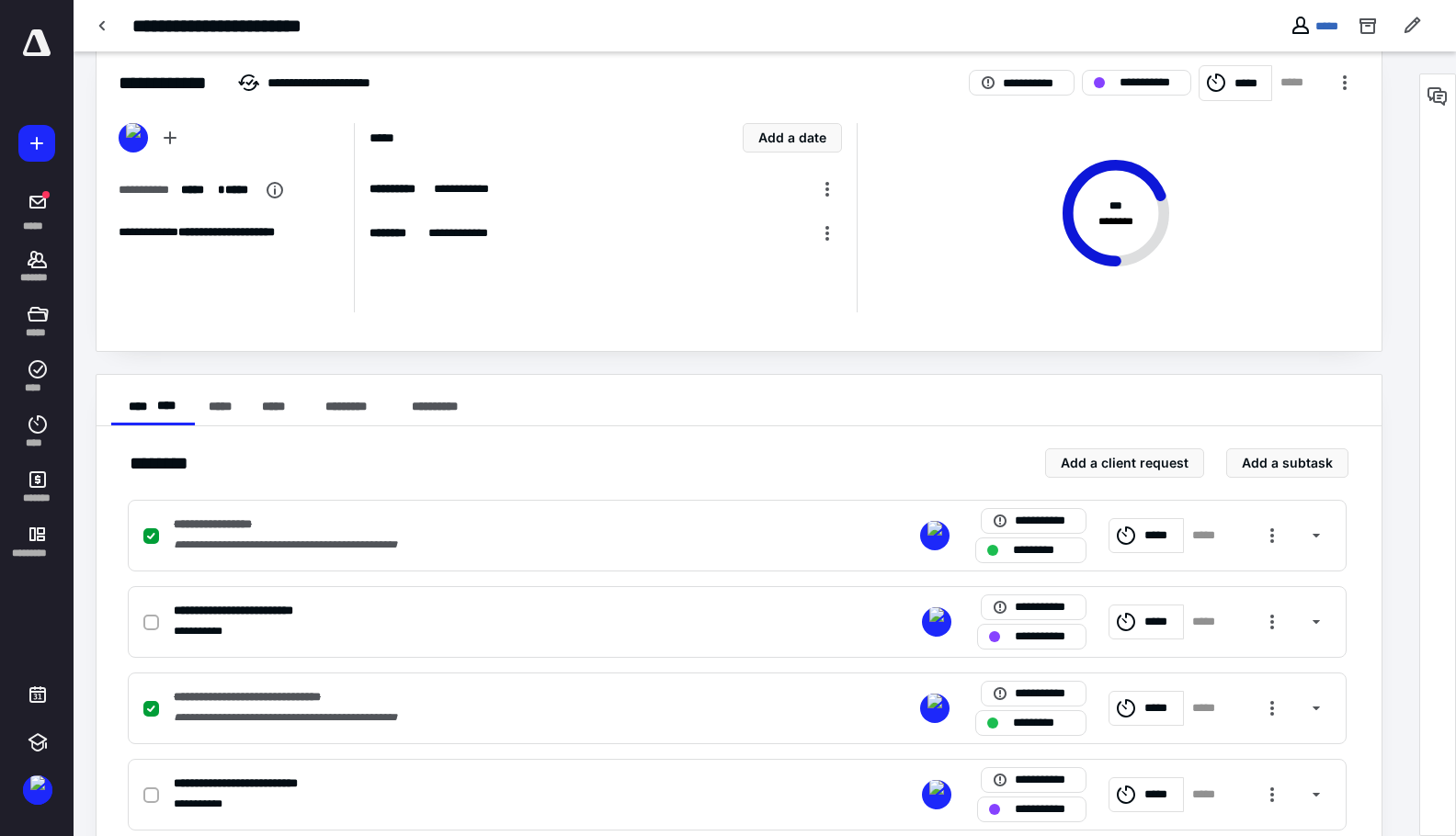 scroll, scrollTop: 0, scrollLeft: 0, axis: both 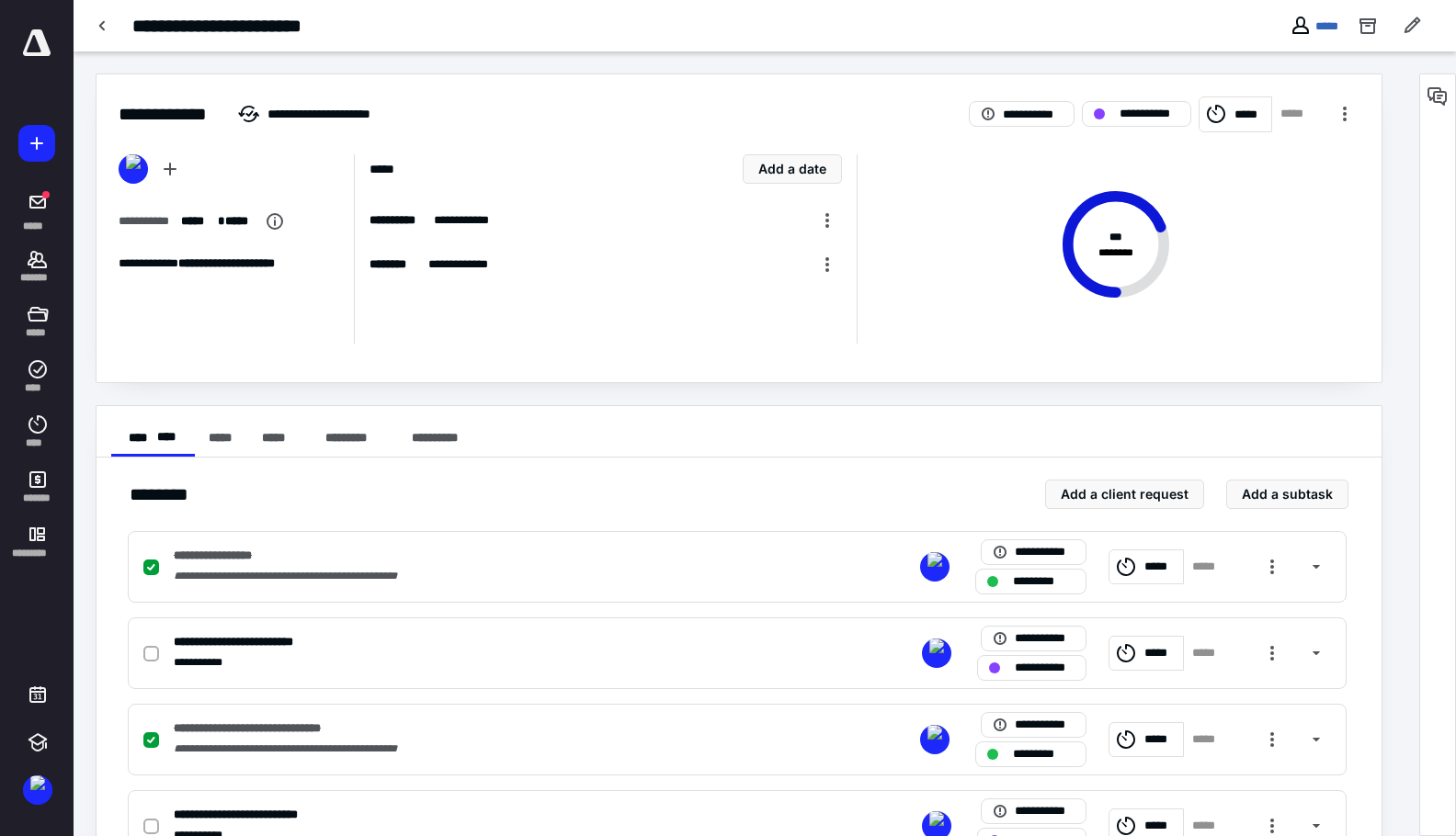 click on "*****" at bounding box center (1235, 114) 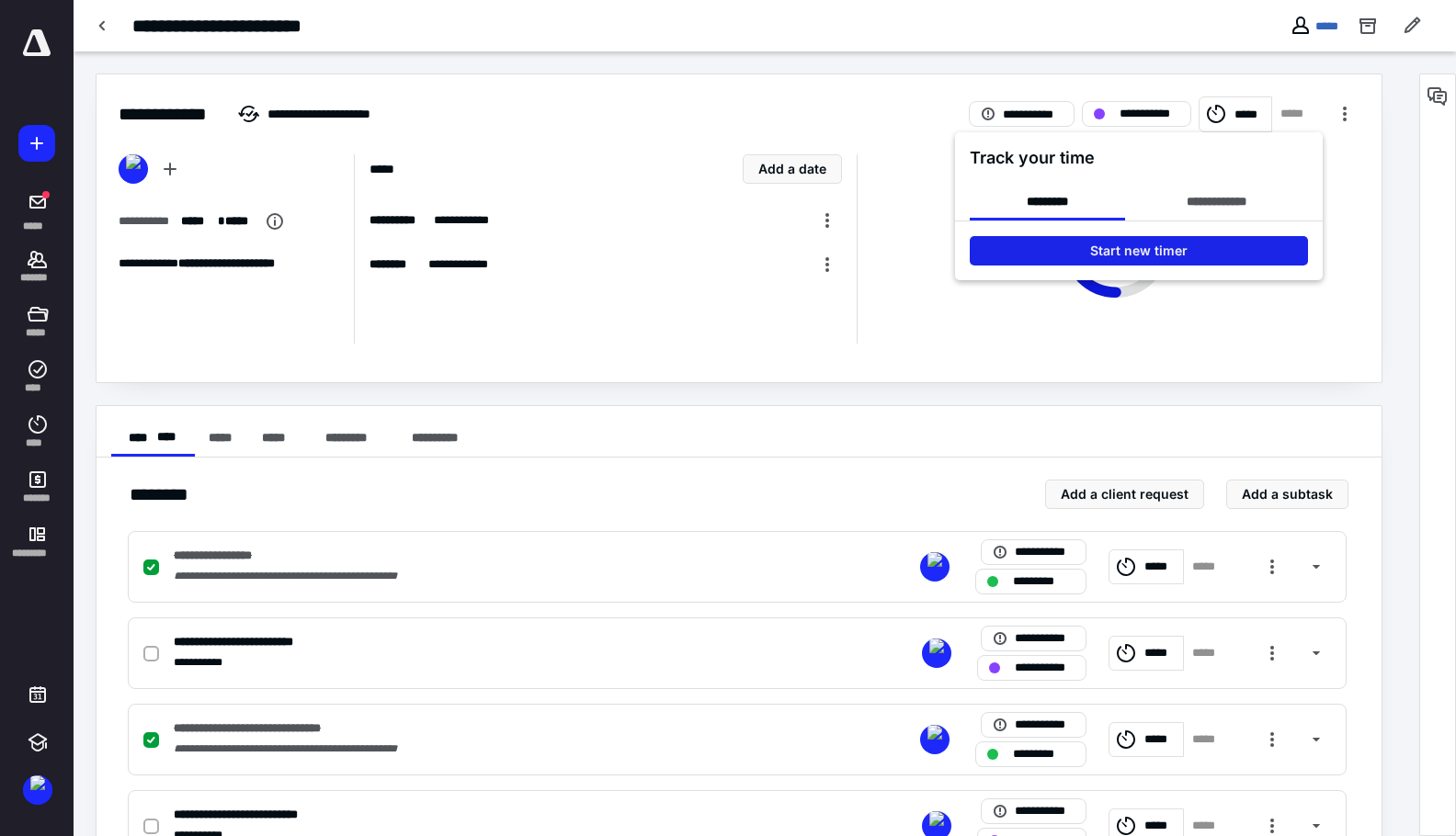 click on "Start new timer" at bounding box center (1139, 251) 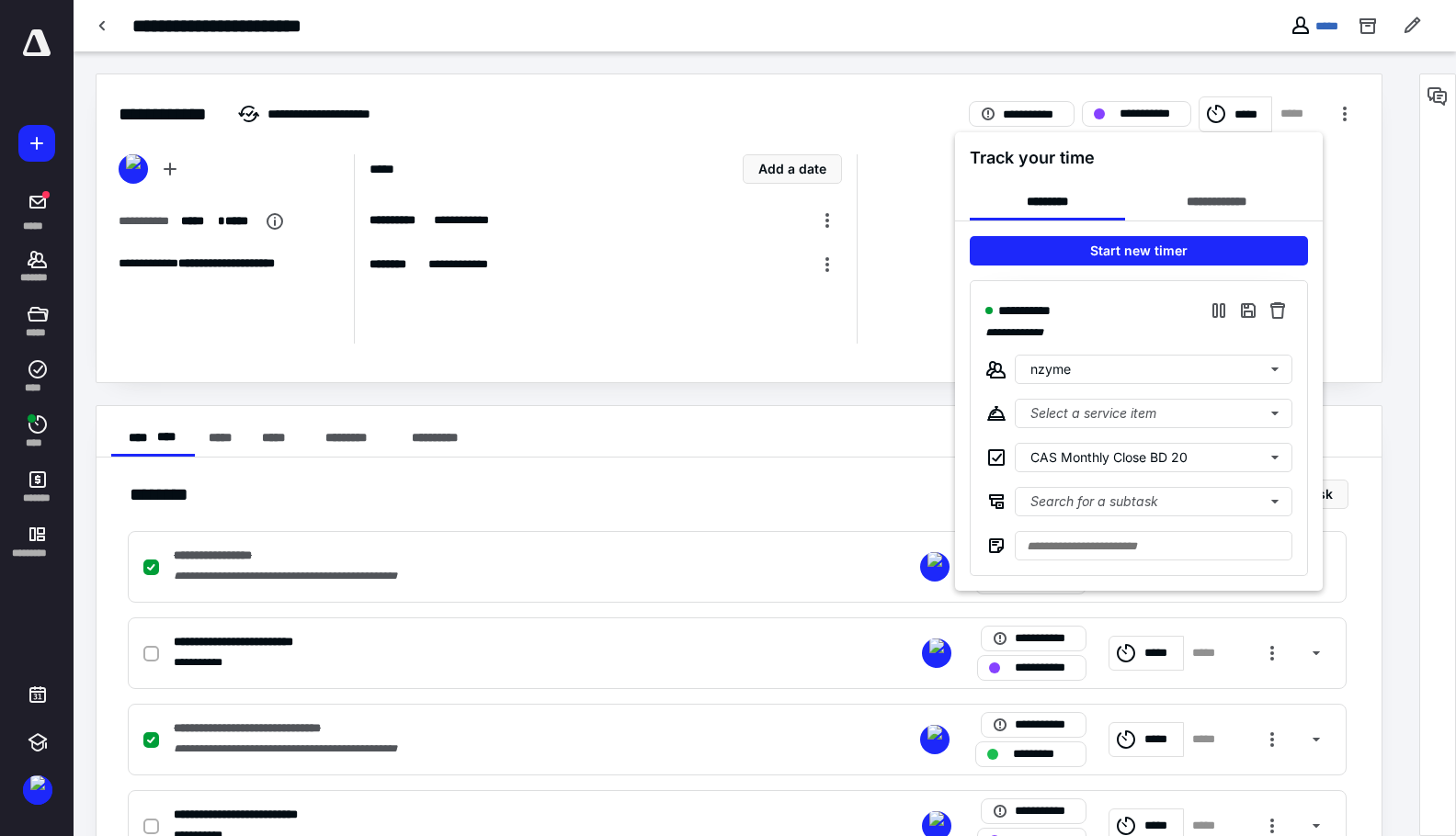 click at bounding box center (728, 418) 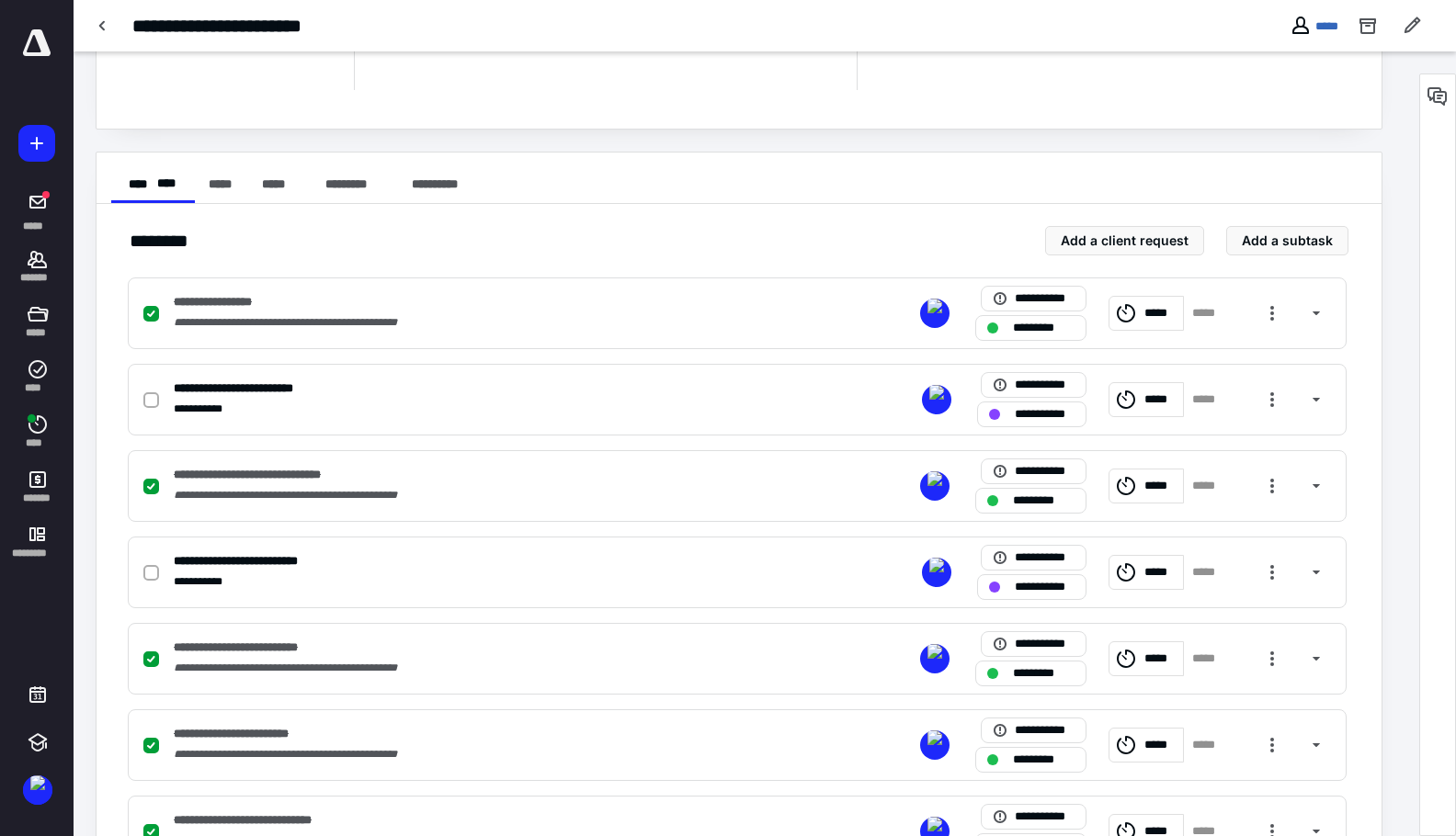scroll, scrollTop: 276, scrollLeft: 0, axis: vertical 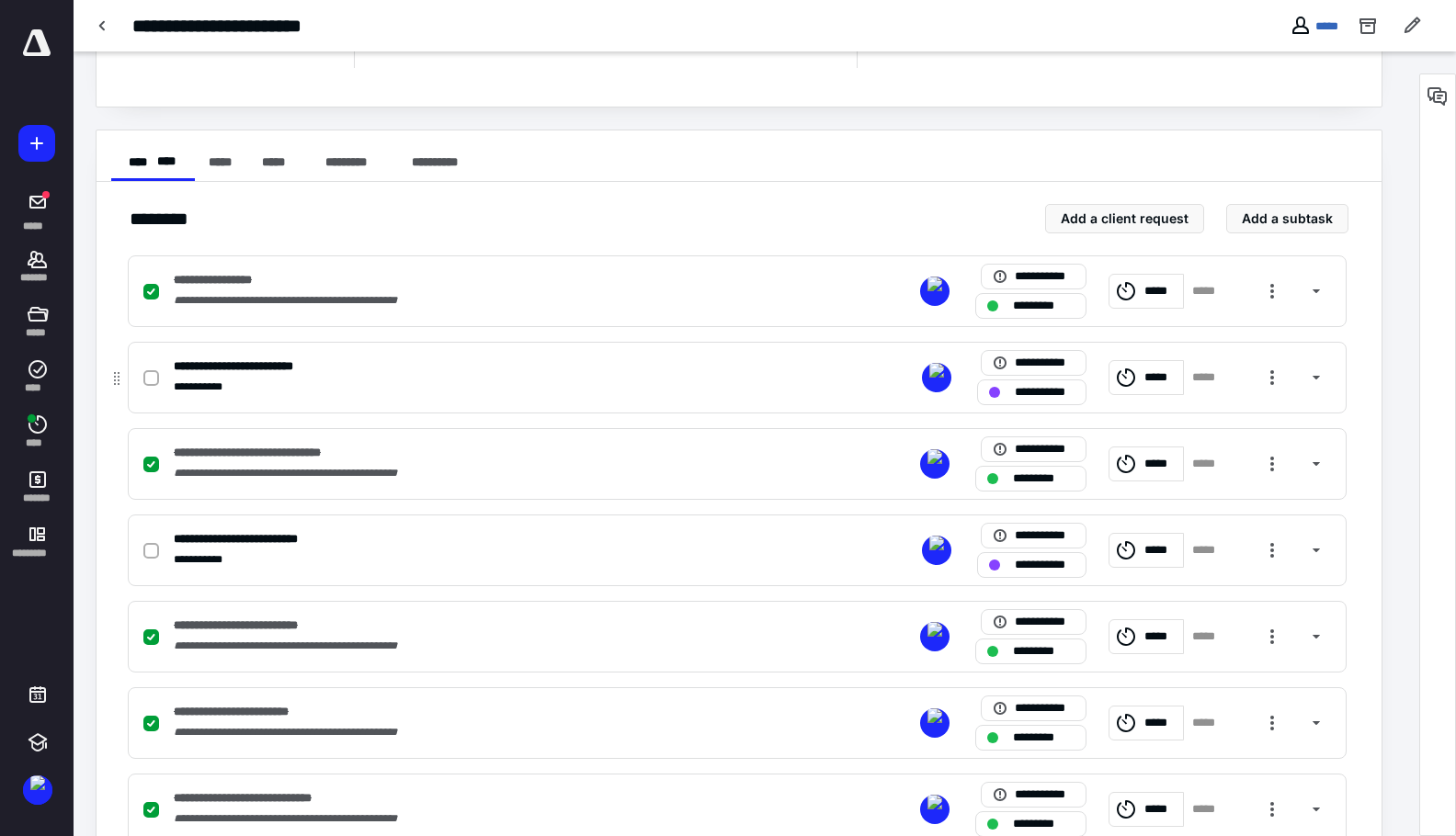 click 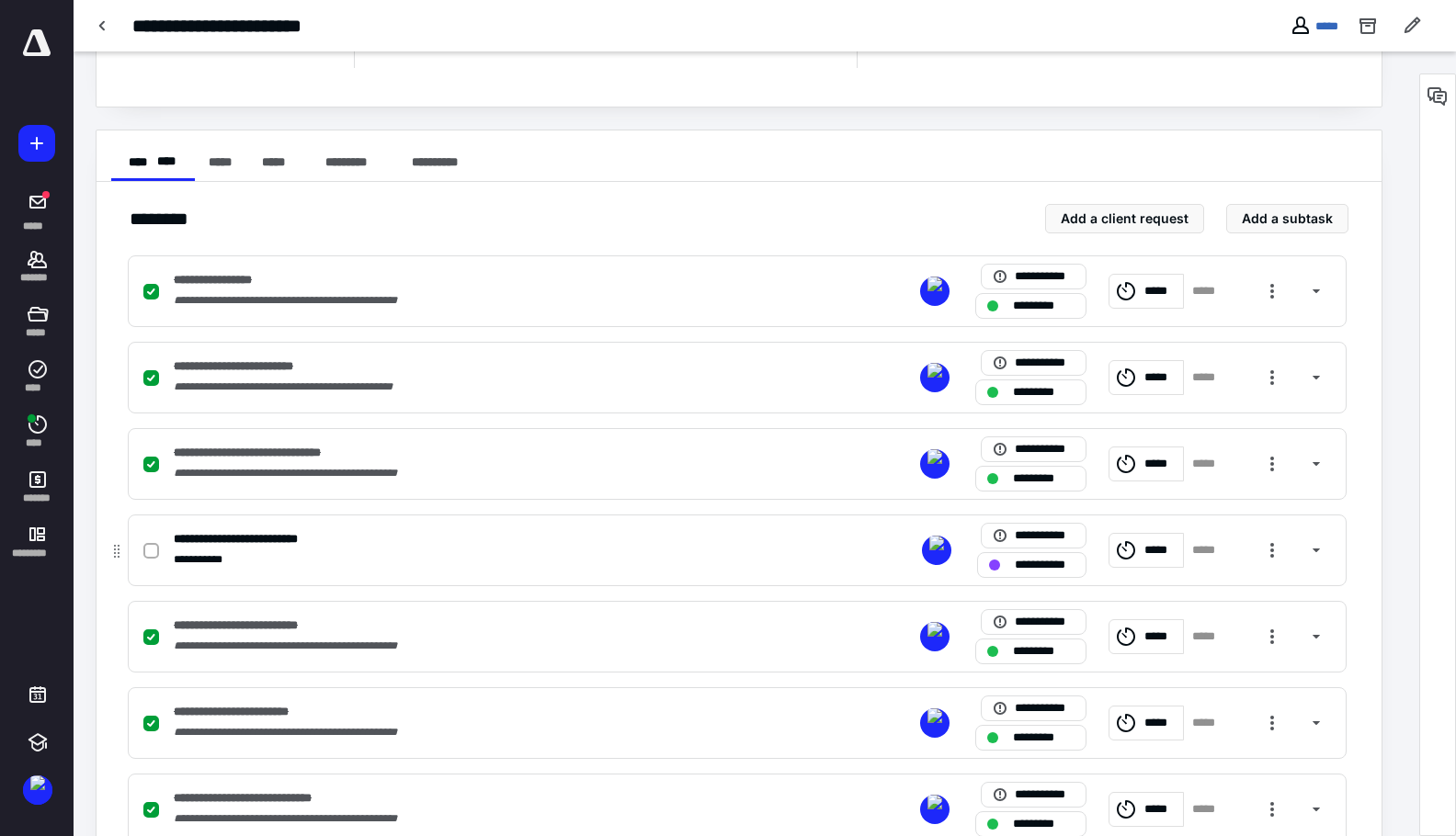 click 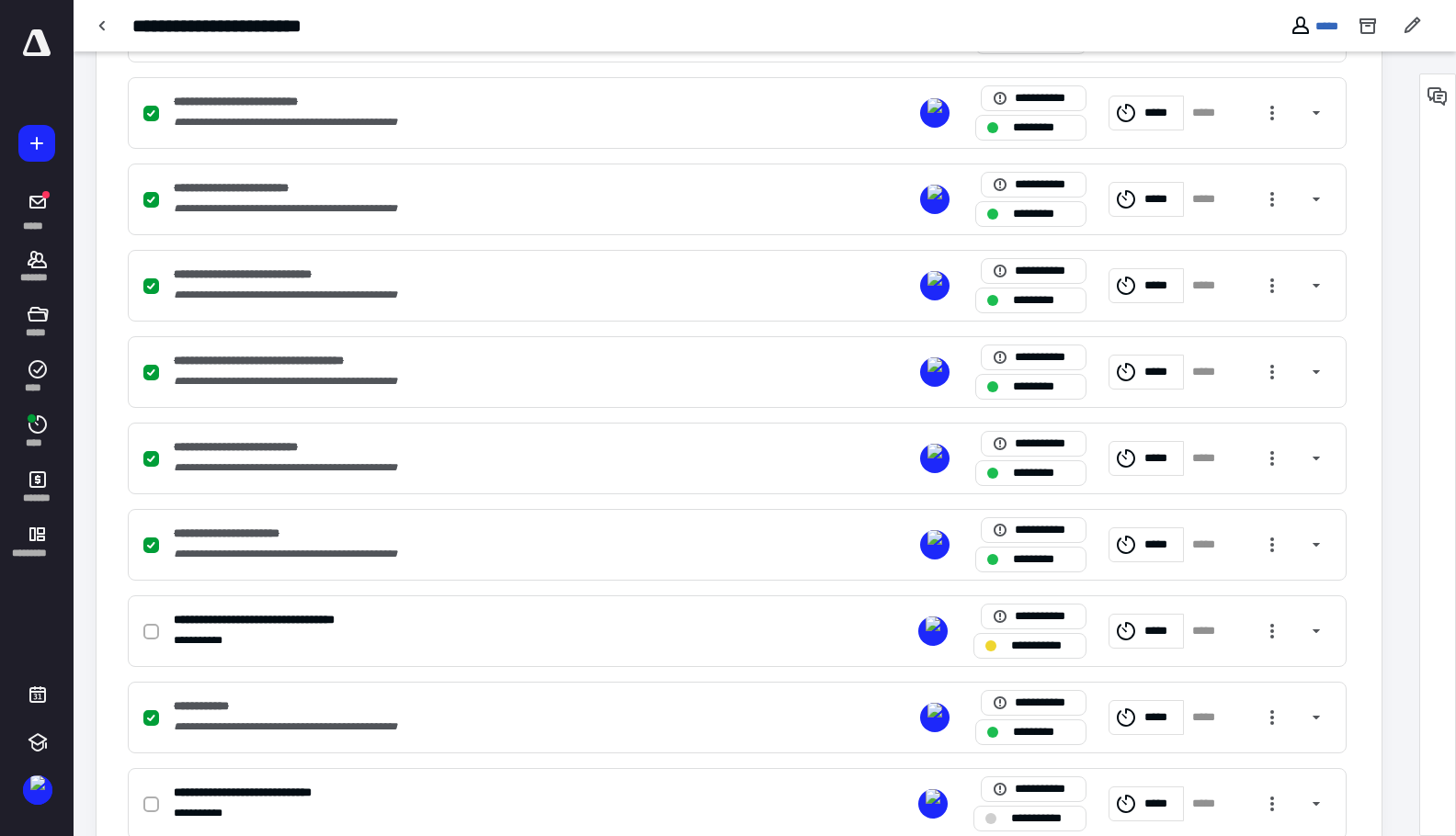 scroll, scrollTop: 848, scrollLeft: 0, axis: vertical 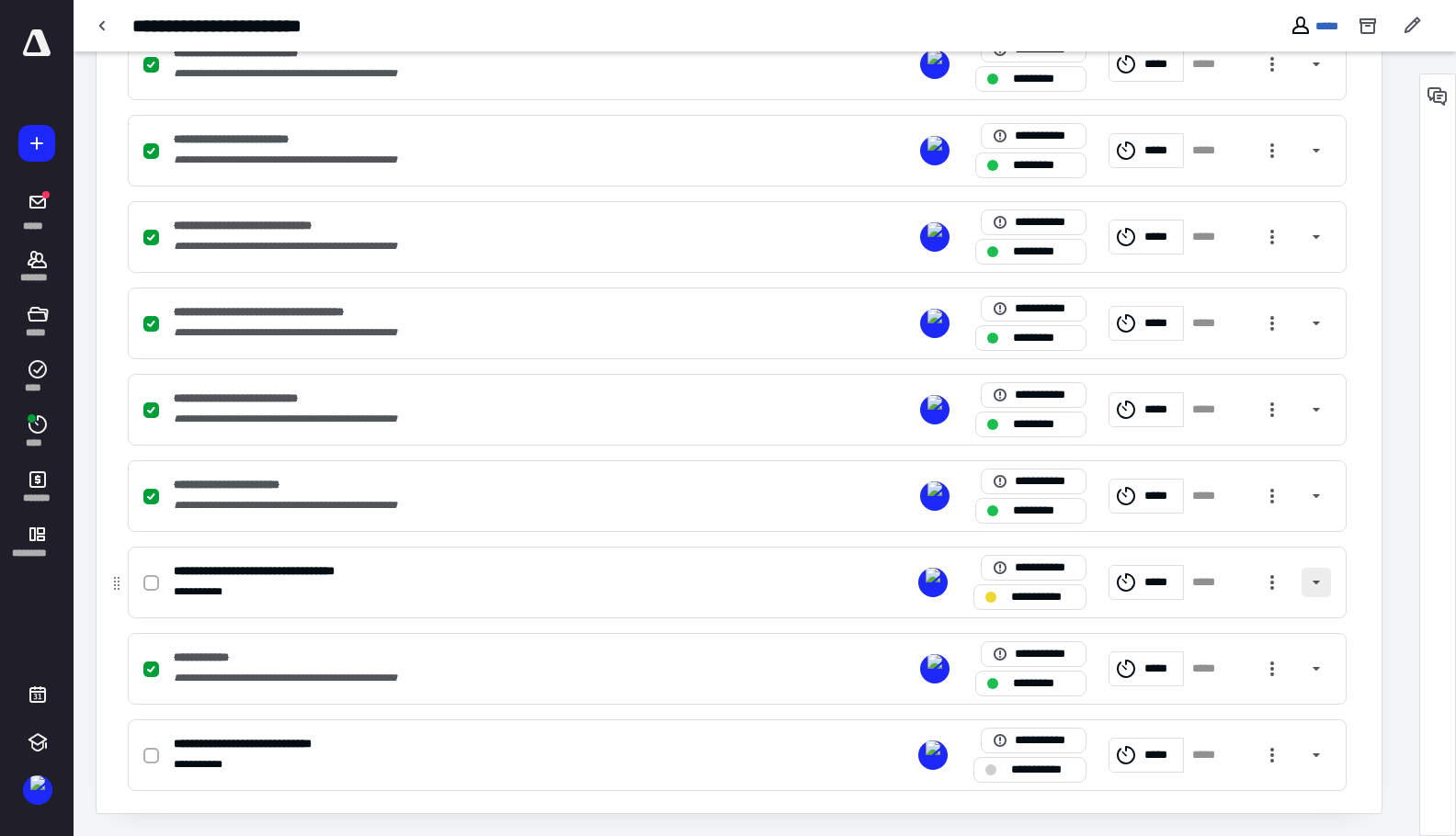 click at bounding box center (1316, 582) 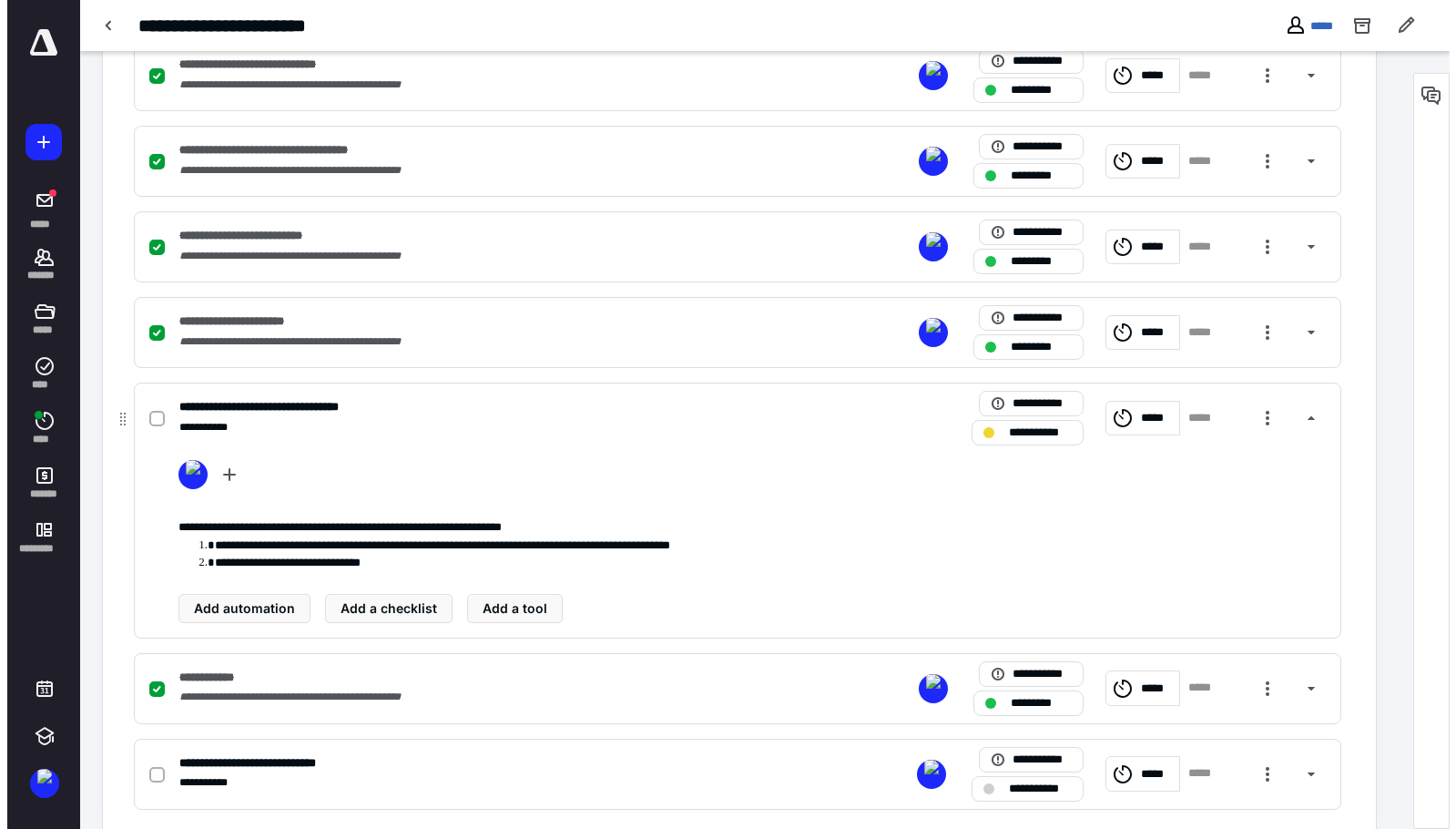 scroll, scrollTop: 1026, scrollLeft: 0, axis: vertical 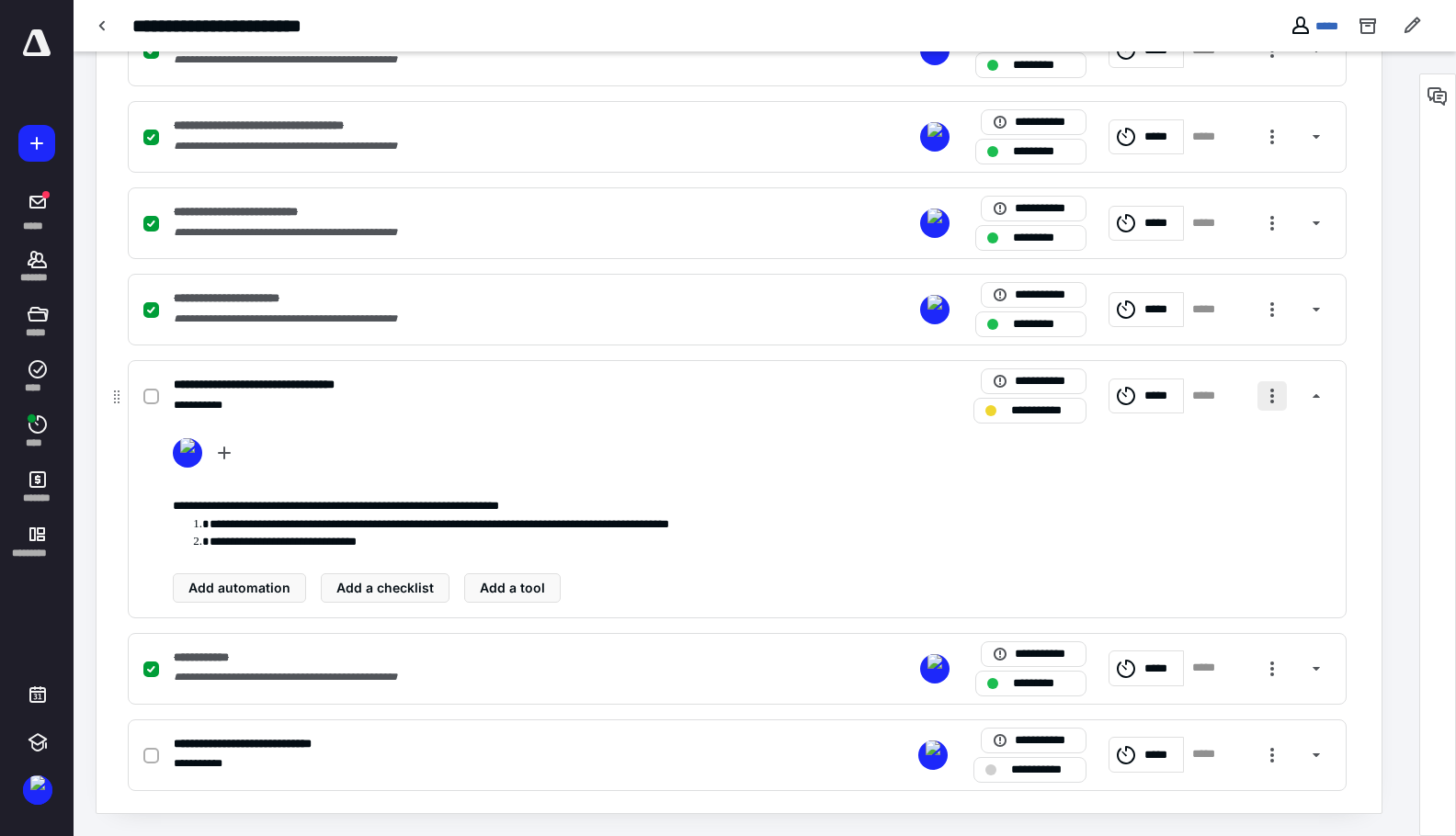 click at bounding box center (1272, 396) 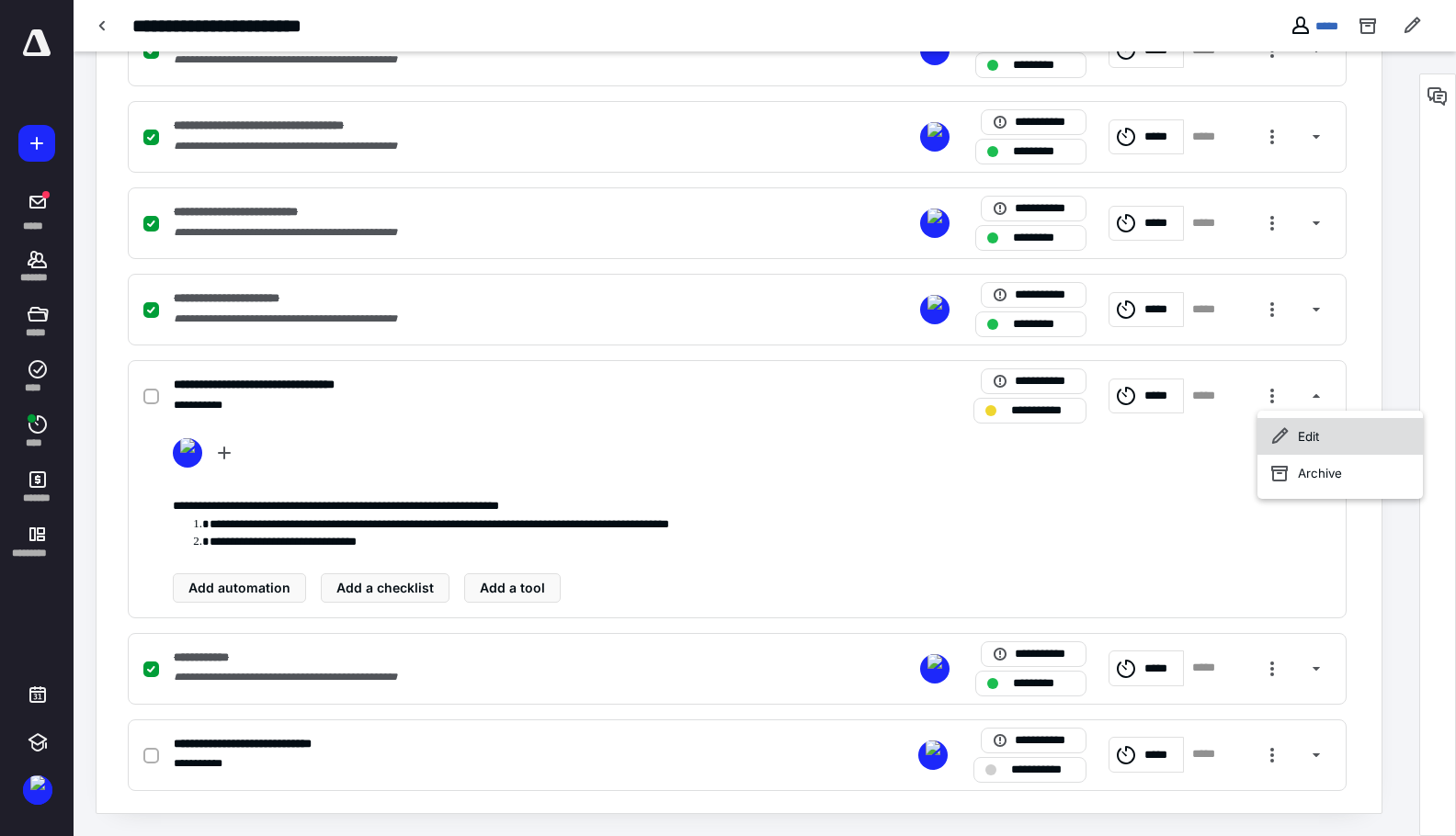 click on "Edit" at bounding box center (1340, 436) 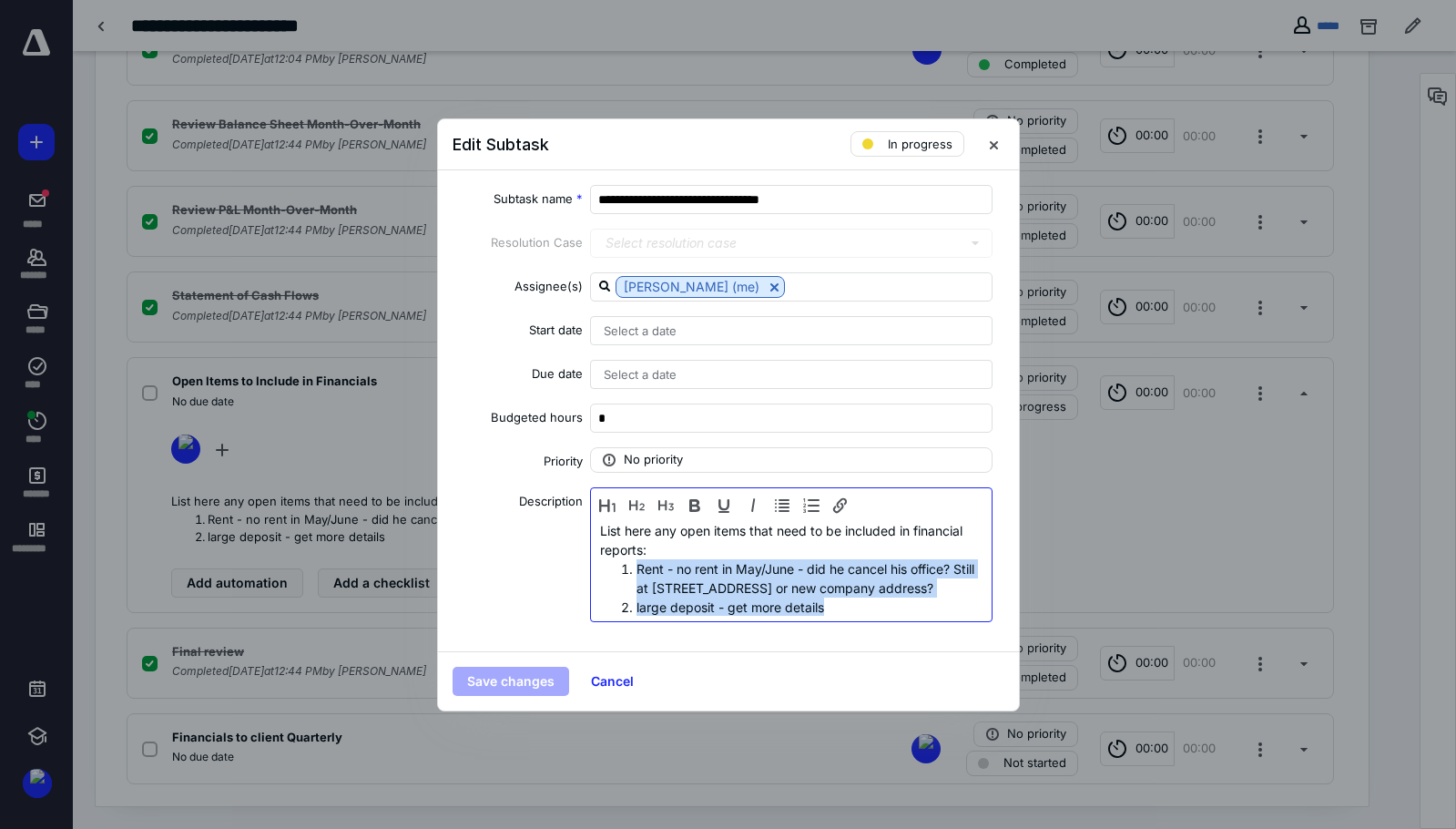 scroll, scrollTop: 1, scrollLeft: 0, axis: vertical 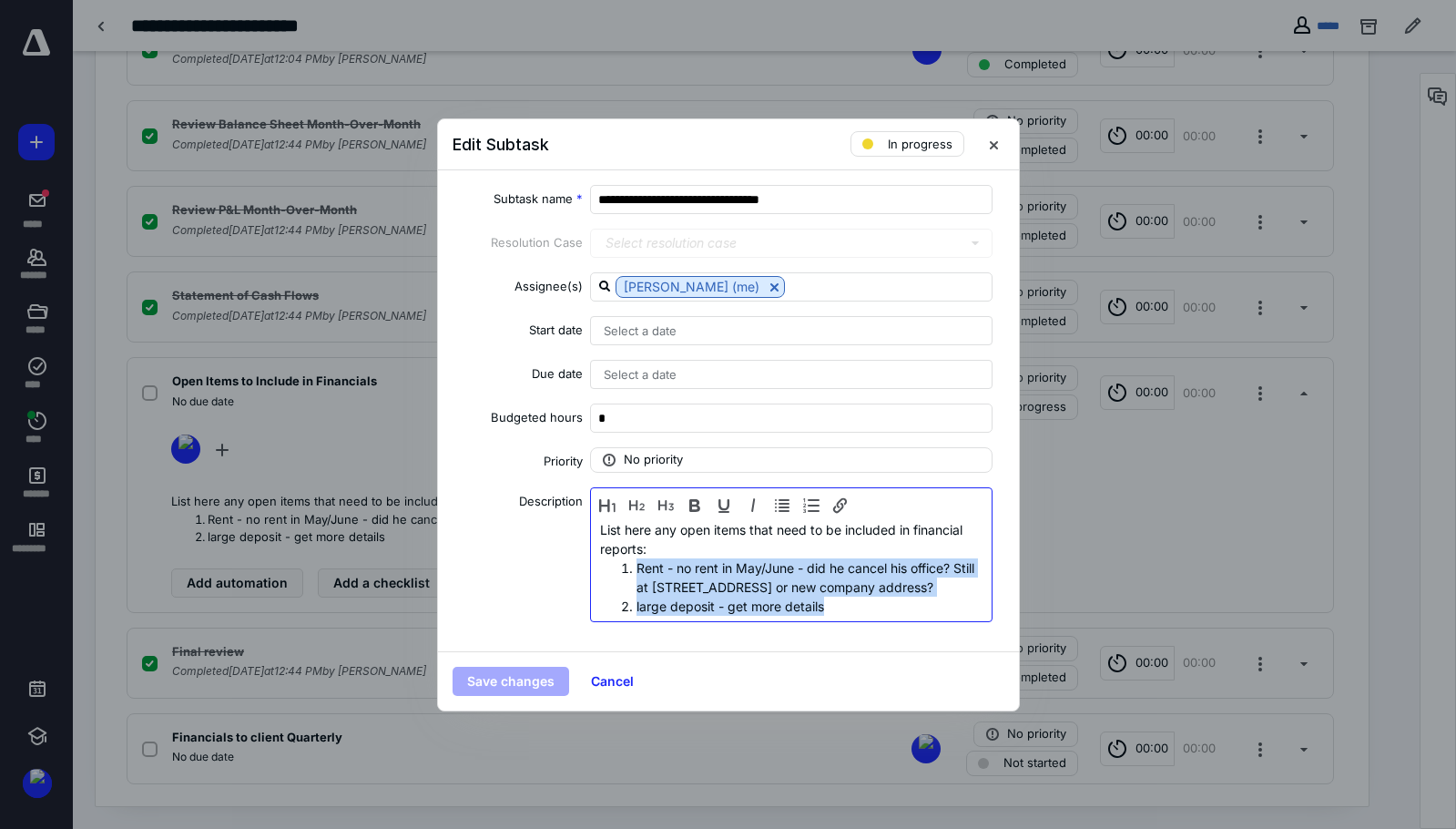 drag, startPoint x: 675, startPoint y: 568, endPoint x: 871, endPoint y: 607, distance: 199.84244 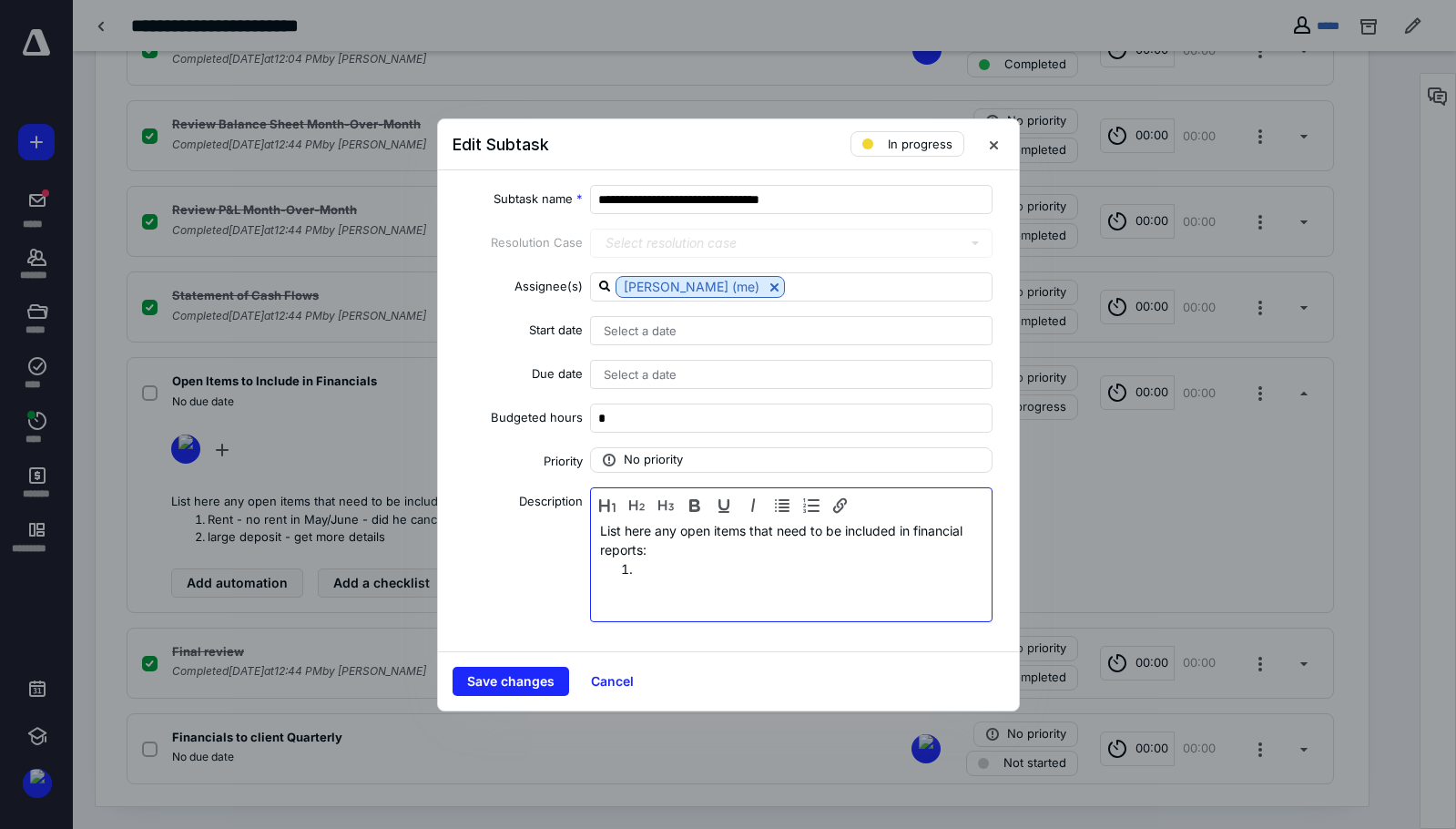 scroll, scrollTop: 0, scrollLeft: 0, axis: both 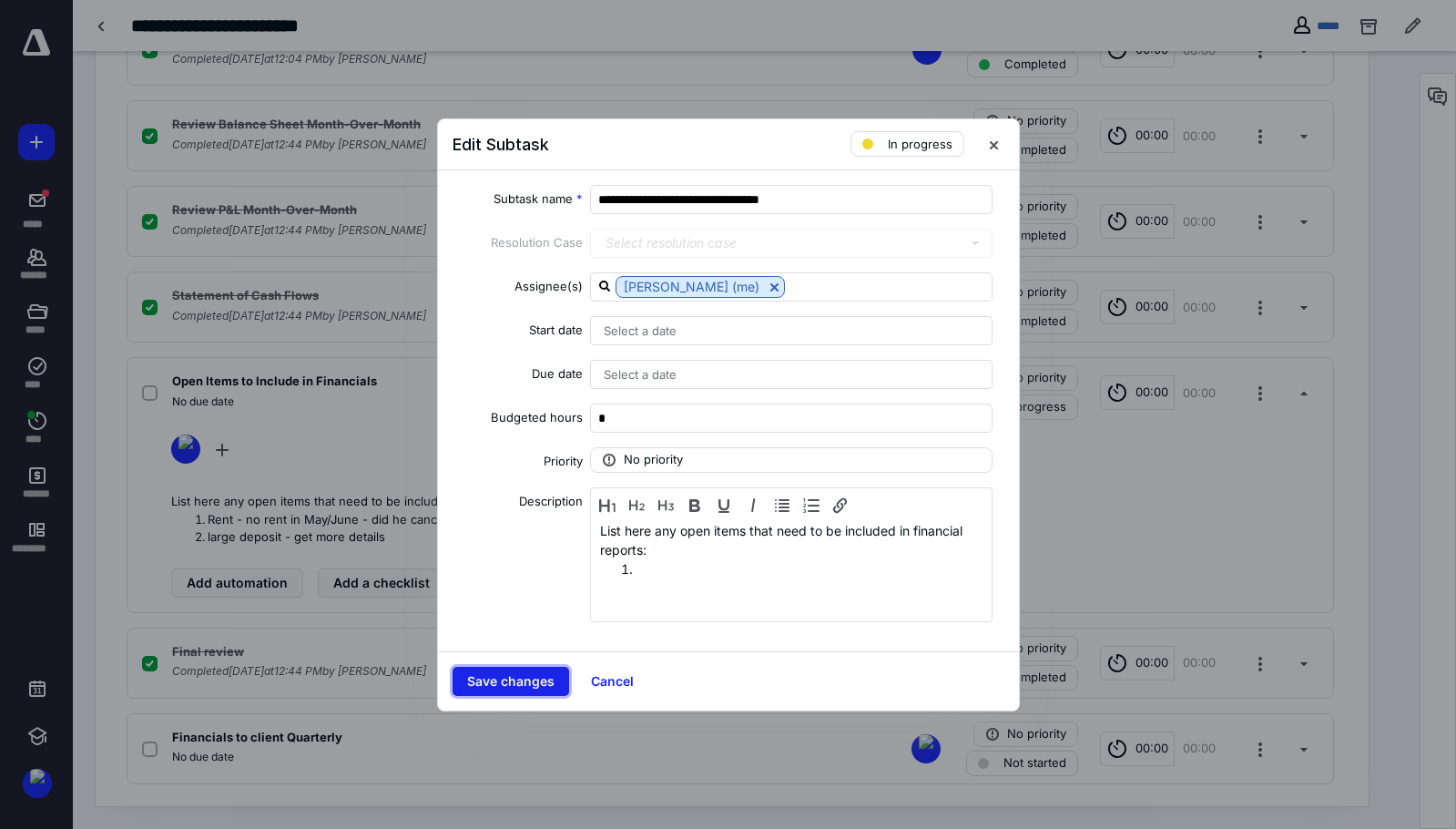 drag, startPoint x: 499, startPoint y: 679, endPoint x: 487, endPoint y: 649, distance: 32.310989 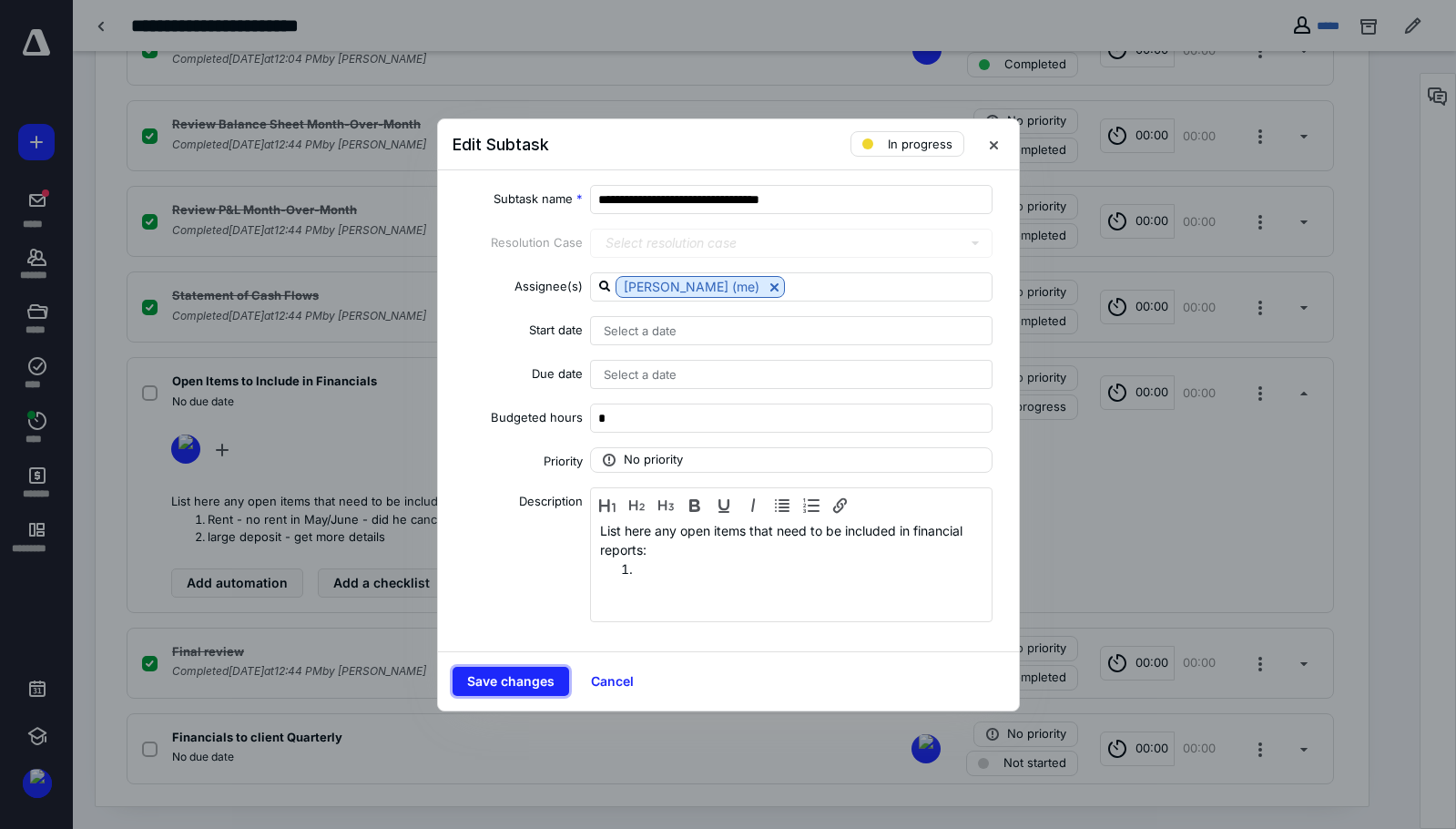 click on "Save changes" at bounding box center [511, 681] 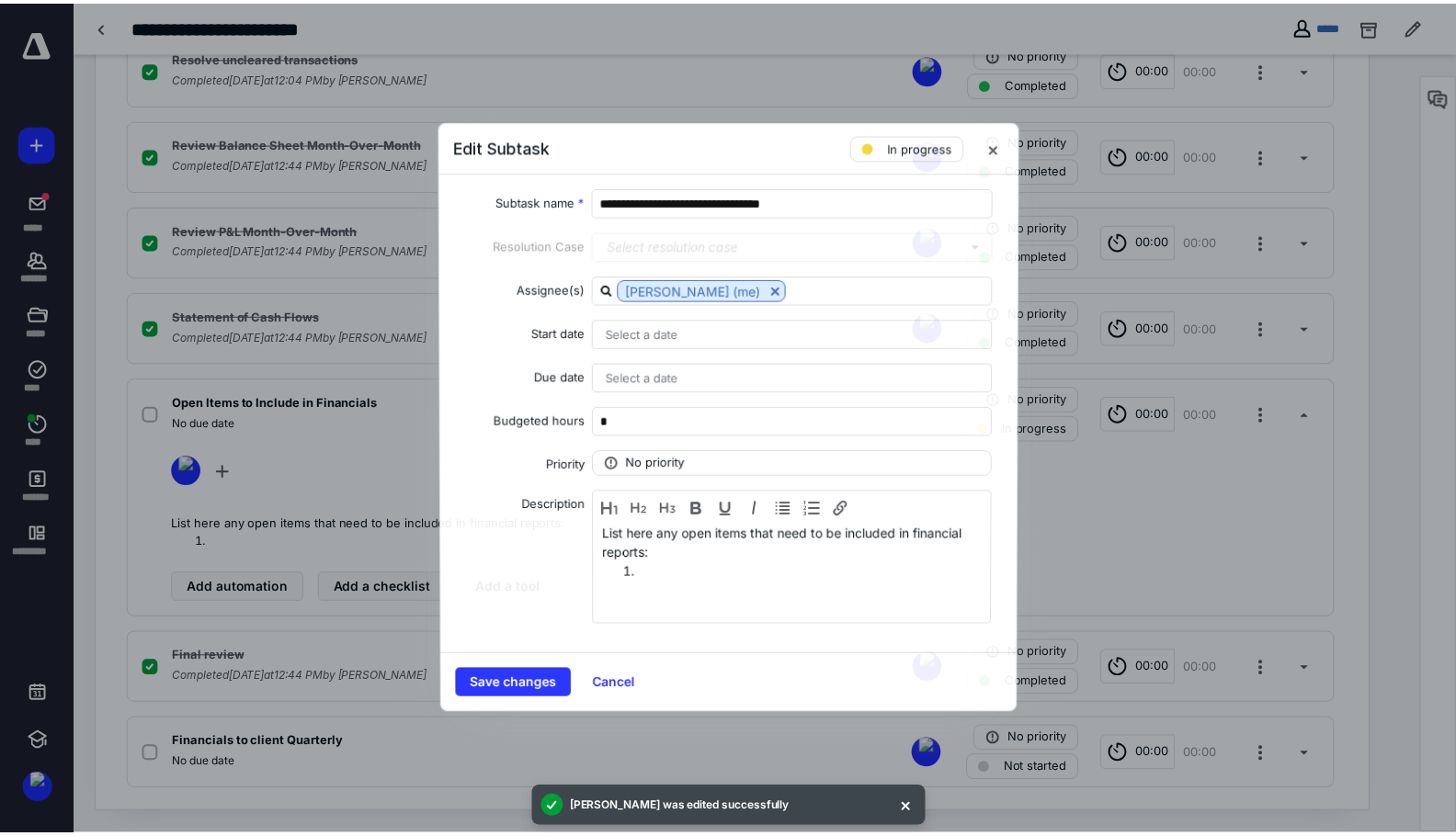 scroll, scrollTop: 1016, scrollLeft: 0, axis: vertical 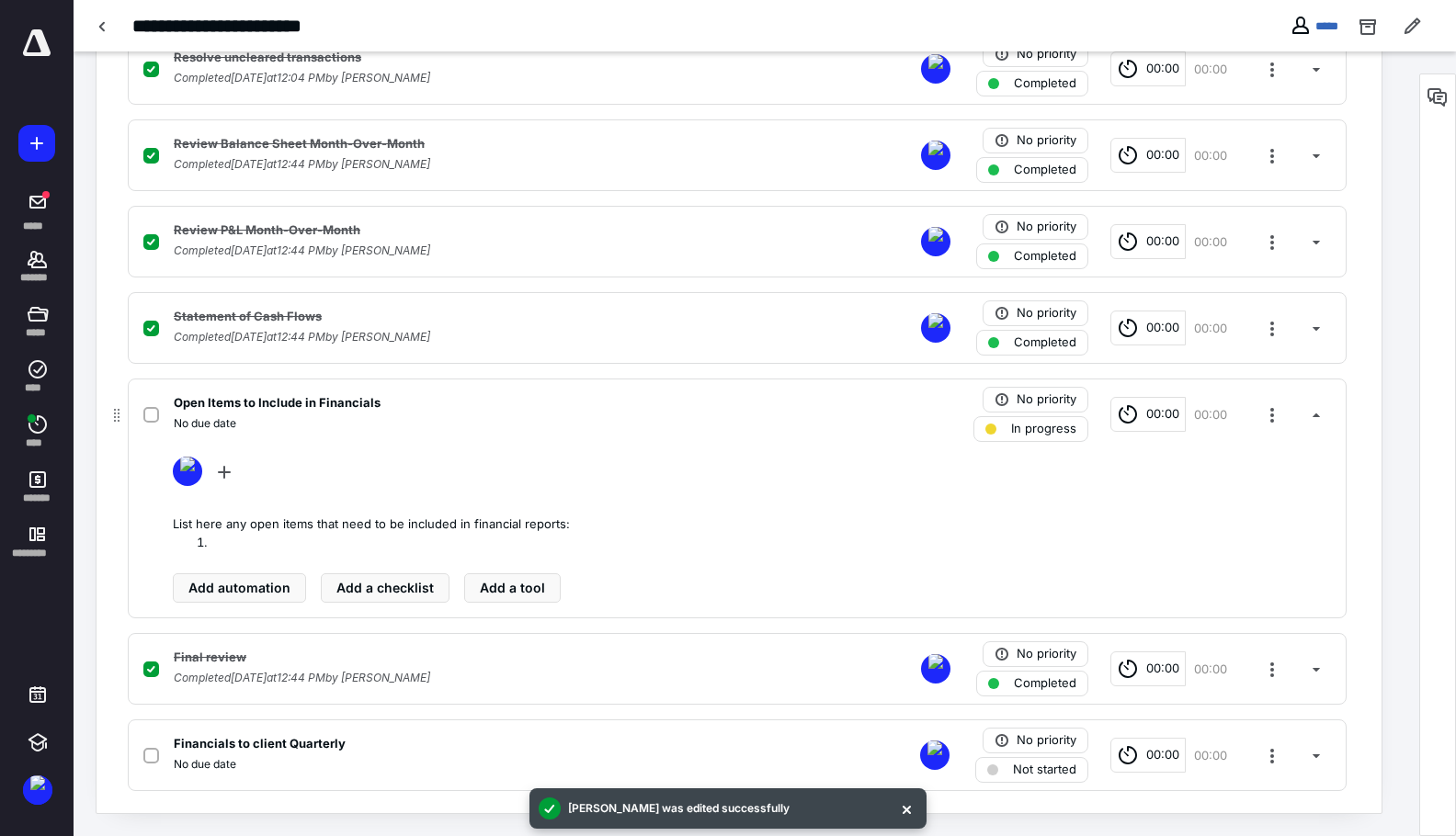 click at bounding box center (151, 415) 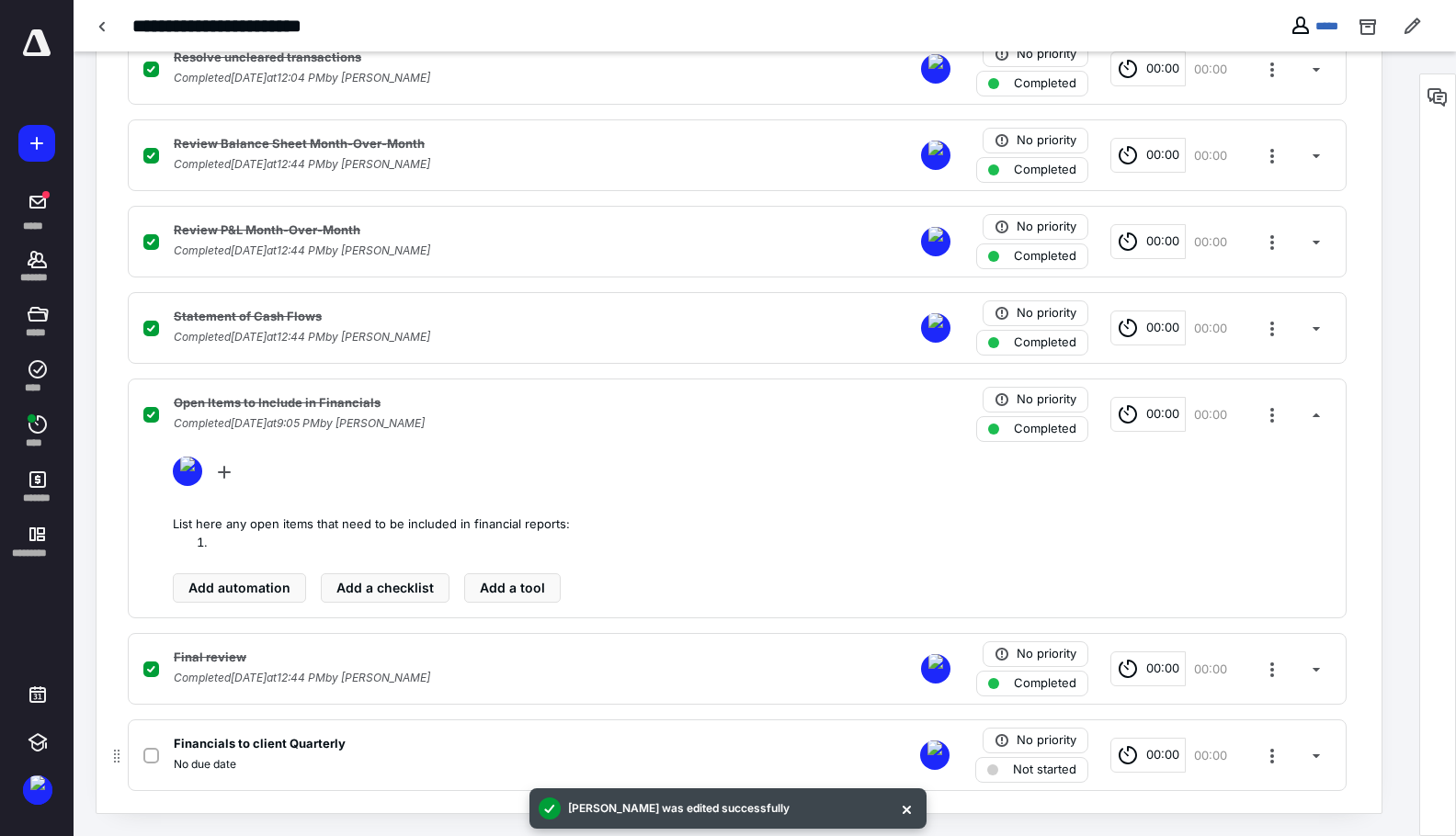 drag, startPoint x: 152, startPoint y: 756, endPoint x: 210, endPoint y: 740, distance: 60.16644 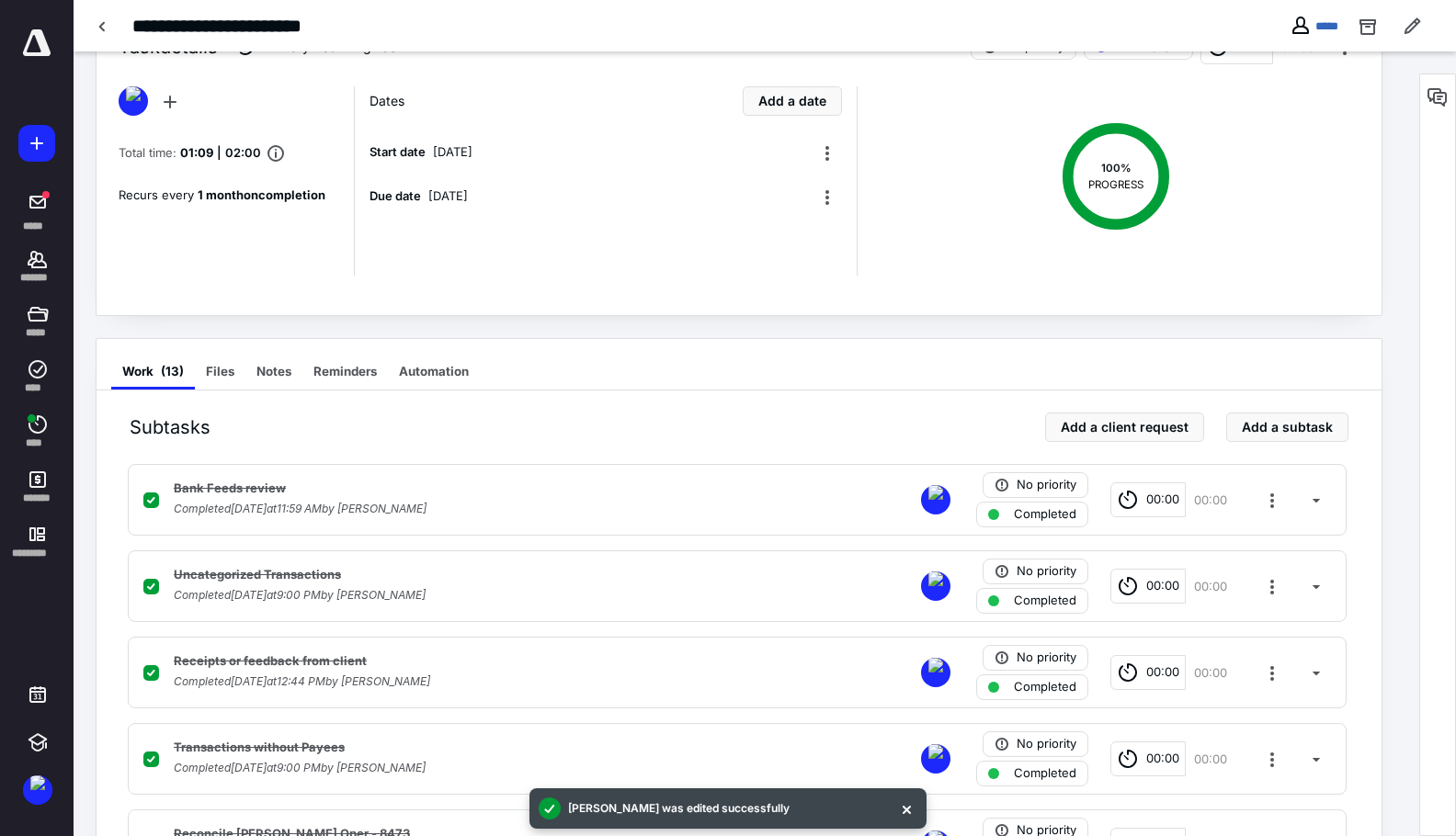 scroll, scrollTop: 0, scrollLeft: 0, axis: both 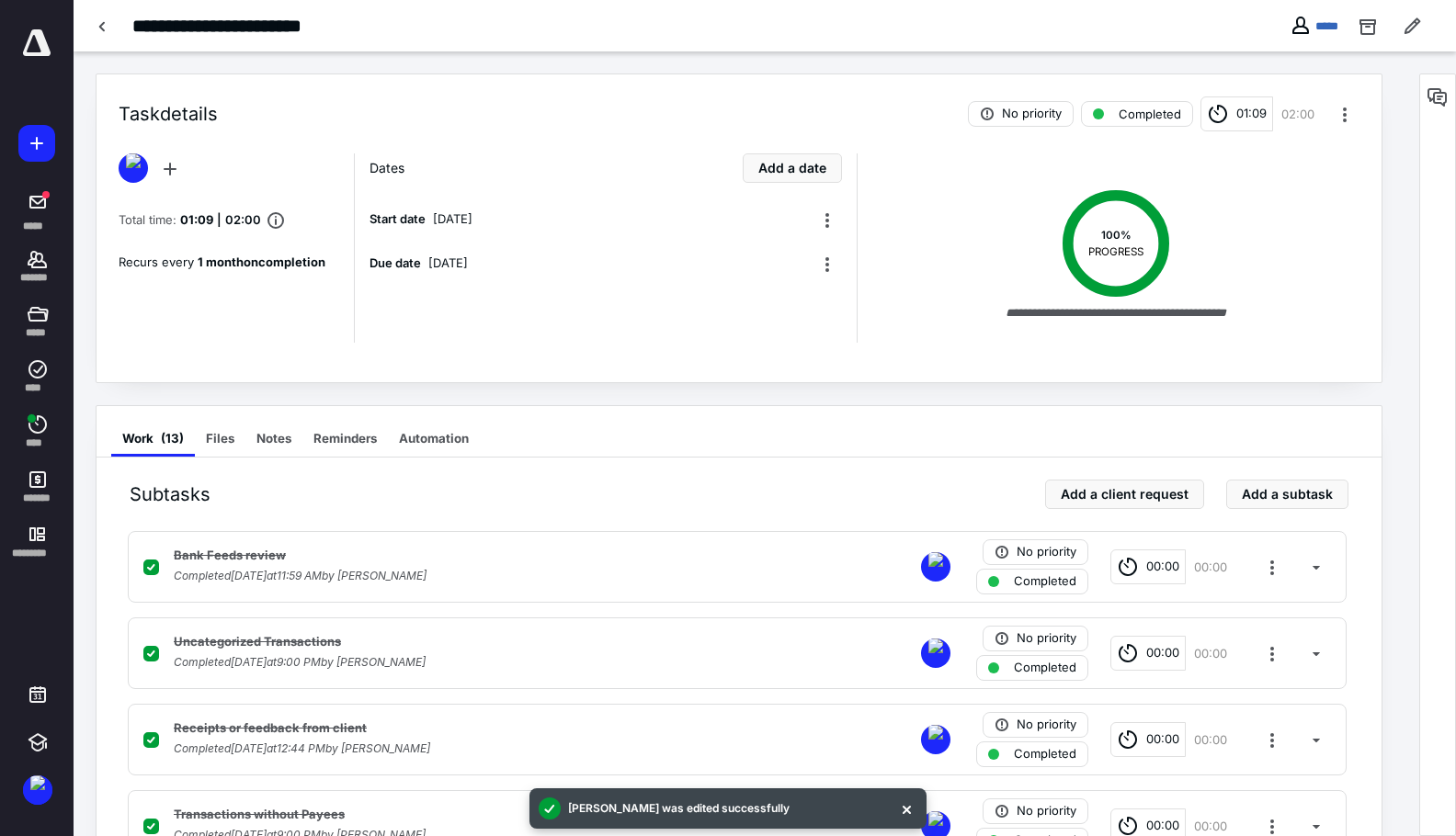 click at bounding box center [37, 43] 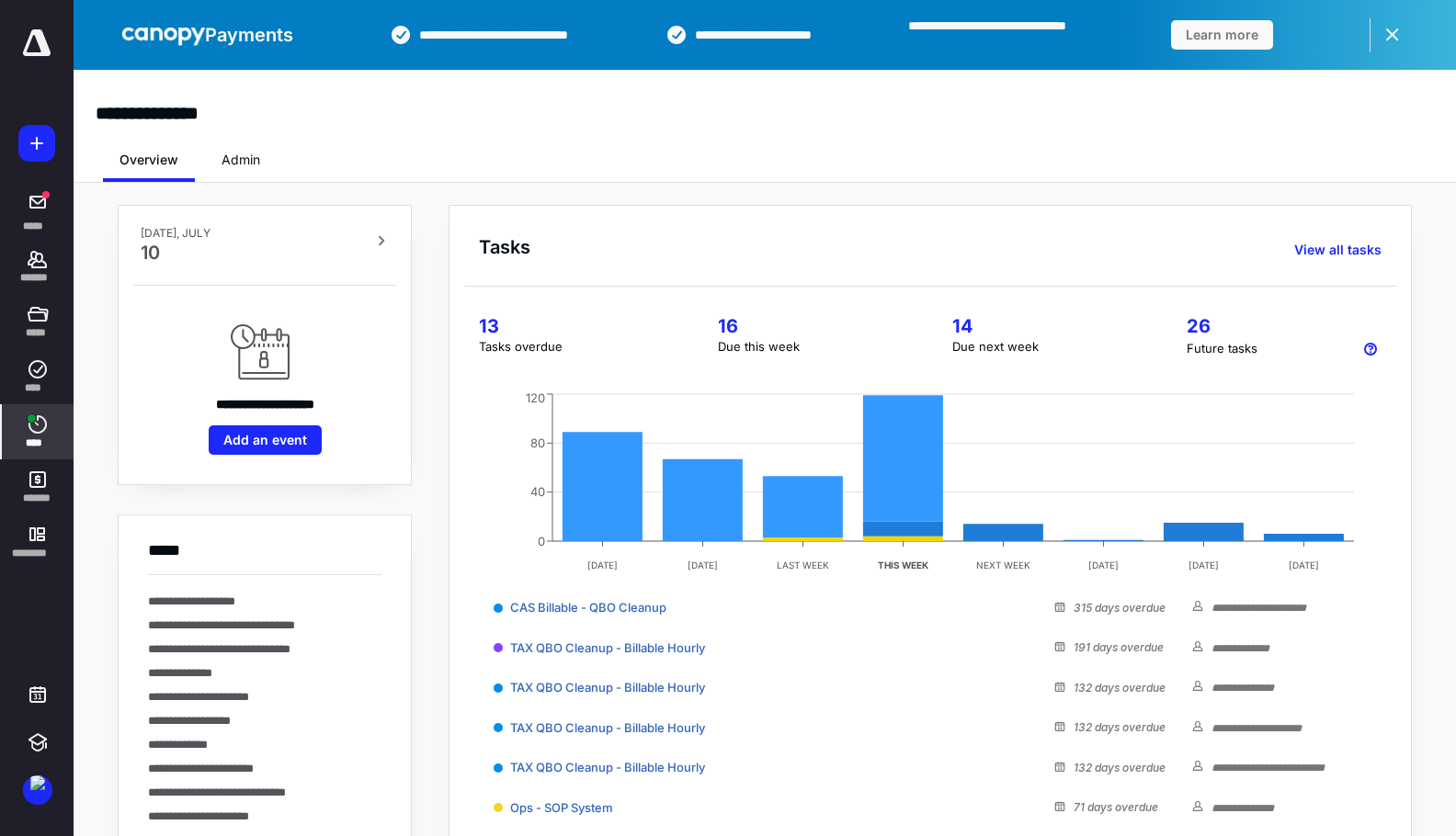 drag, startPoint x: 48, startPoint y: 413, endPoint x: 194, endPoint y: 426, distance: 146.57762 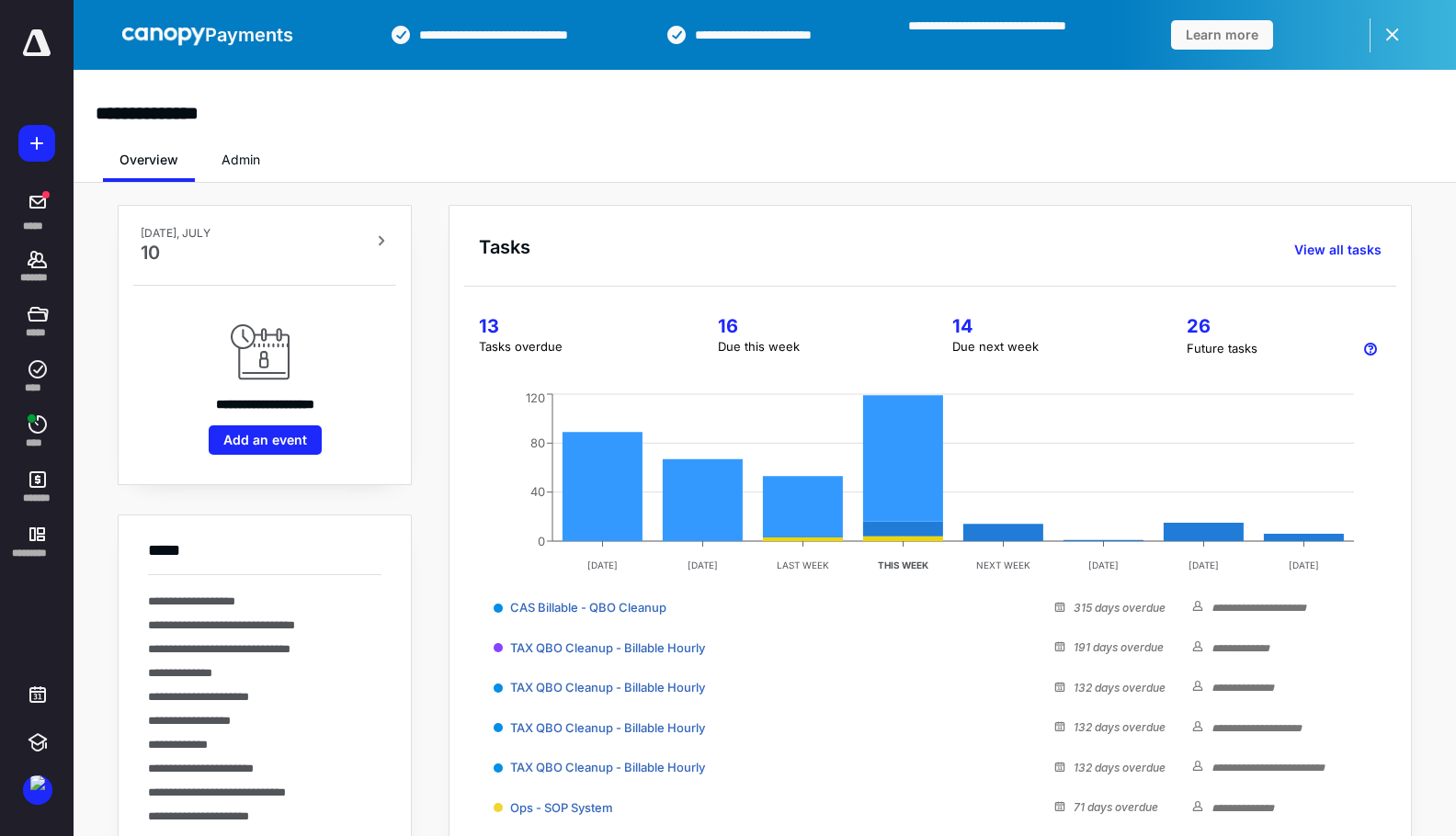 click on "****" at bounding box center (38, 432) 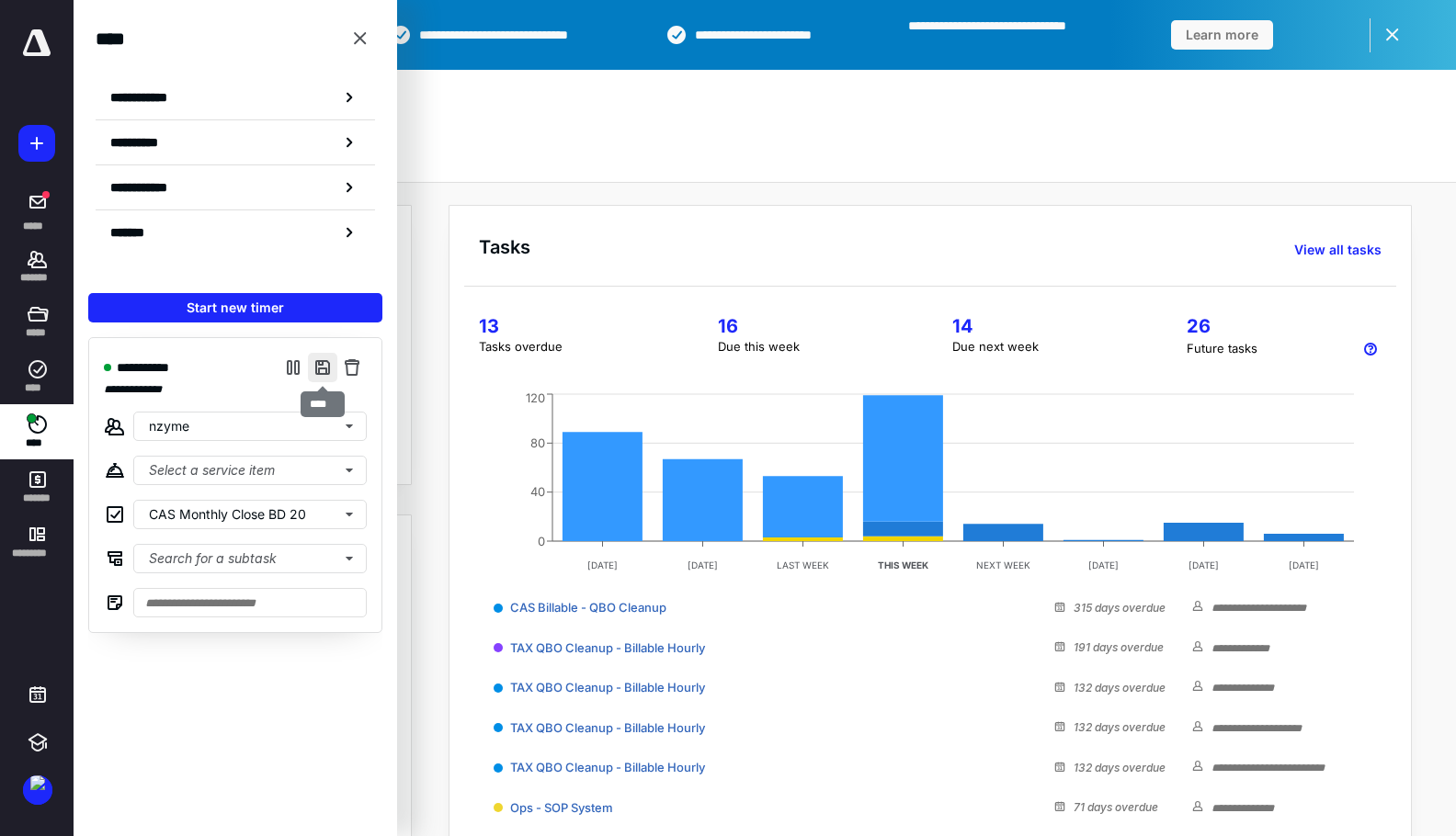 click at bounding box center (323, 367) 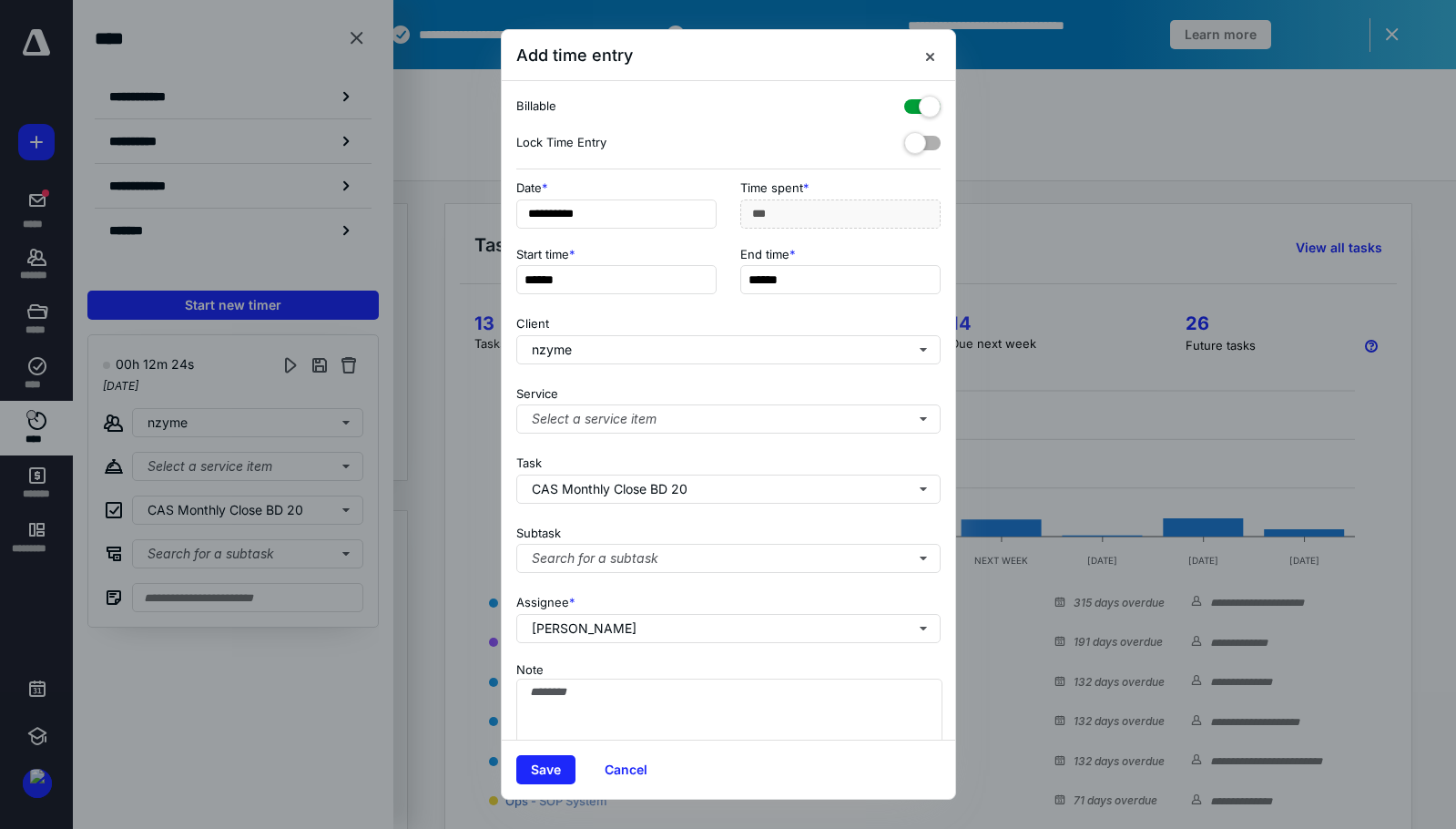 click at bounding box center (922, 103) 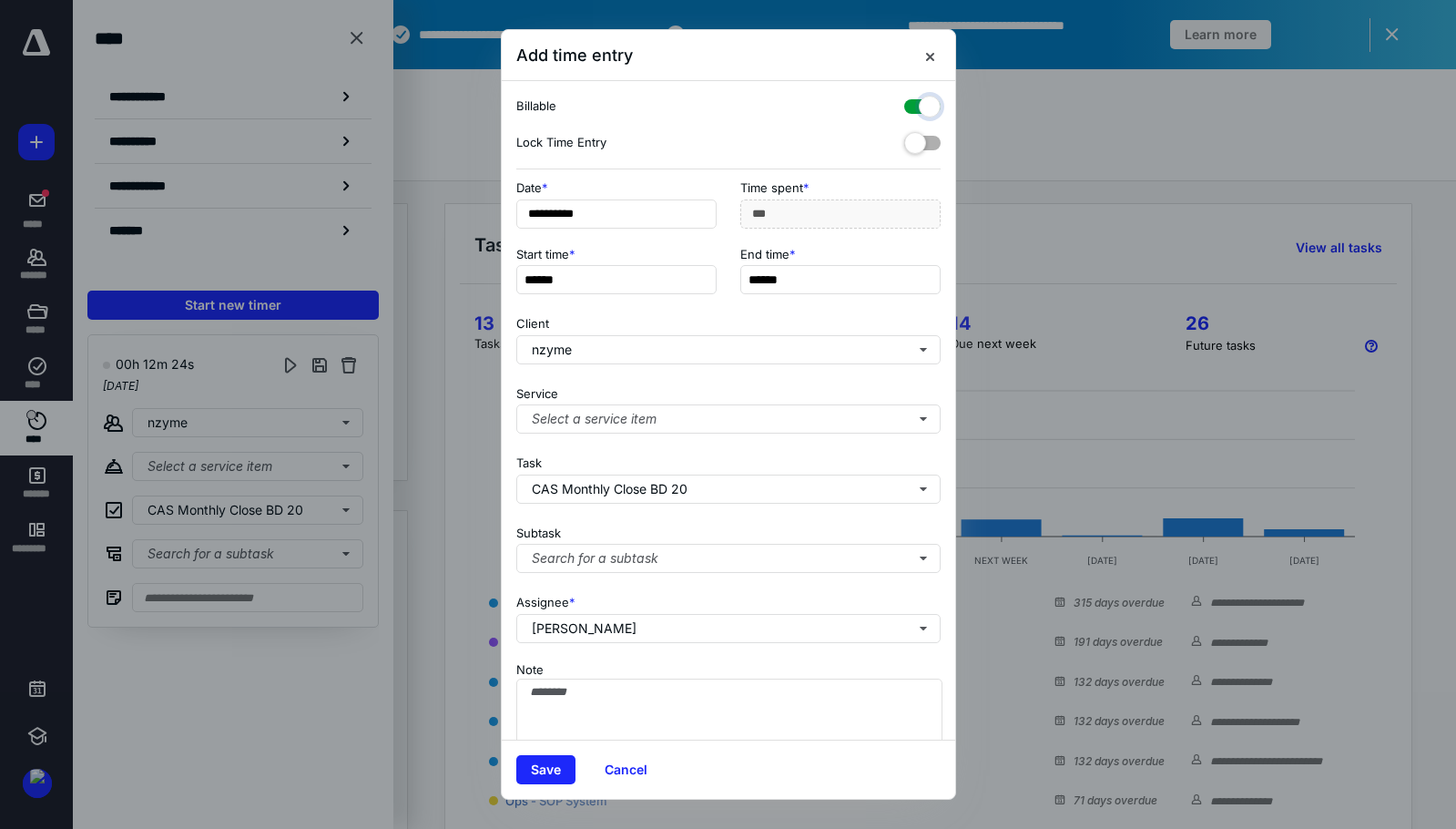 click at bounding box center [913, 104] 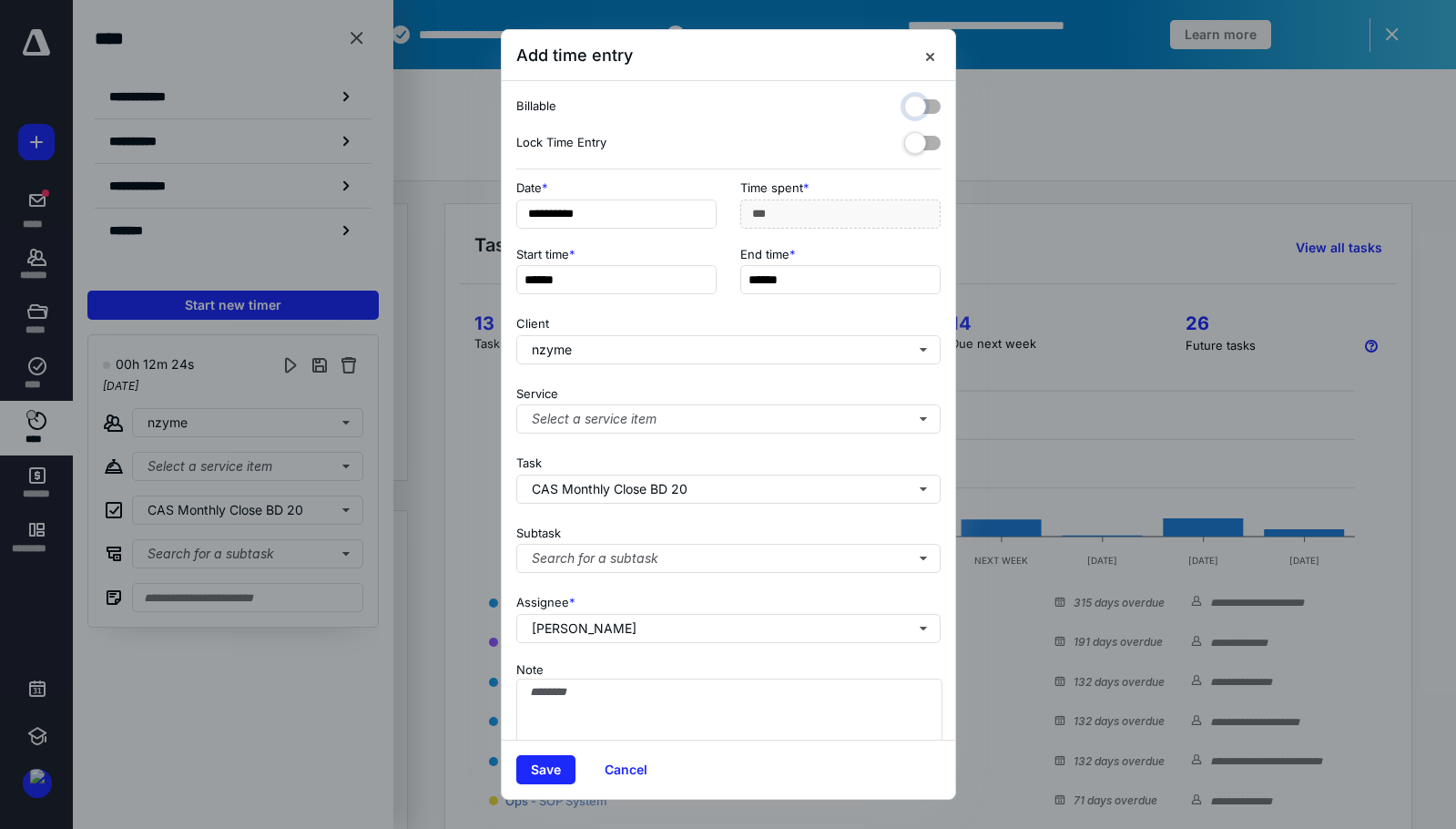 checkbox on "false" 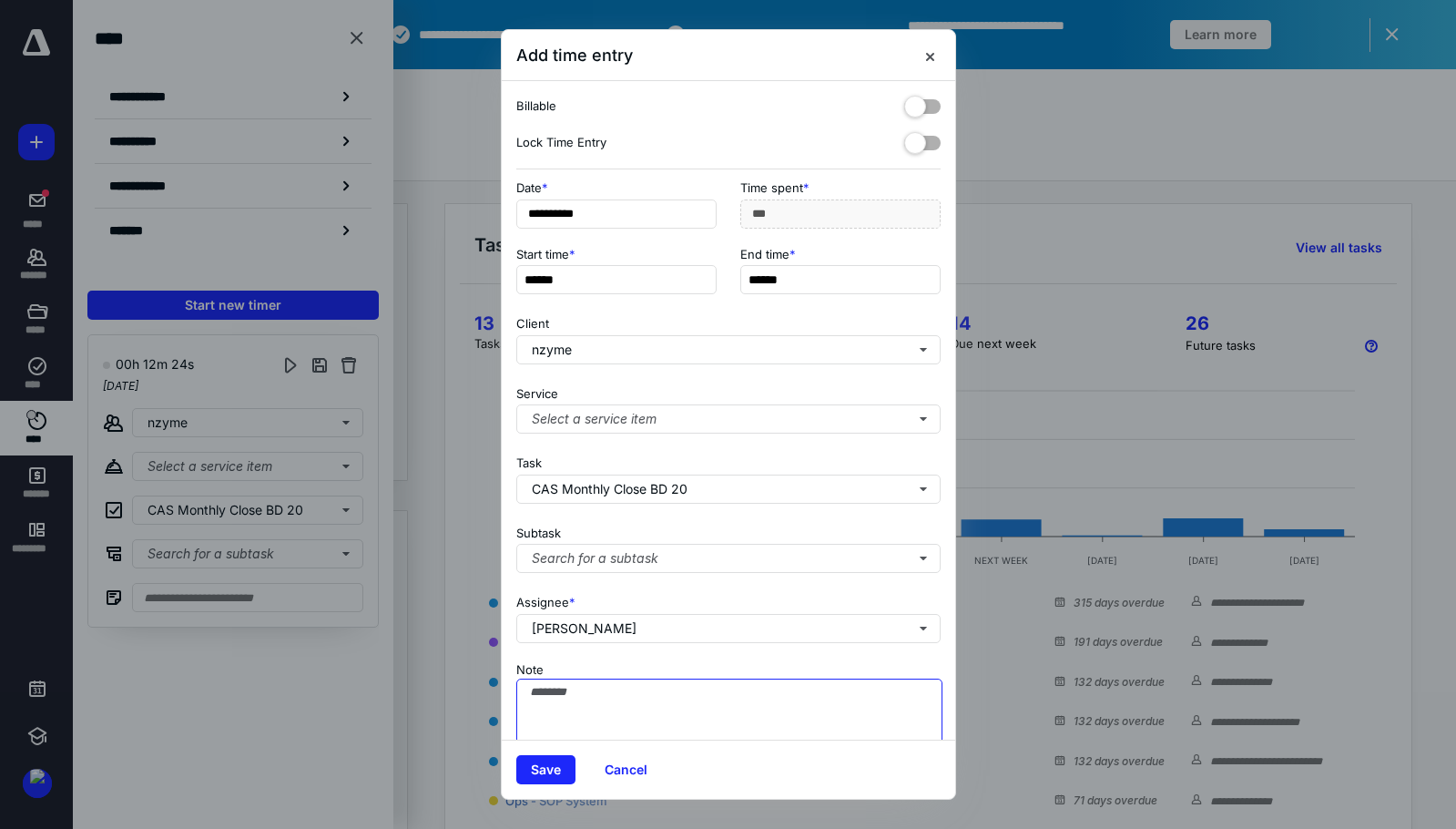 click on "Note" at bounding box center [729, 724] 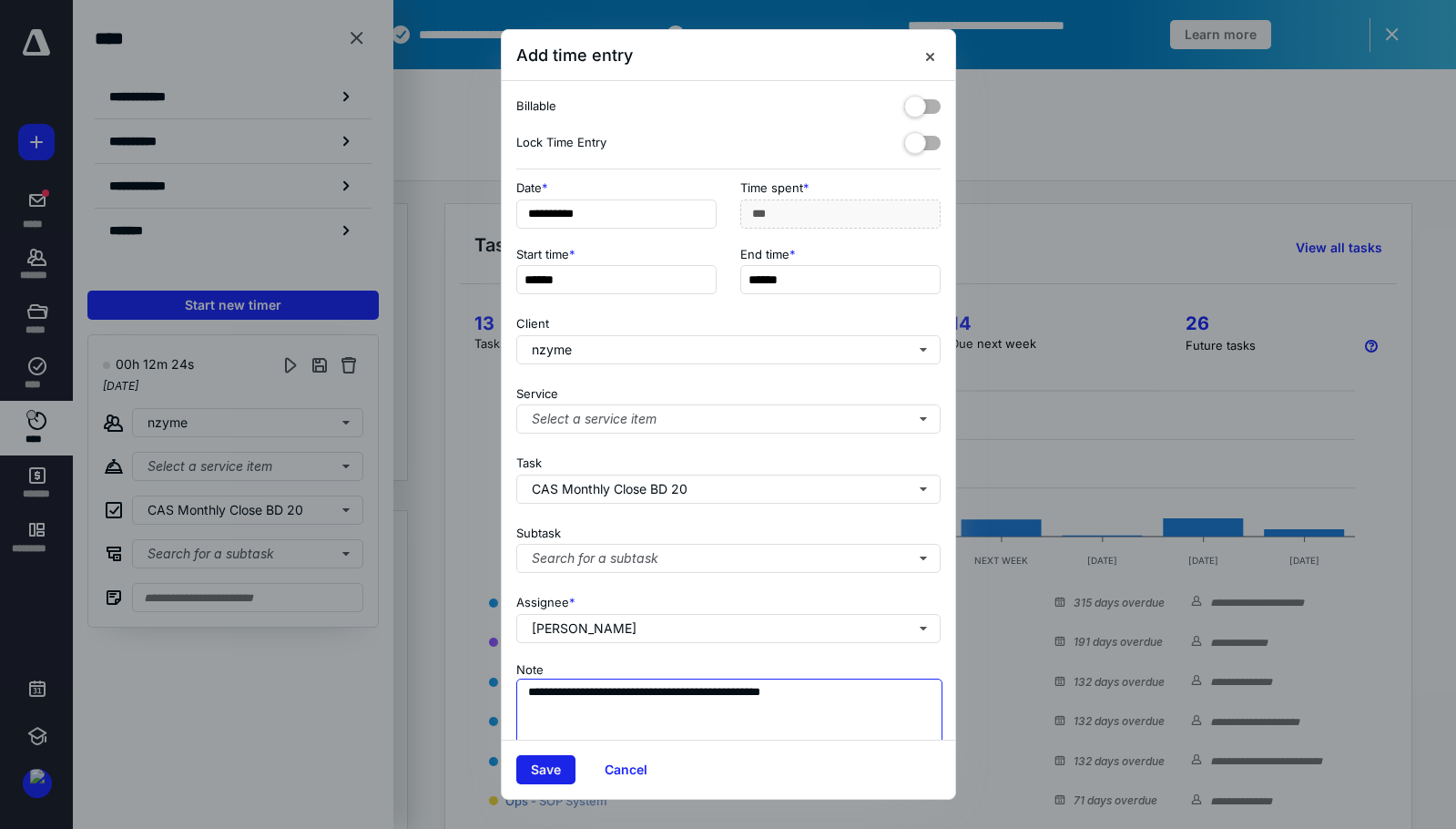 type on "**********" 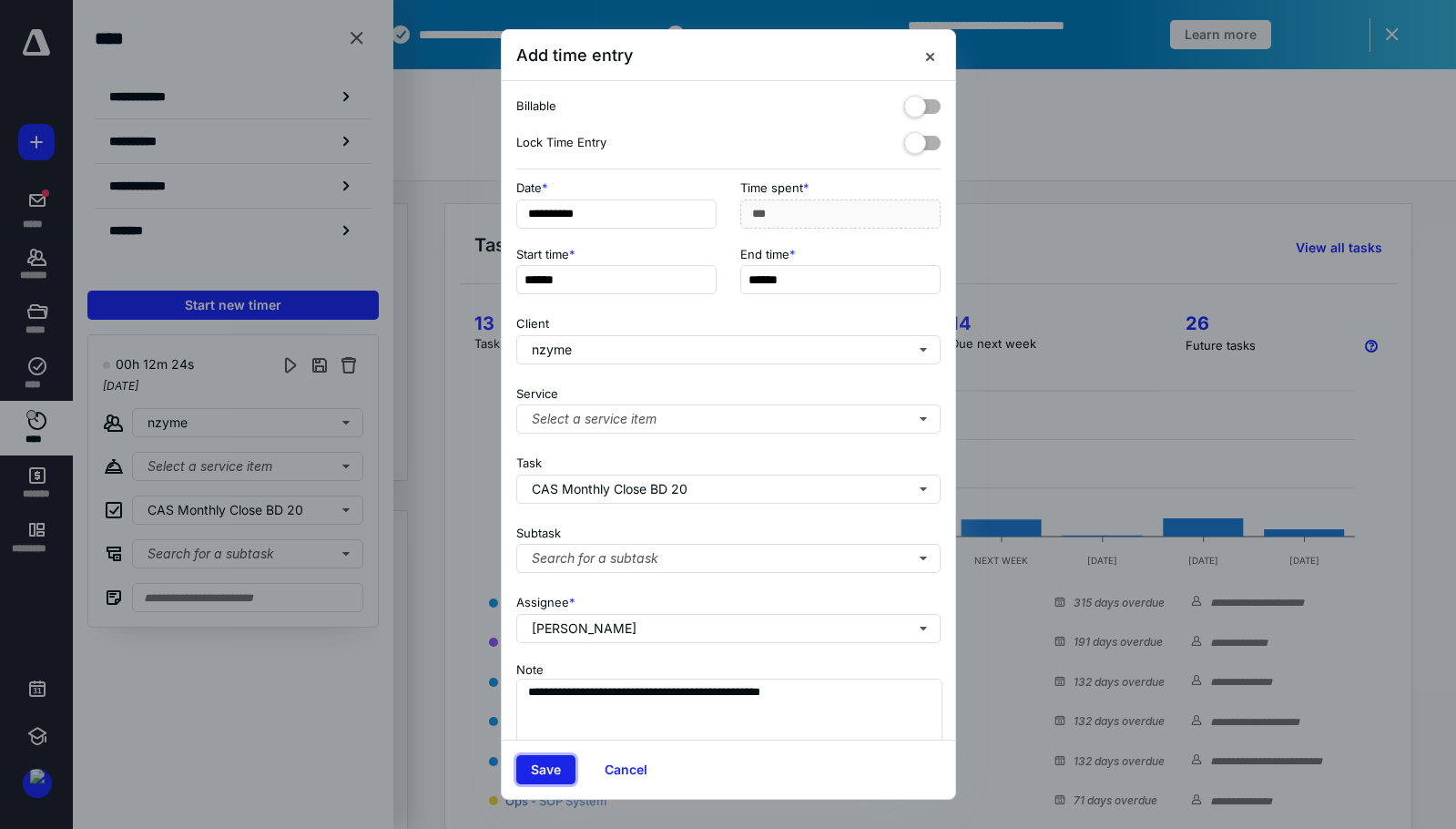 drag, startPoint x: 518, startPoint y: 773, endPoint x: 552, endPoint y: 788, distance: 37.161808 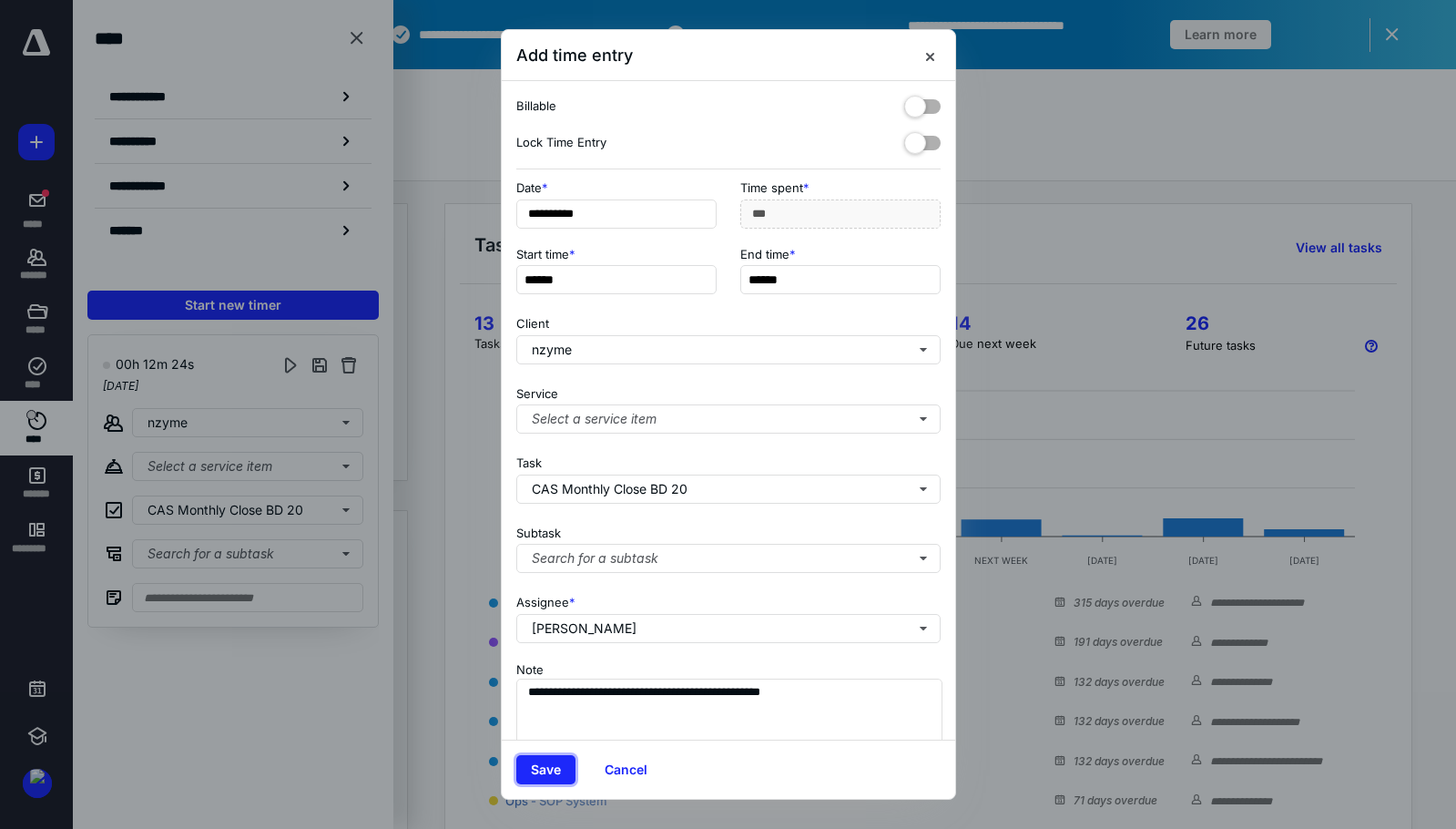 click on "Save" at bounding box center (545, 770) 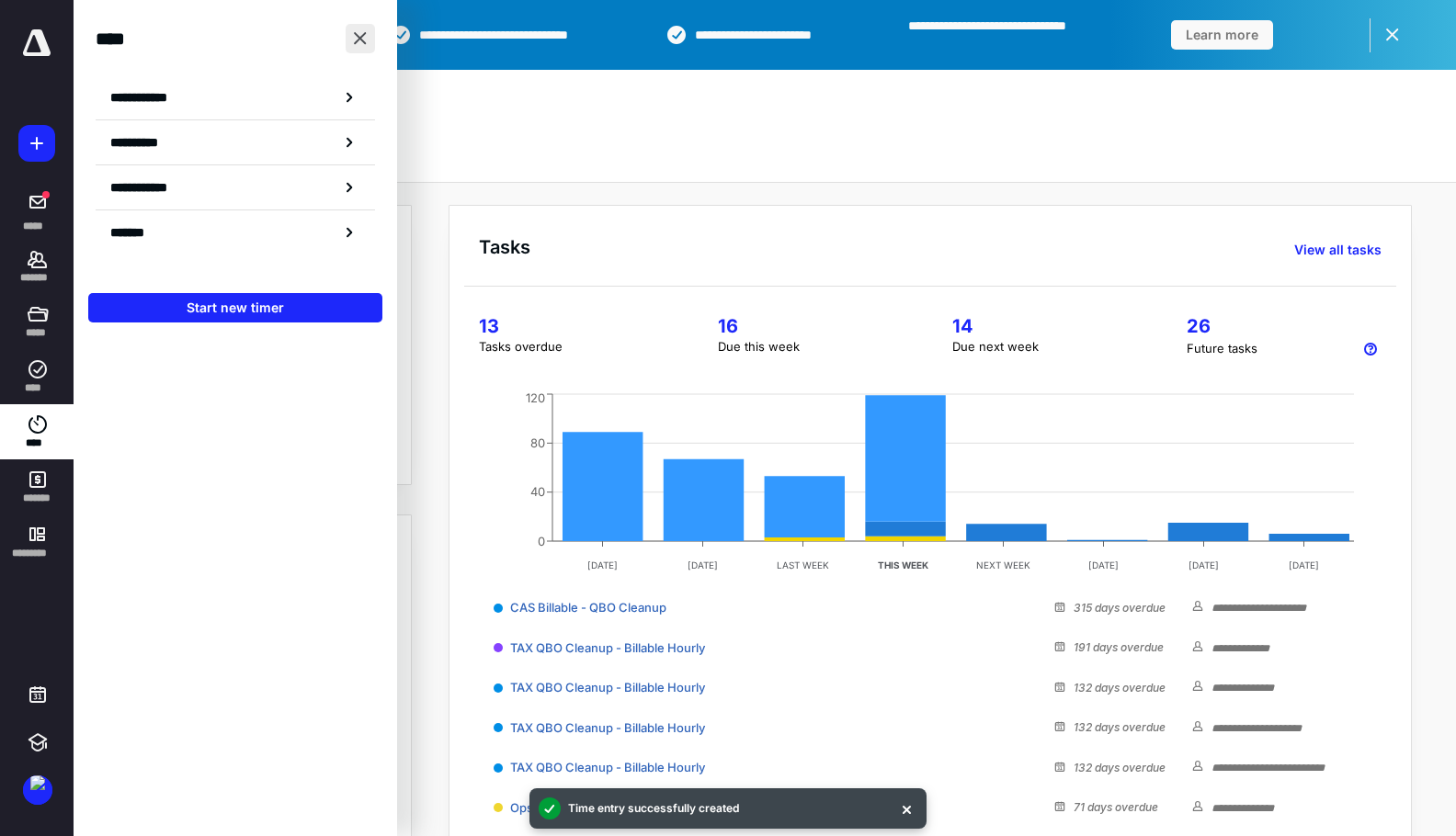 drag, startPoint x: 351, startPoint y: 34, endPoint x: 402, endPoint y: 32, distance: 51.0392 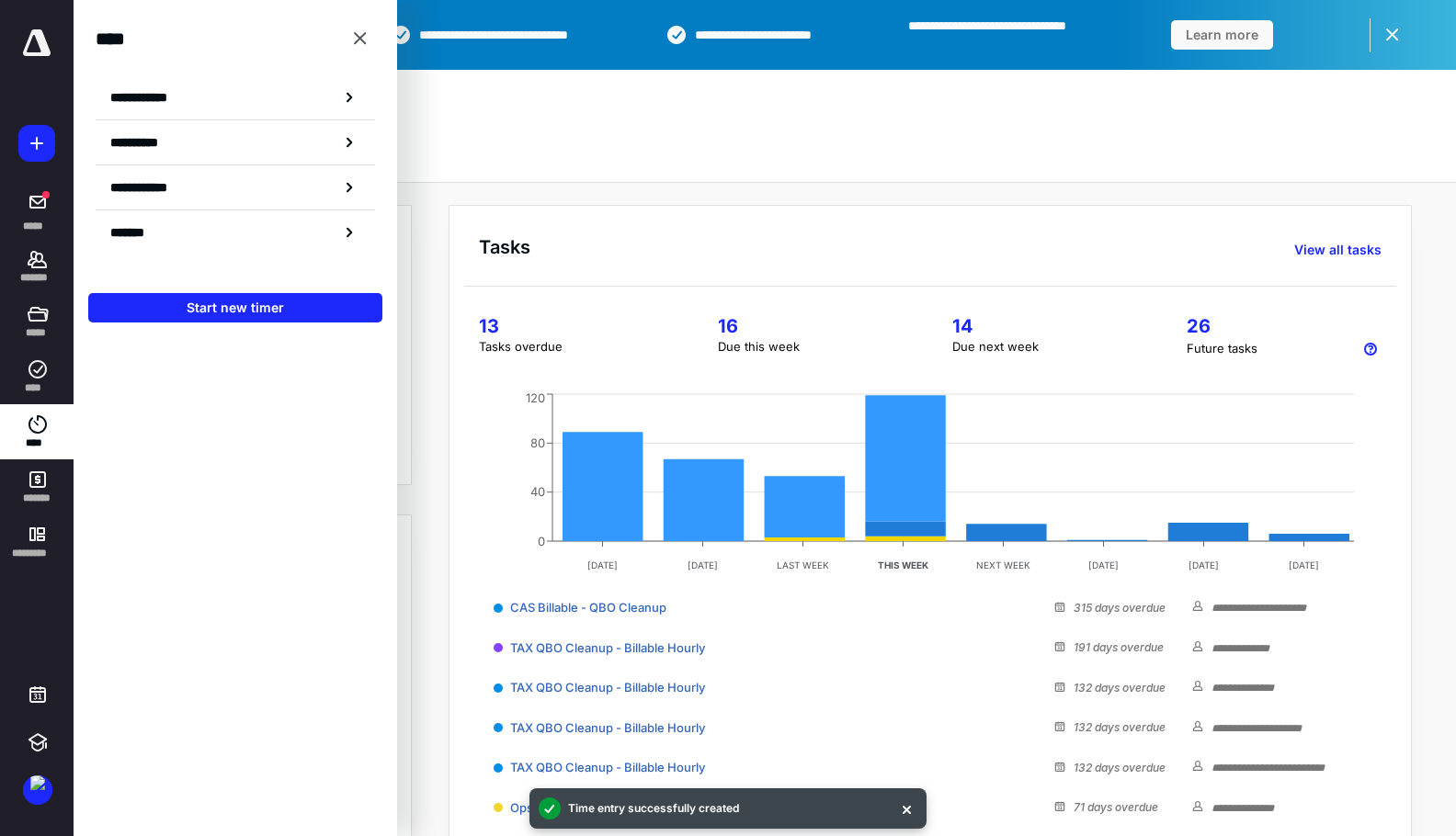 click at bounding box center (360, 39) 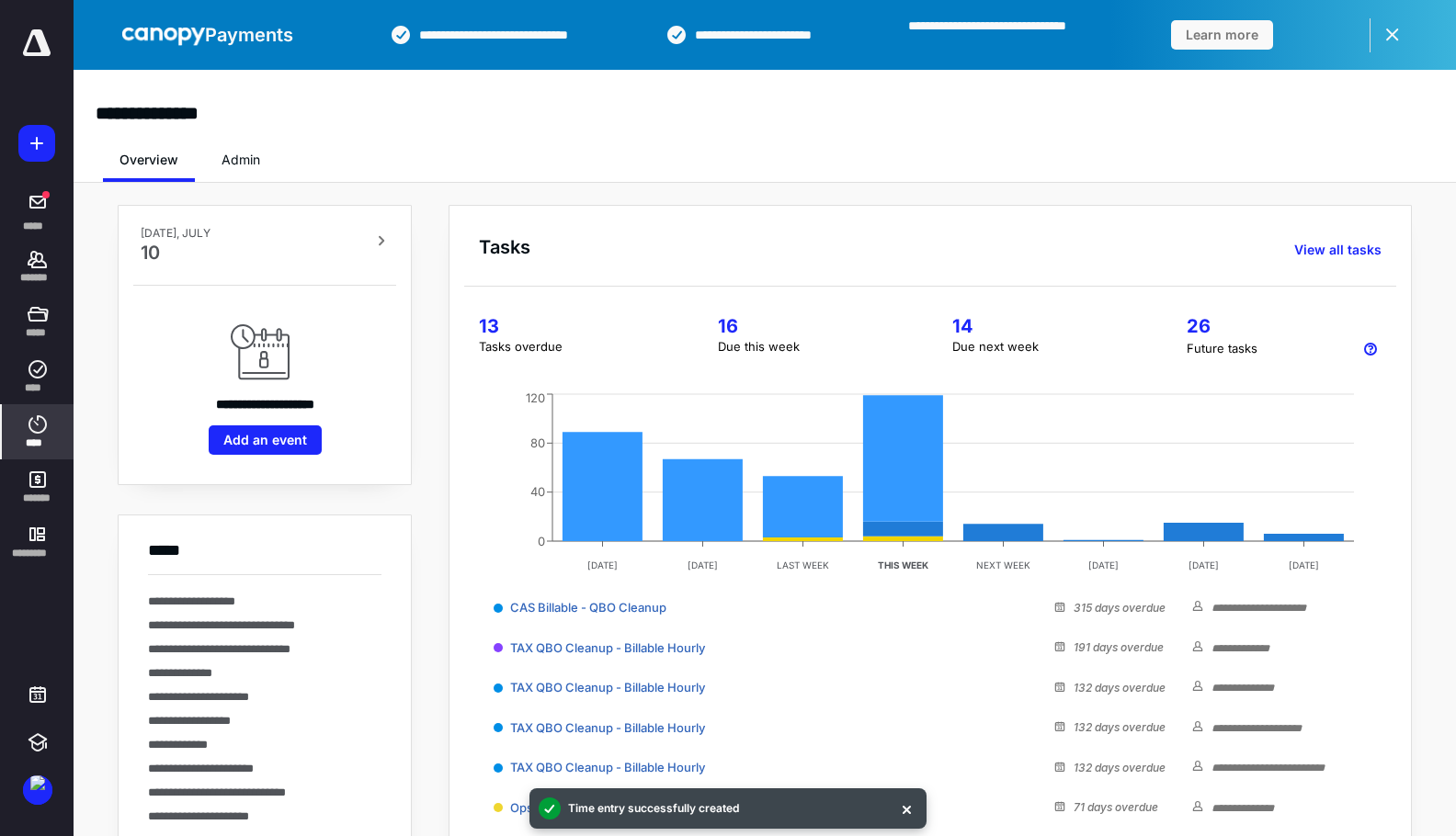 click 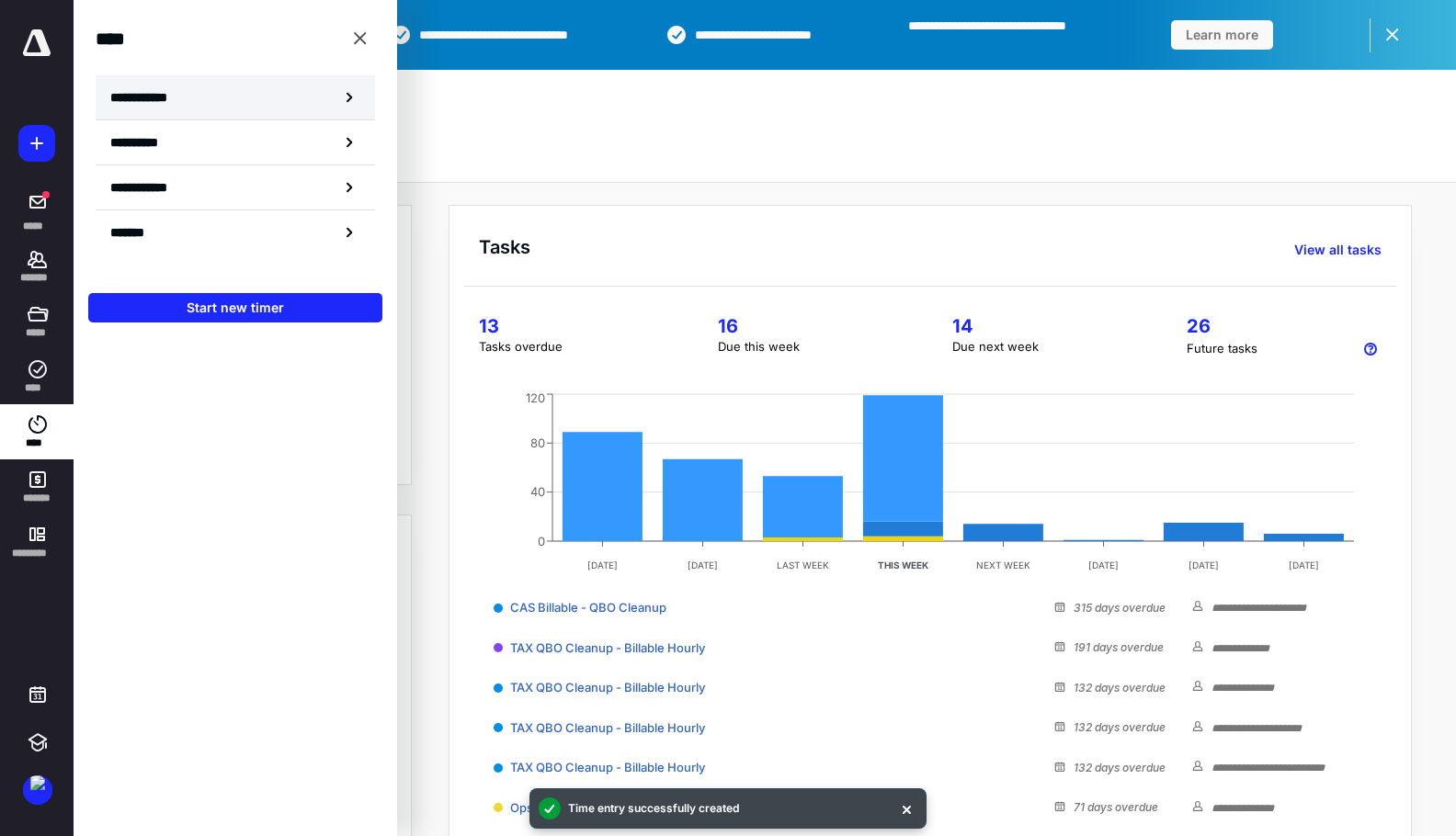 drag, startPoint x: 256, startPoint y: 85, endPoint x: 269, endPoint y: 93, distance: 15.264338 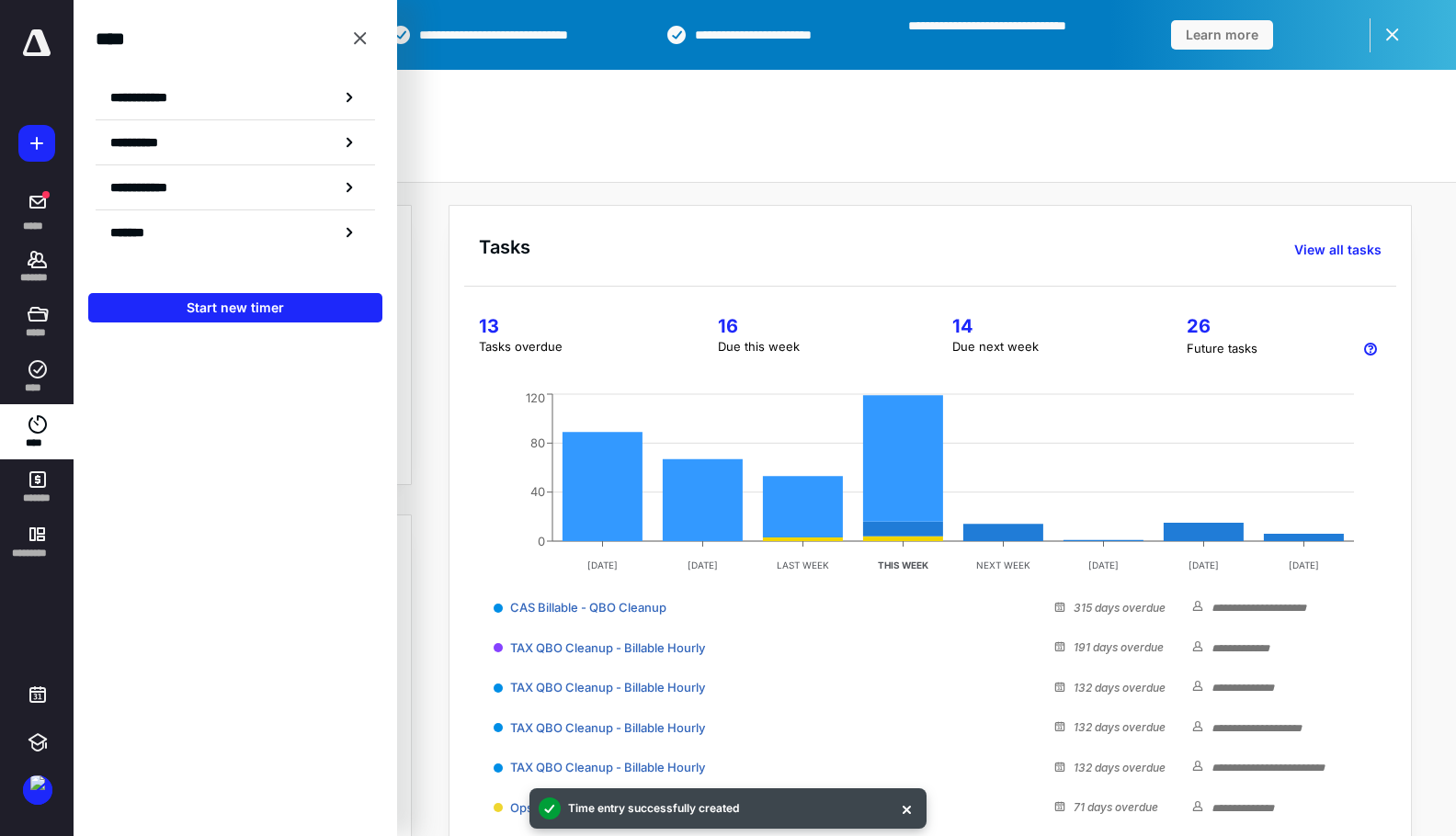 click on "**********" at bounding box center [235, 97] 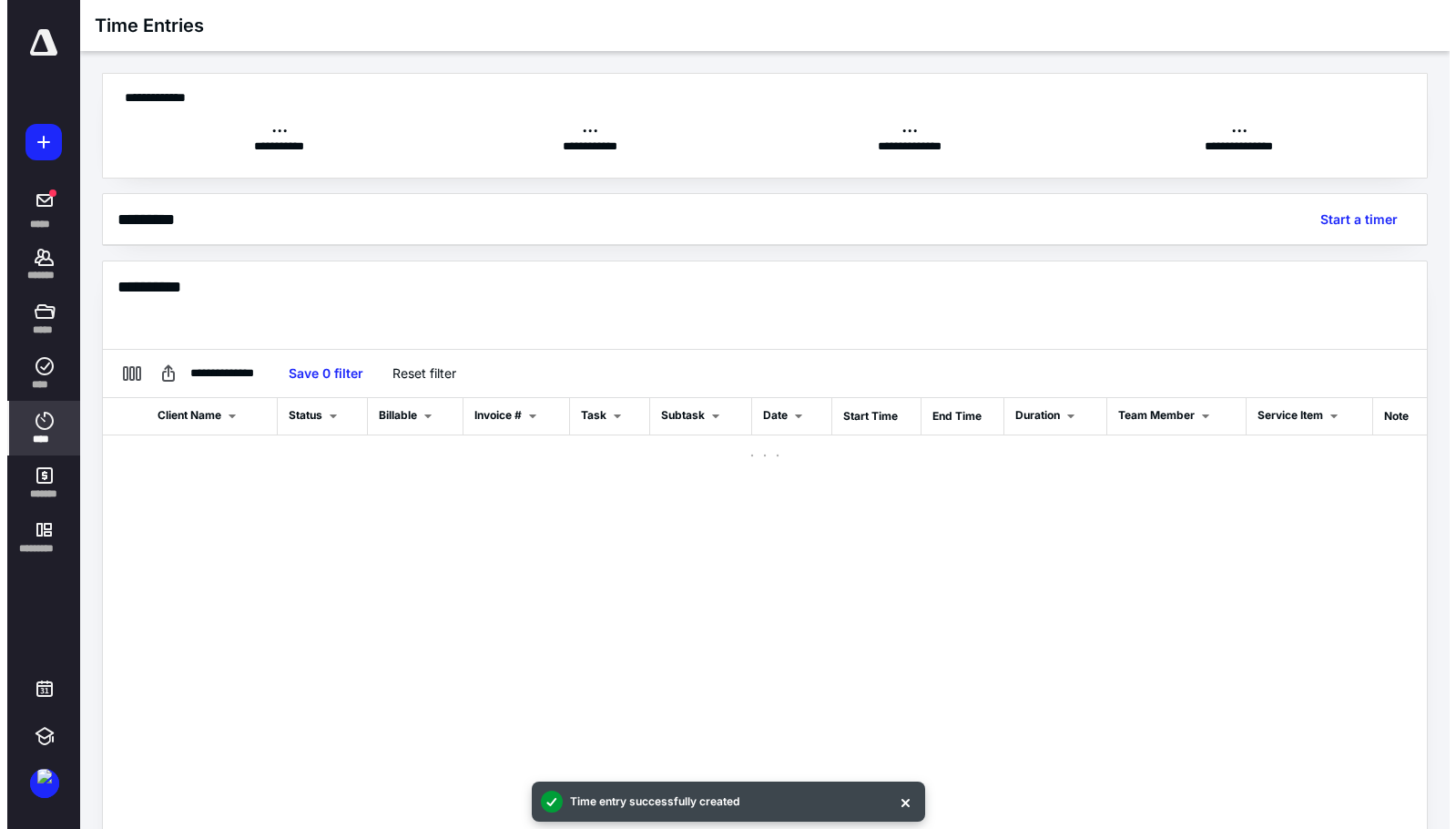 scroll, scrollTop: 0, scrollLeft: 309, axis: horizontal 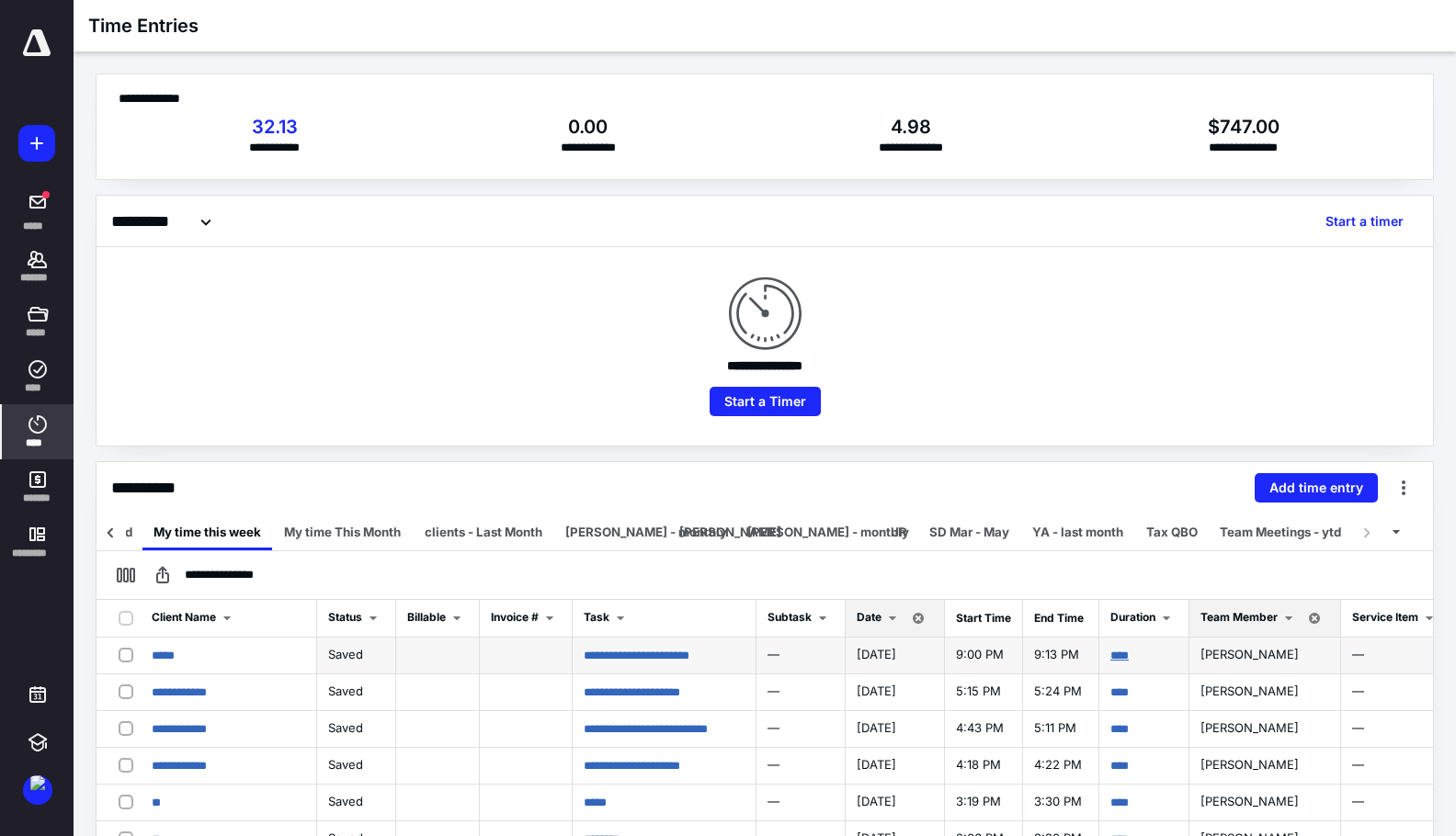 click on "****" at bounding box center [1120, 655] 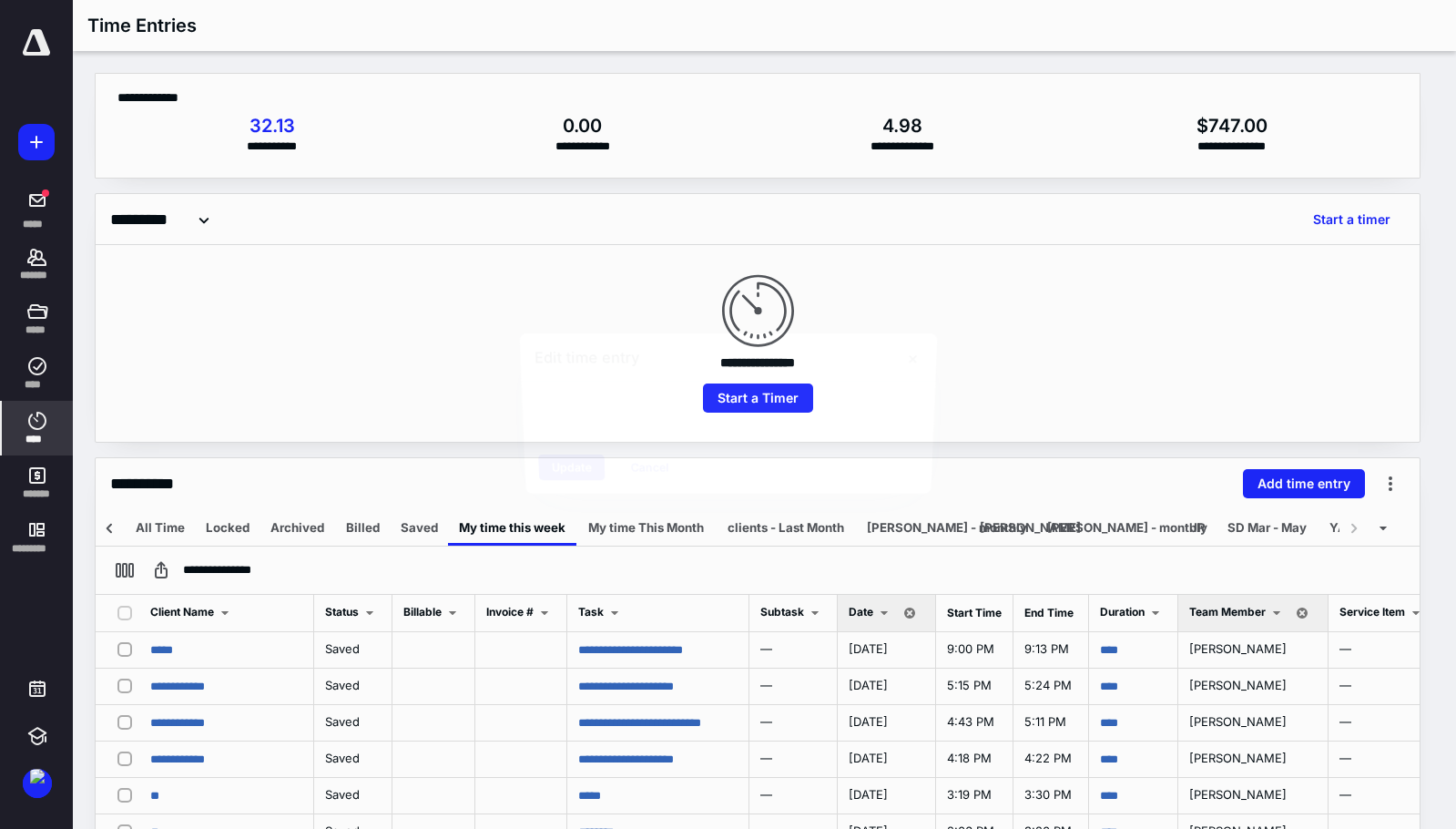 scroll, scrollTop: 0, scrollLeft: 295, axis: horizontal 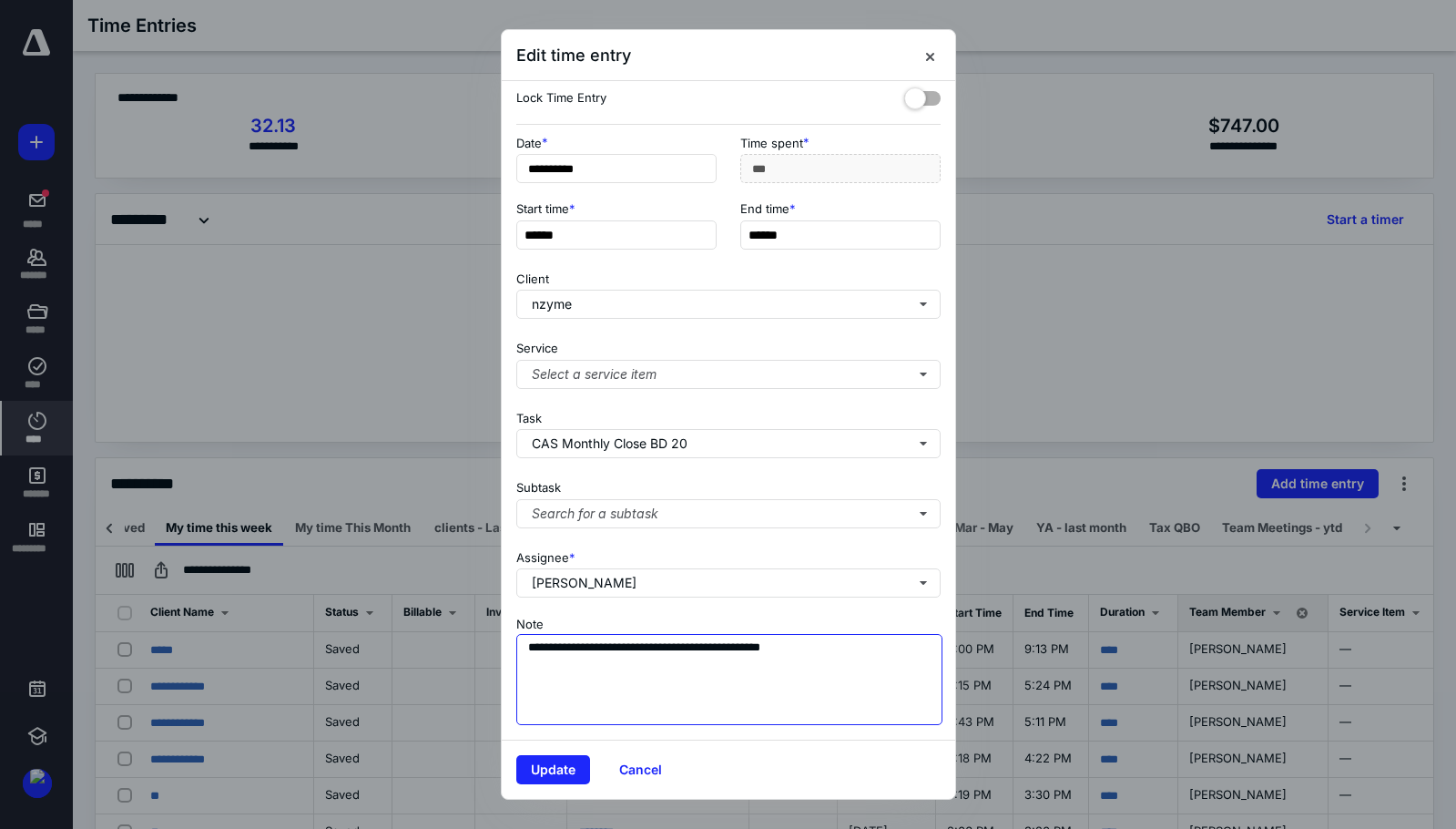 drag, startPoint x: 670, startPoint y: 638, endPoint x: 825, endPoint y: 633, distance: 155.08062 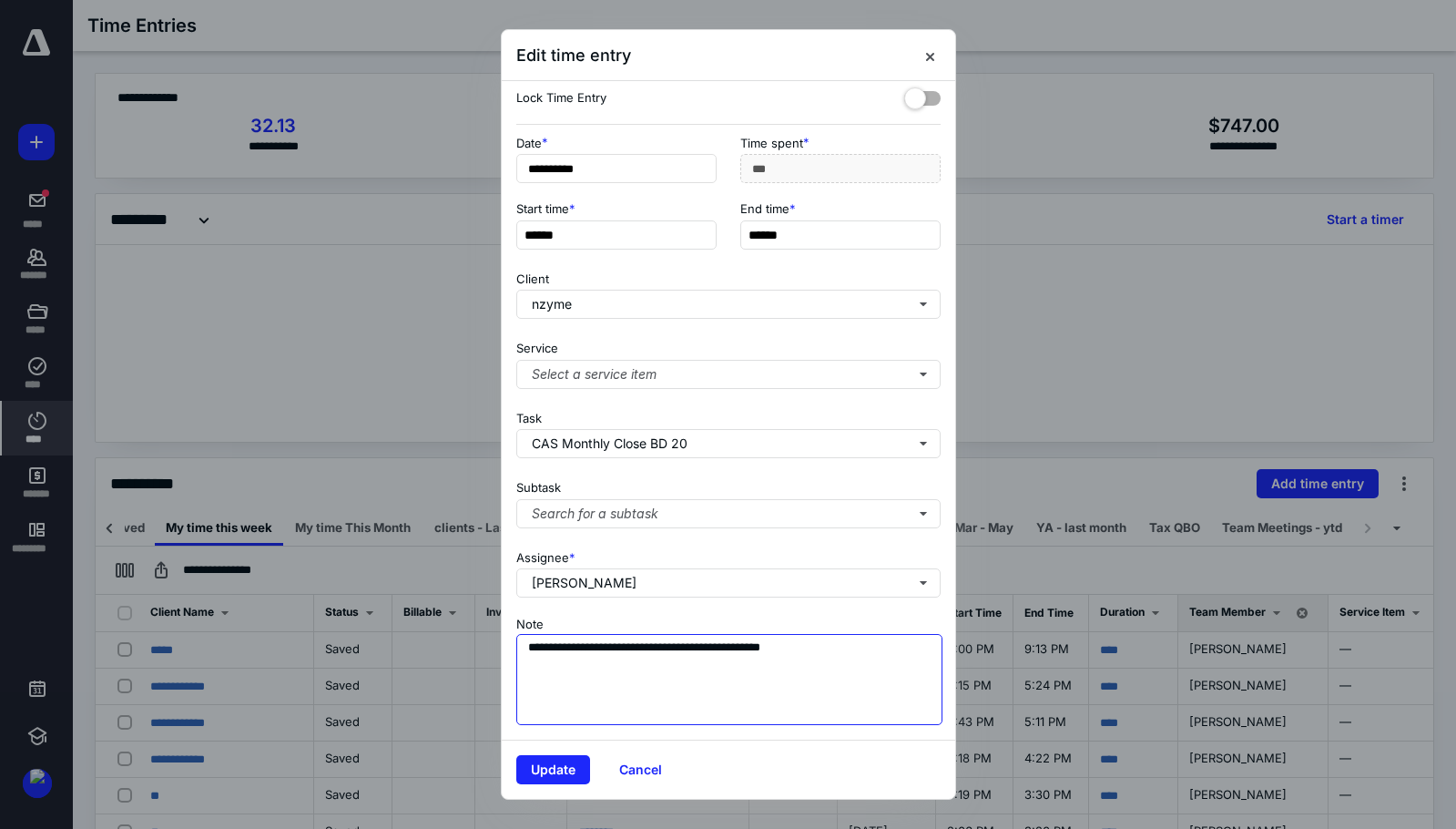 click on "**********" at bounding box center [729, 680] 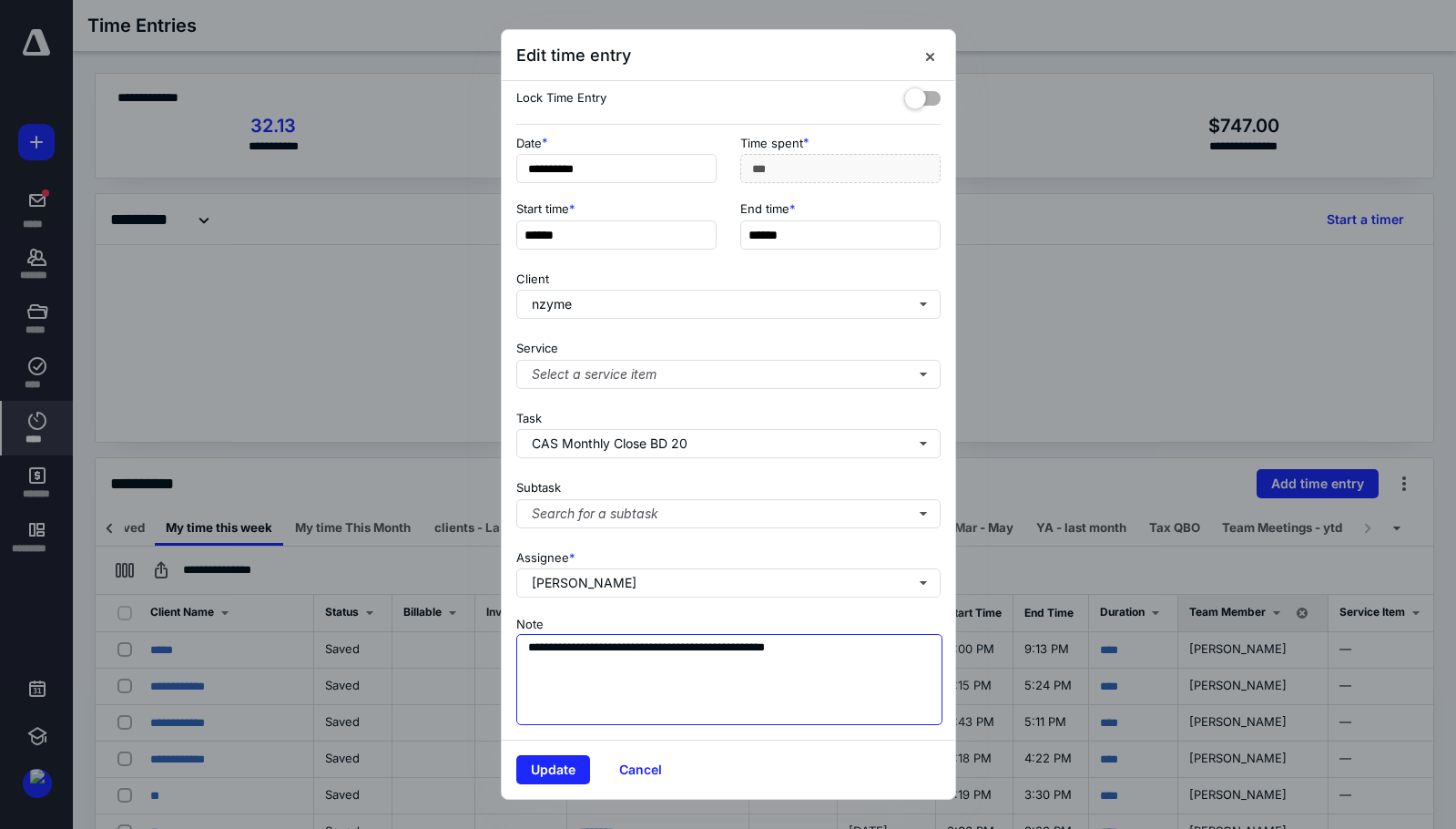 scroll, scrollTop: 0, scrollLeft: 0, axis: both 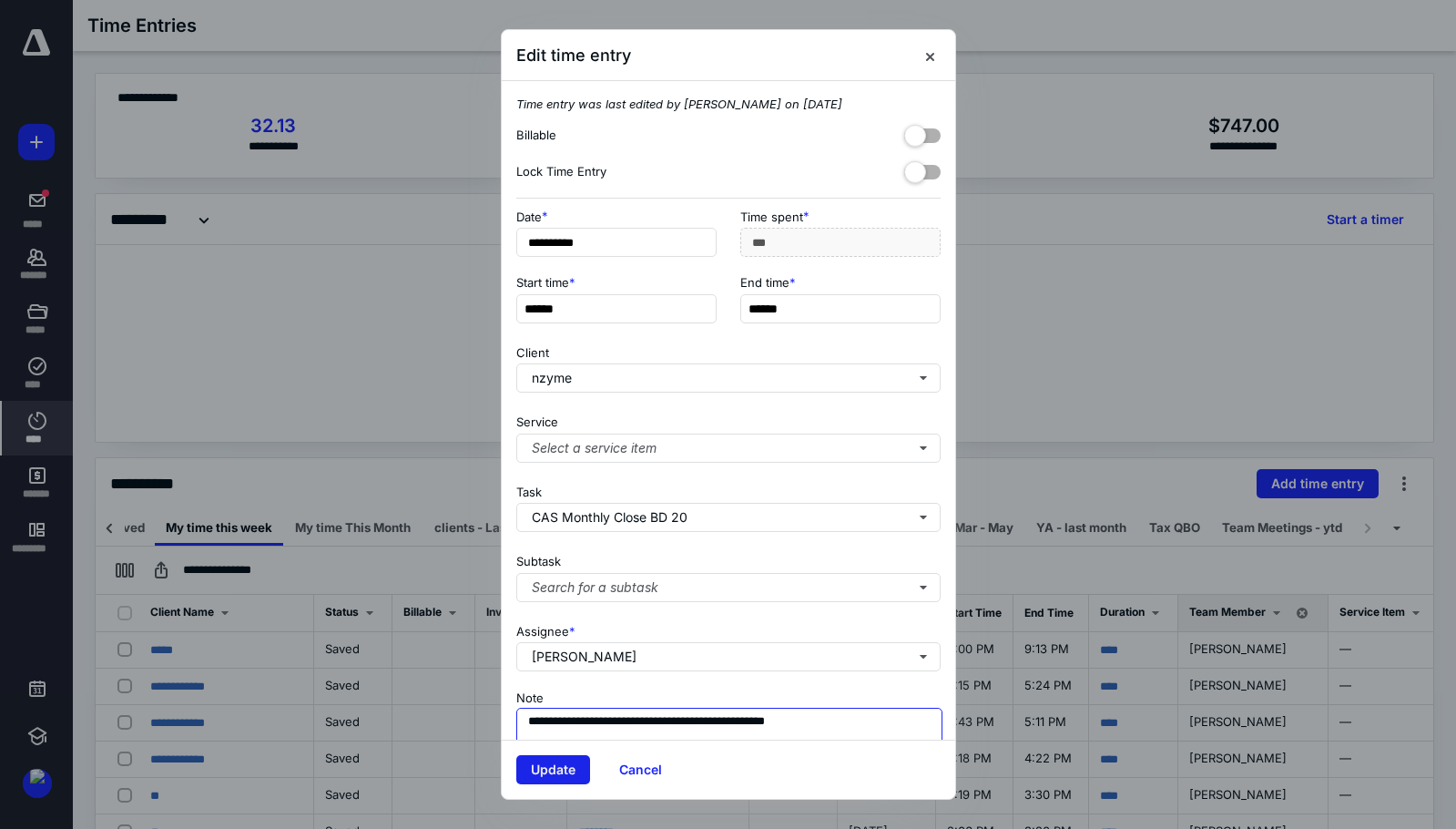 type on "**********" 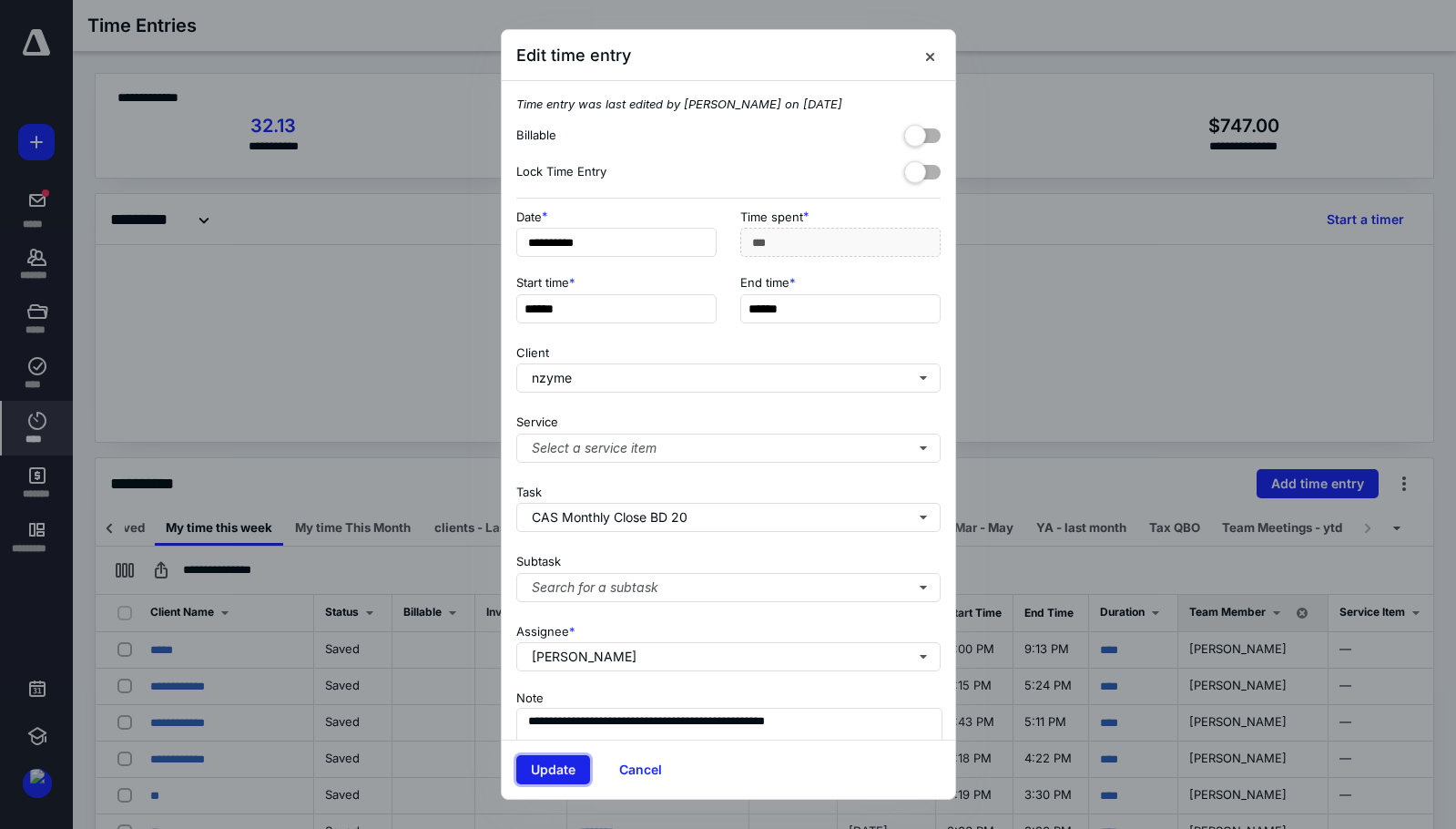 drag, startPoint x: 566, startPoint y: 762, endPoint x: 676, endPoint y: 750, distance: 110.65261 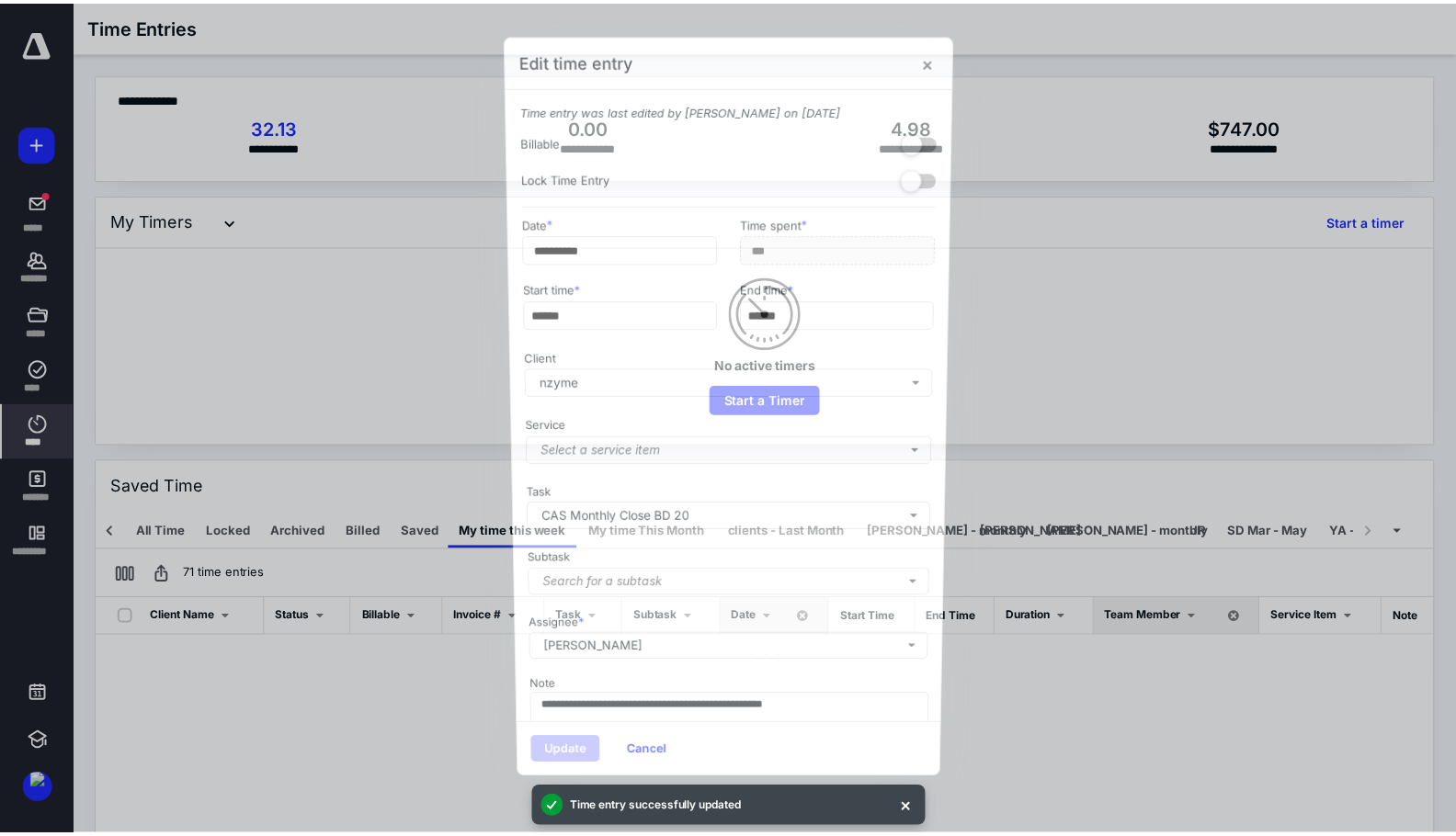 scroll, scrollTop: 0, scrollLeft: 298, axis: horizontal 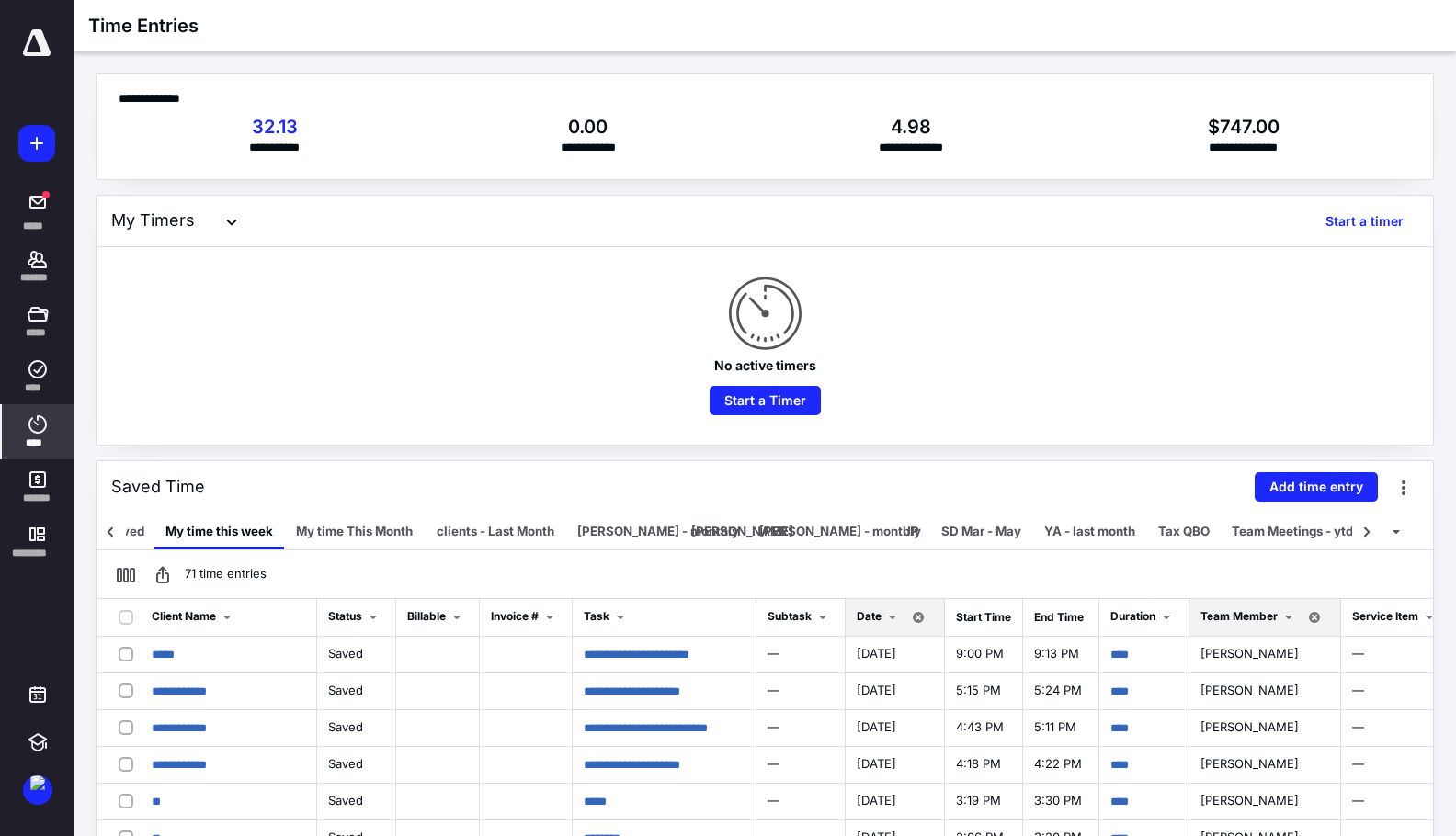click on "****" at bounding box center (38, 432) 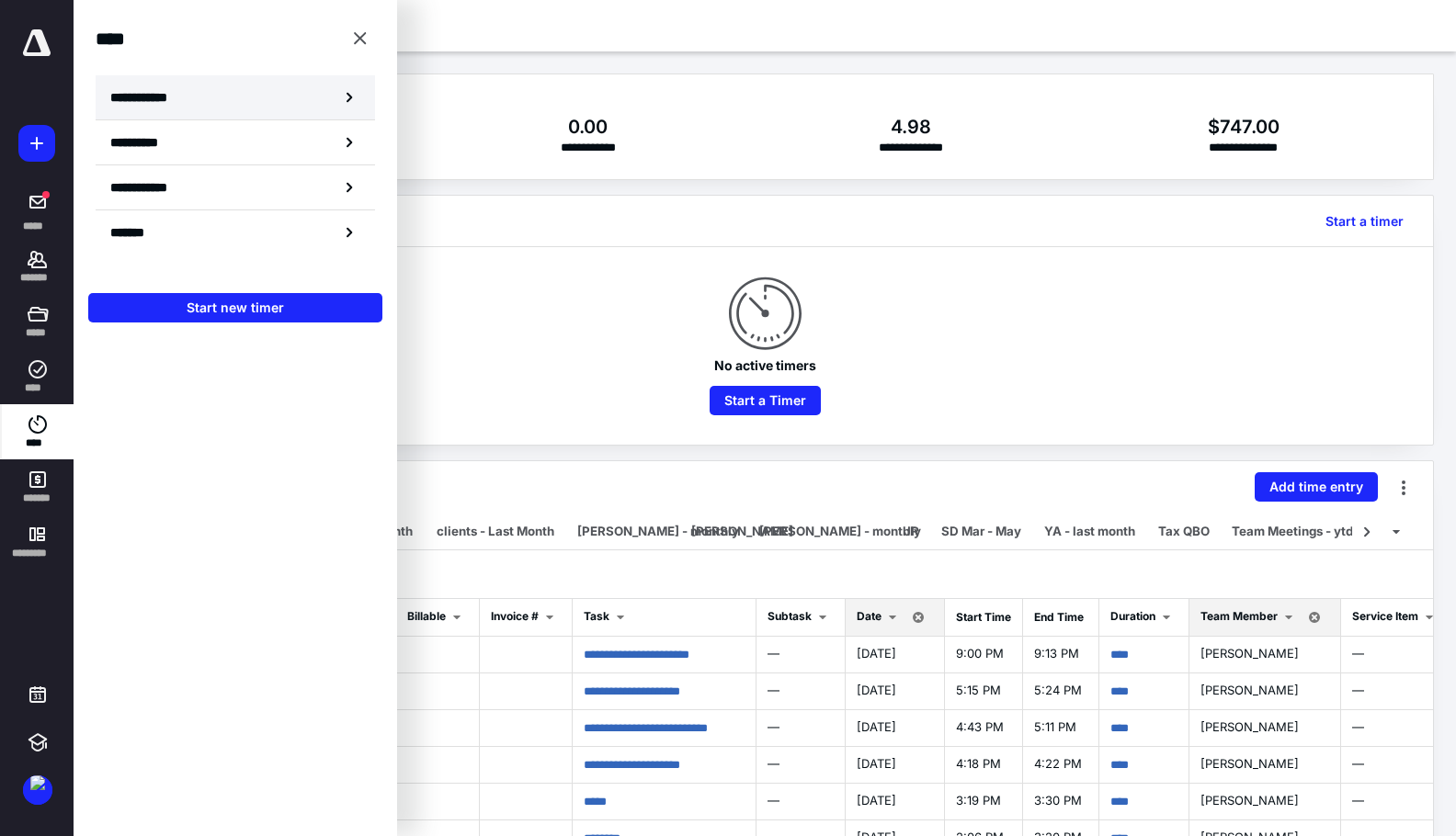 click on "**********" at bounding box center (235, 97) 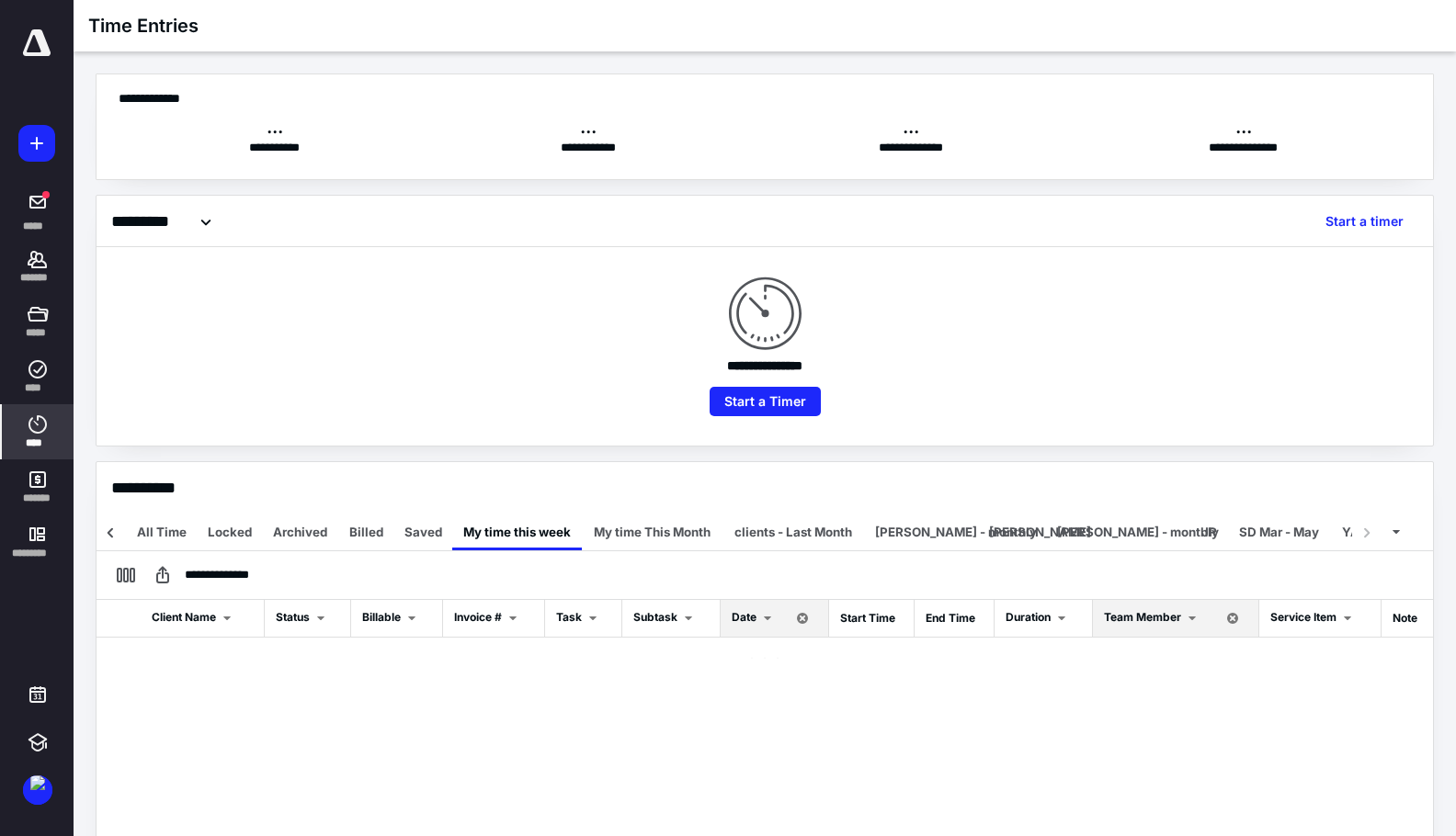 scroll, scrollTop: 0, scrollLeft: 312, axis: horizontal 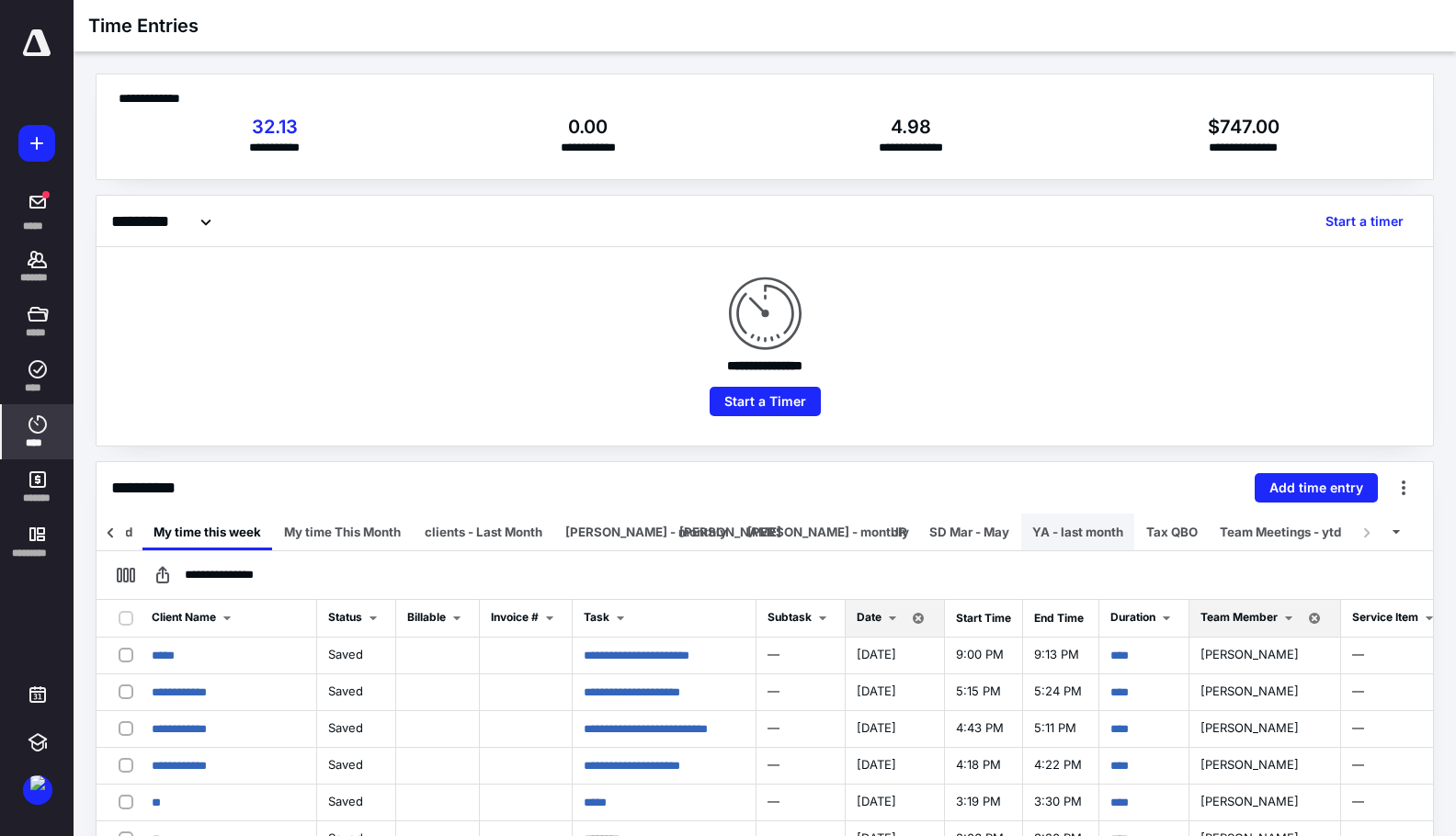click on "YA - last month" at bounding box center [1077, 532] 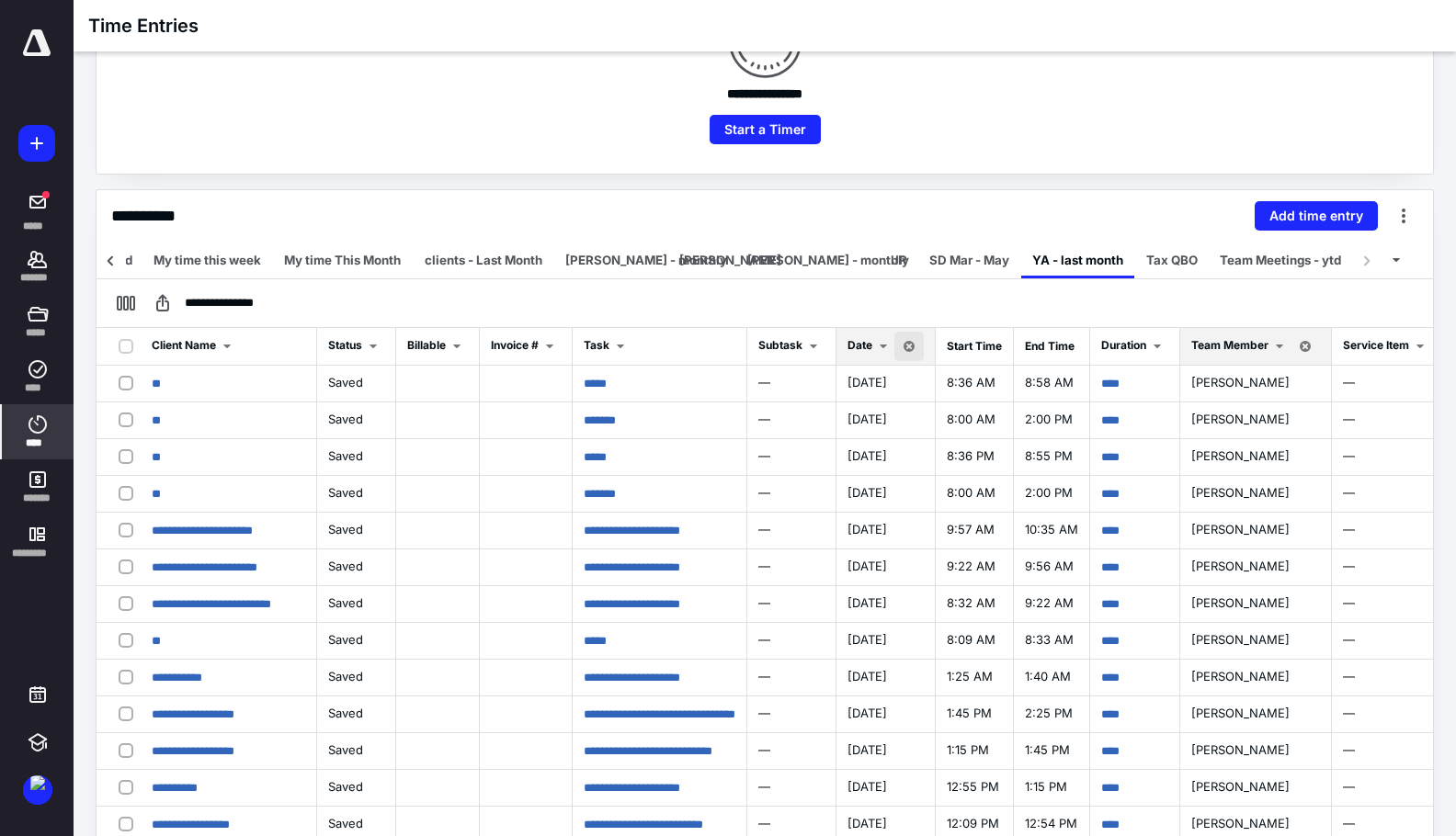 scroll, scrollTop: 276, scrollLeft: 0, axis: vertical 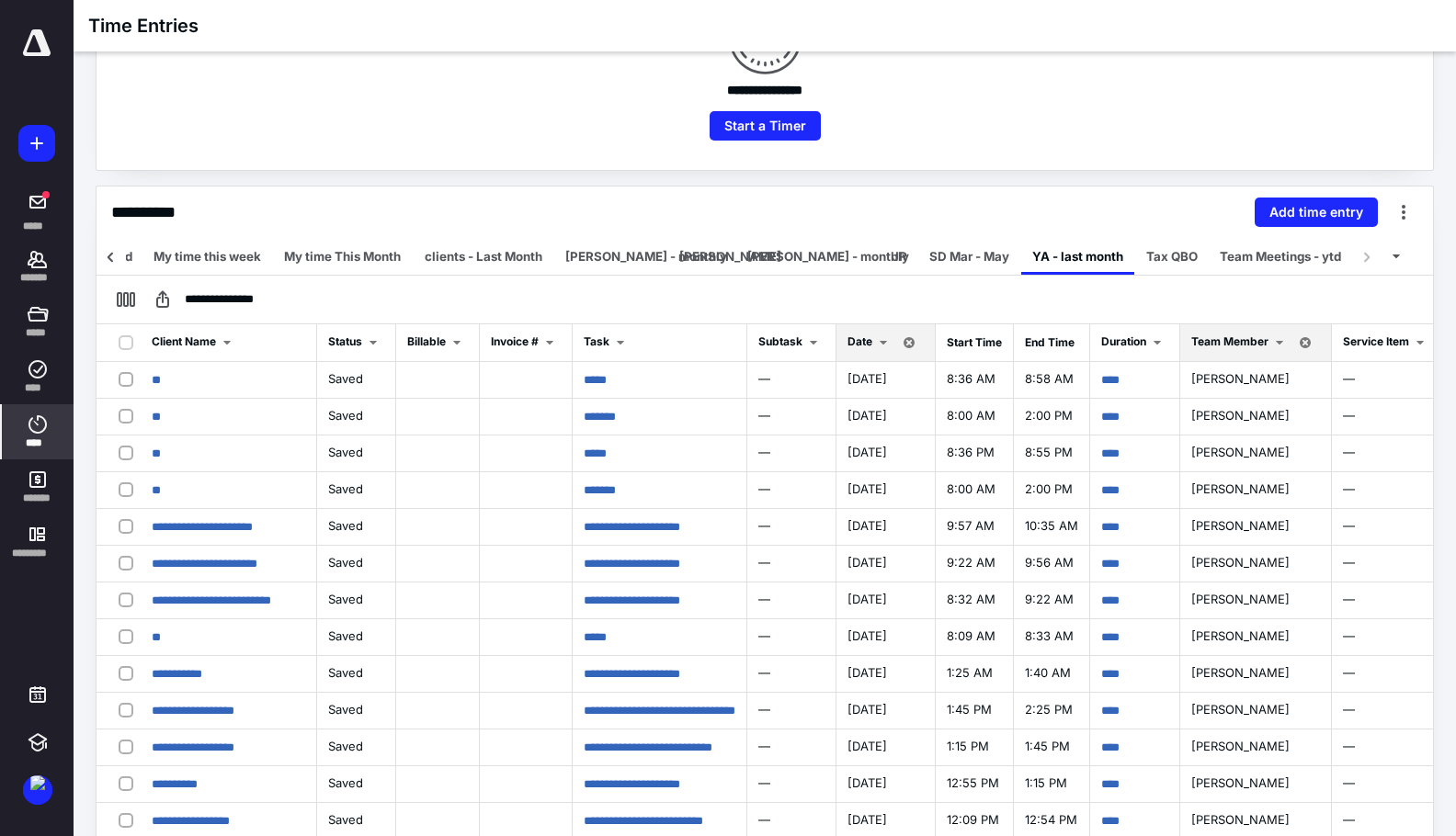 click on "Date" at bounding box center [859, 341] 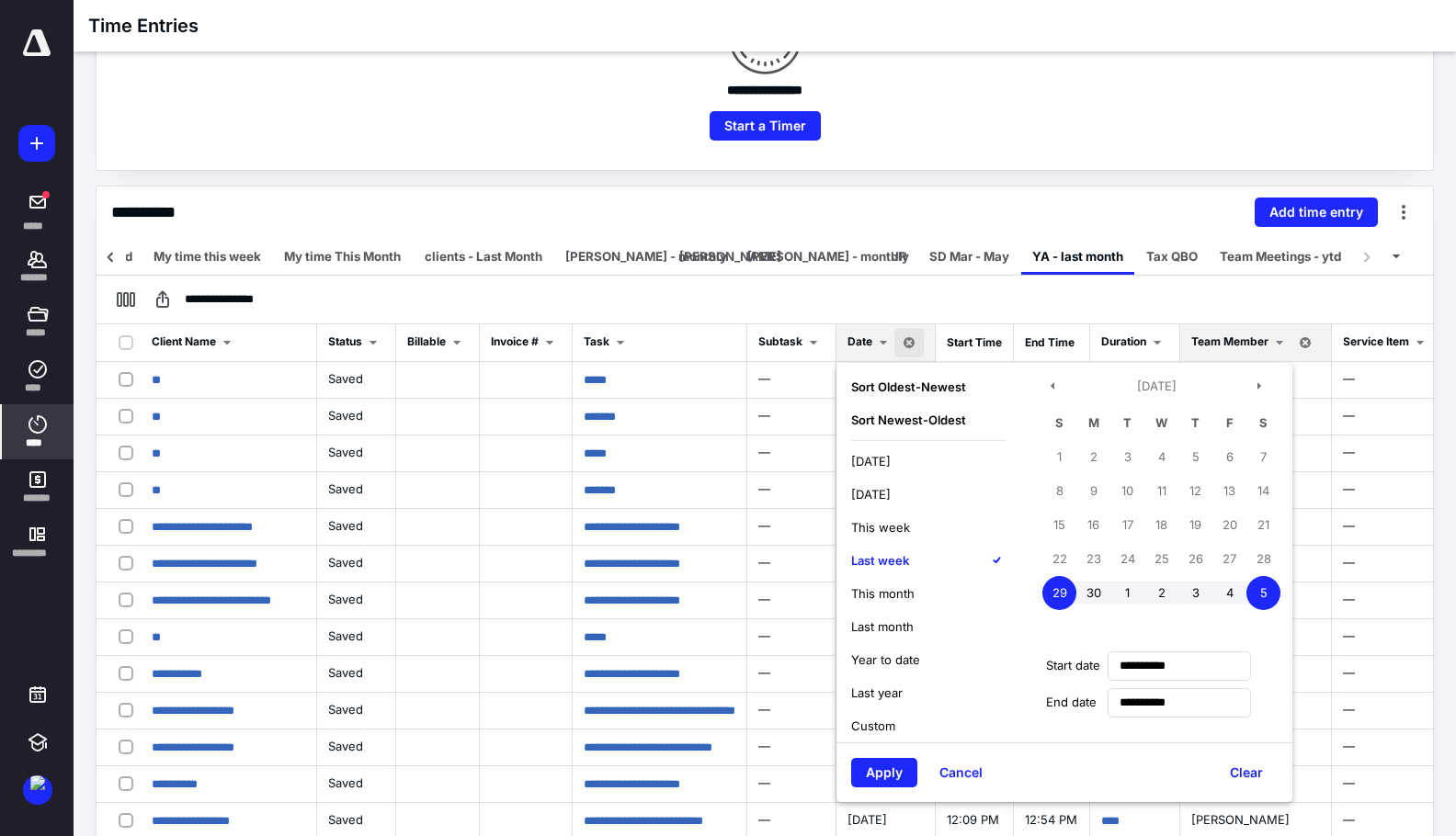 click on "This week" at bounding box center [881, 527] 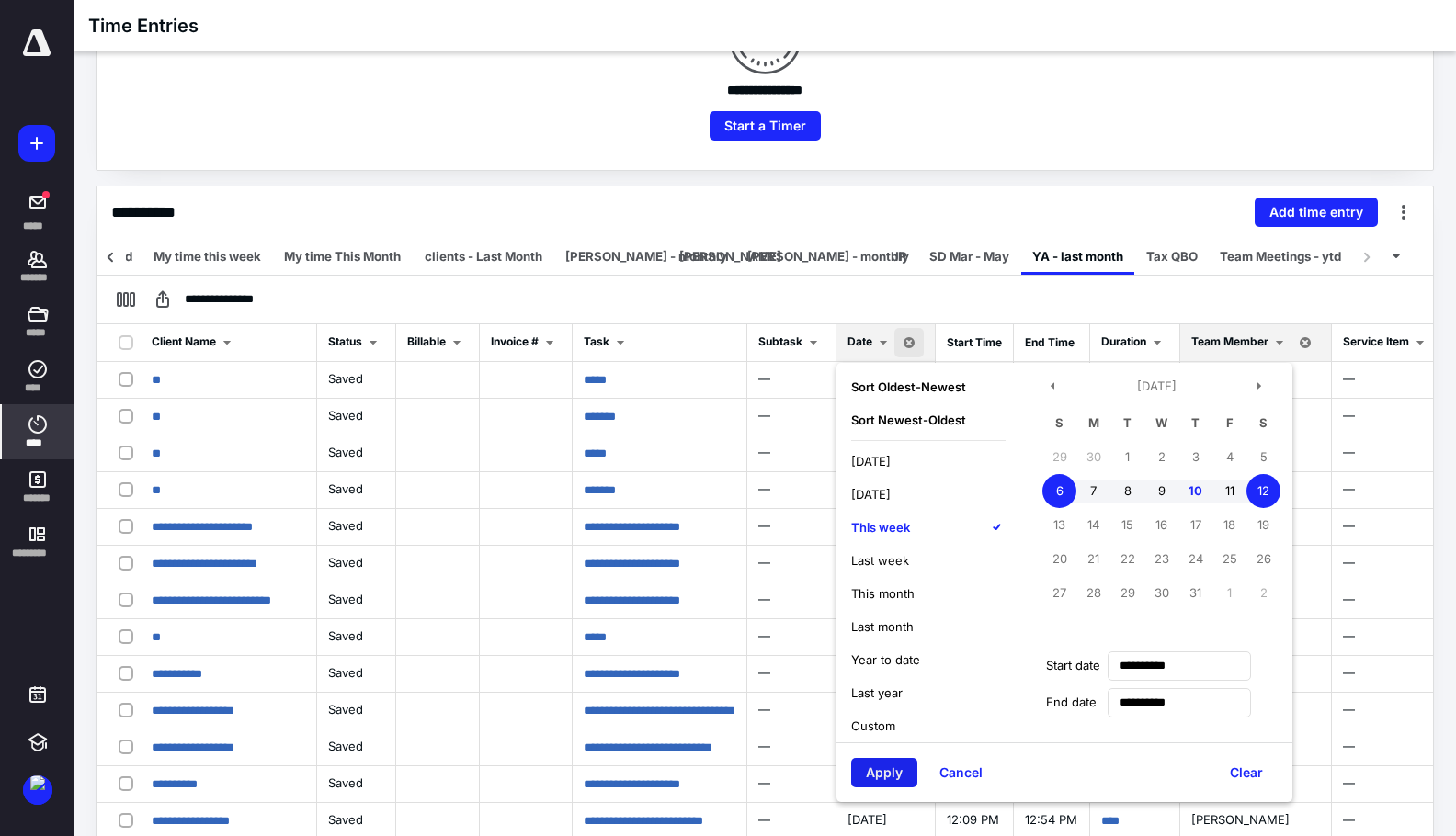 click on "Apply" at bounding box center [884, 773] 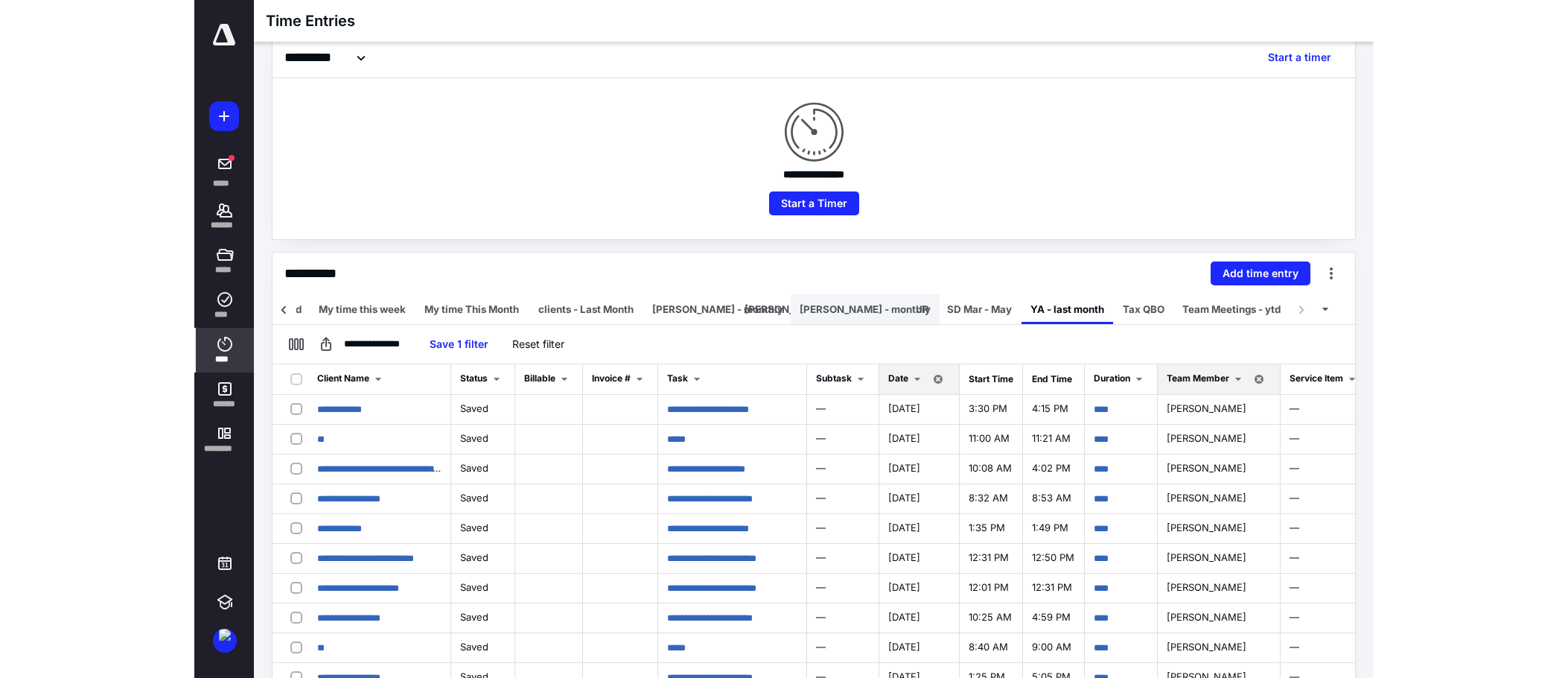 scroll, scrollTop: 0, scrollLeft: 0, axis: both 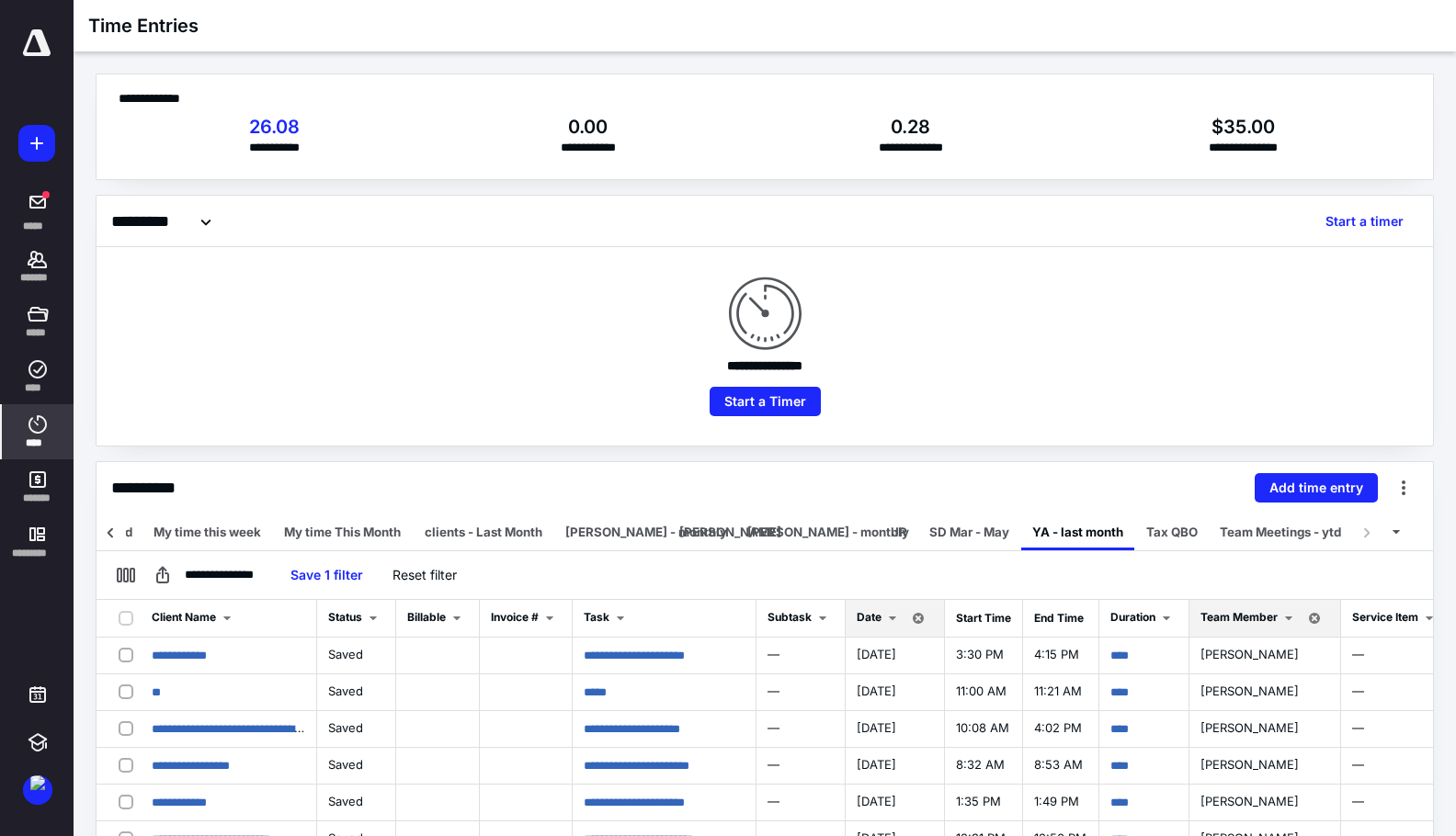 drag, startPoint x: 48, startPoint y: 379, endPoint x: 105, endPoint y: 288, distance: 107.37784 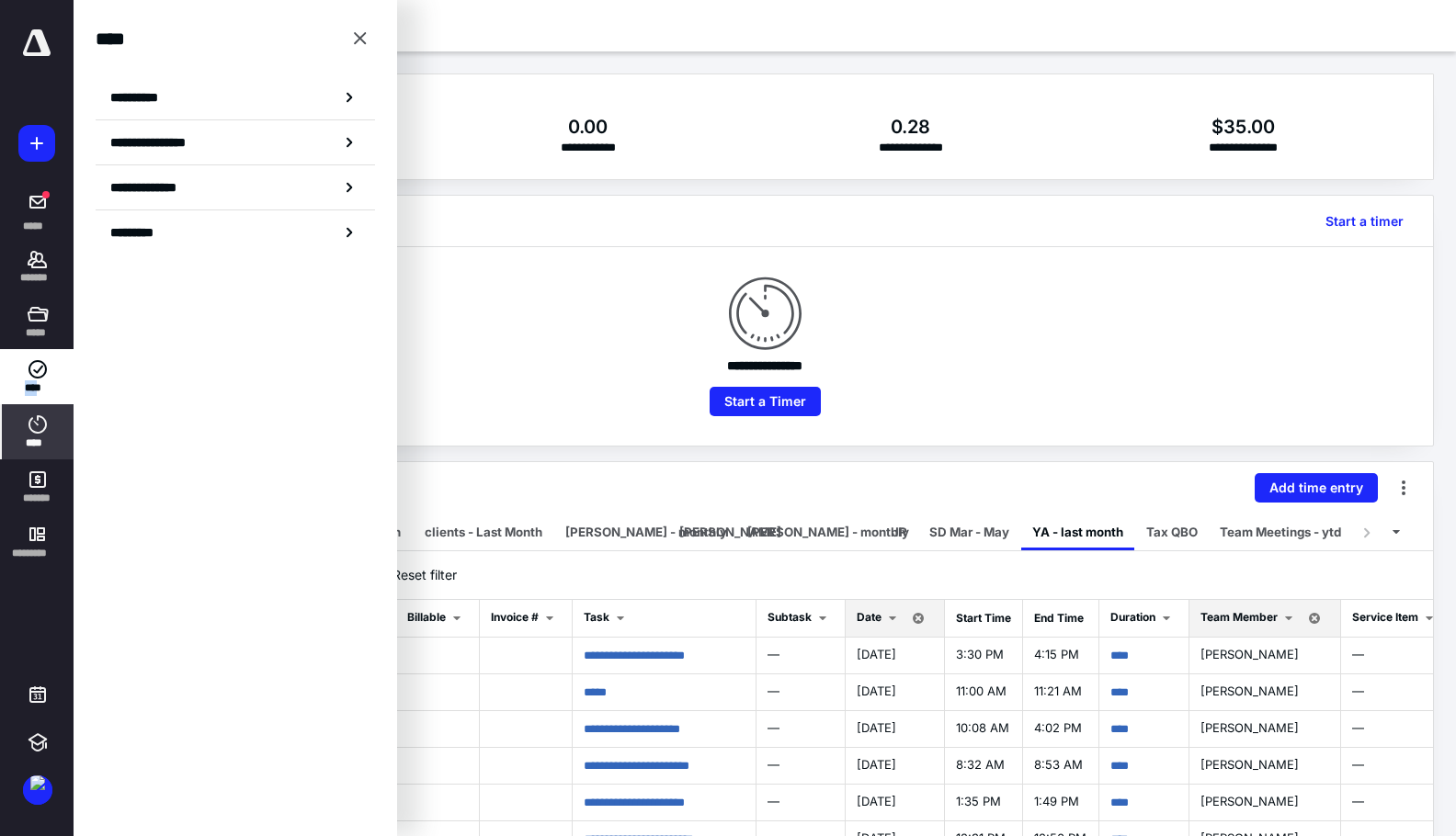 click on "**********" at bounding box center (141, 97) 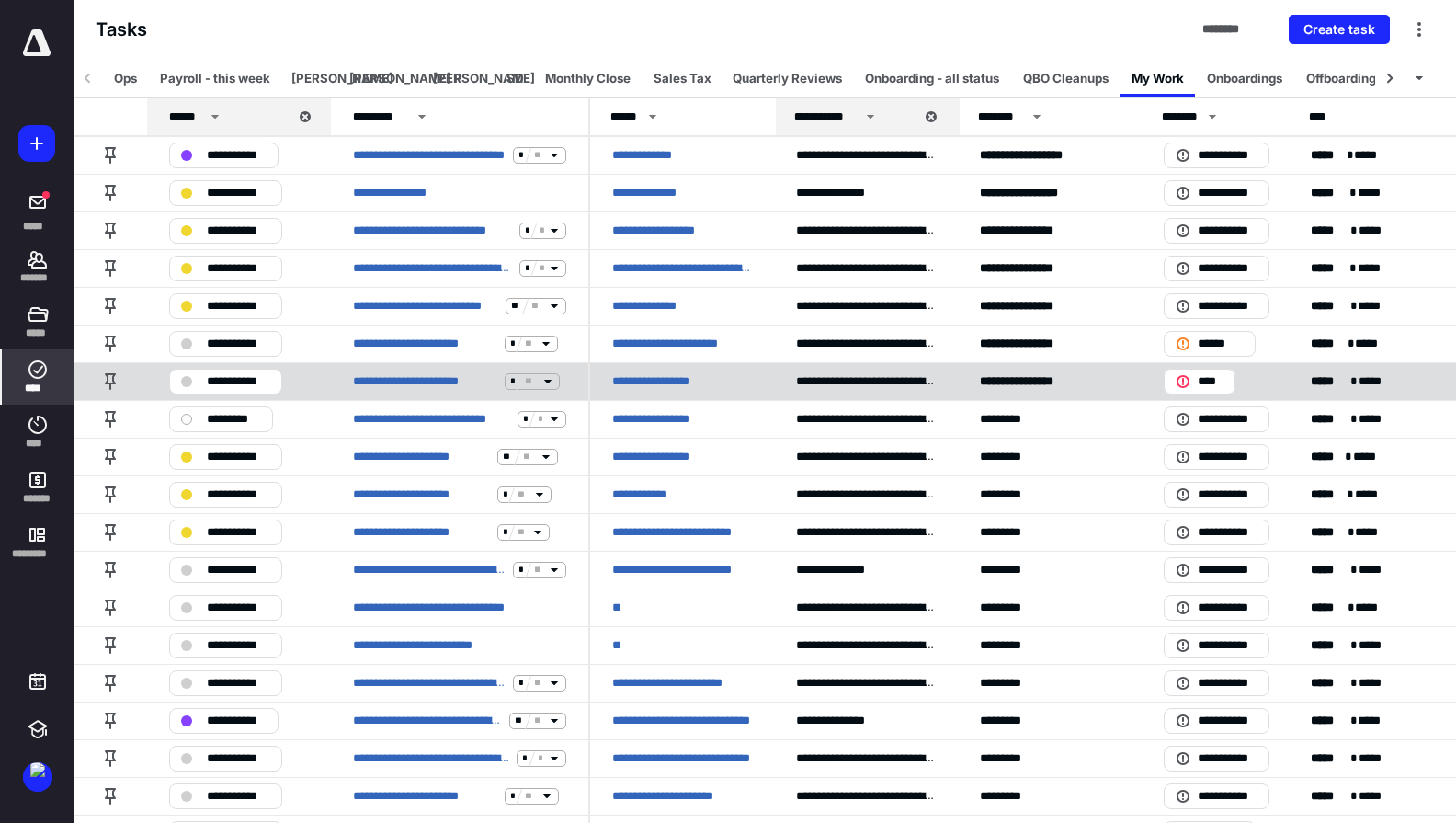 drag, startPoint x: 33, startPoint y: 353, endPoint x: 133, endPoint y: 368, distance: 101.11874 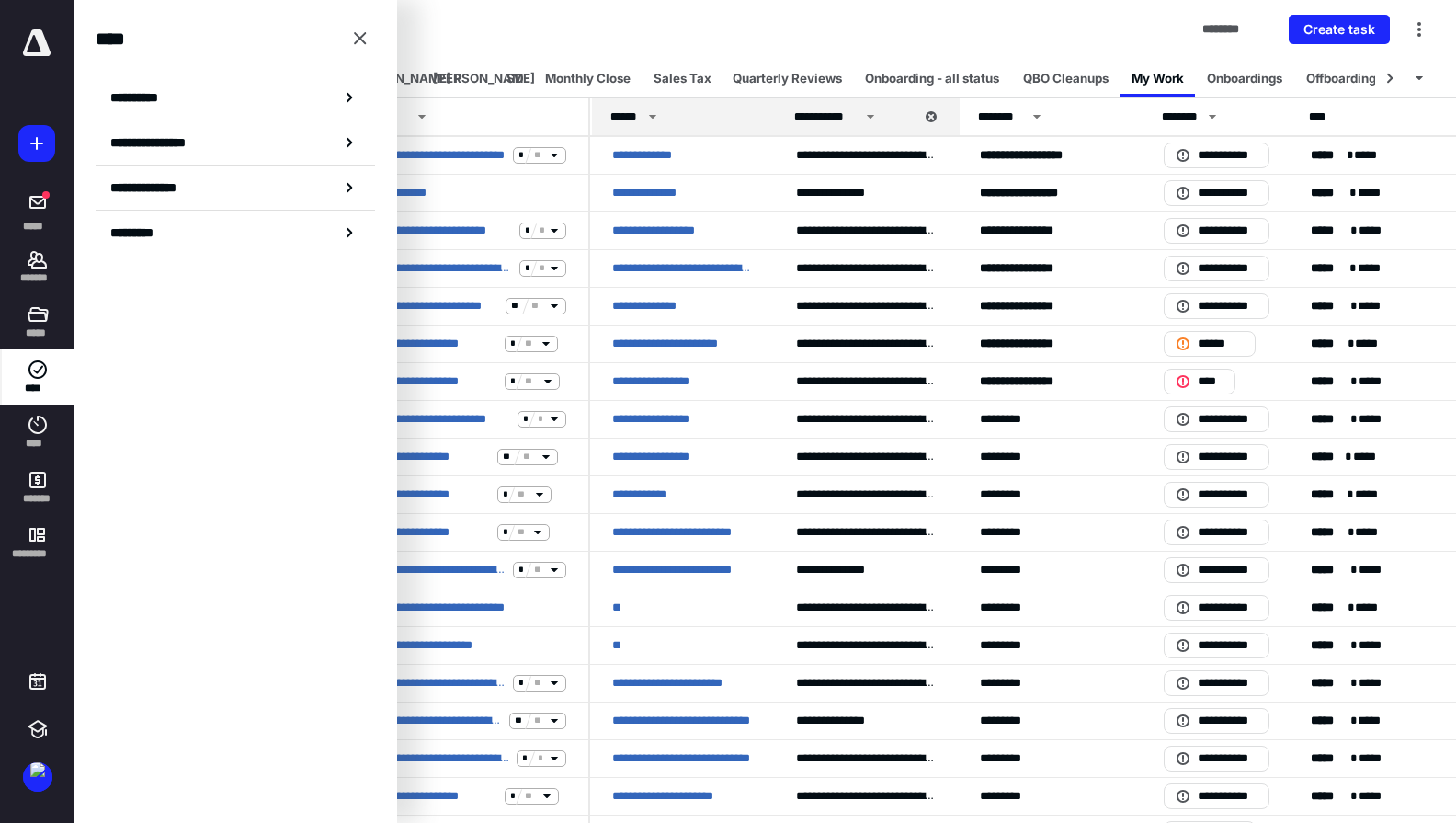 drag, startPoint x: 370, startPoint y: 39, endPoint x: 682, endPoint y: 116, distance: 321.36117 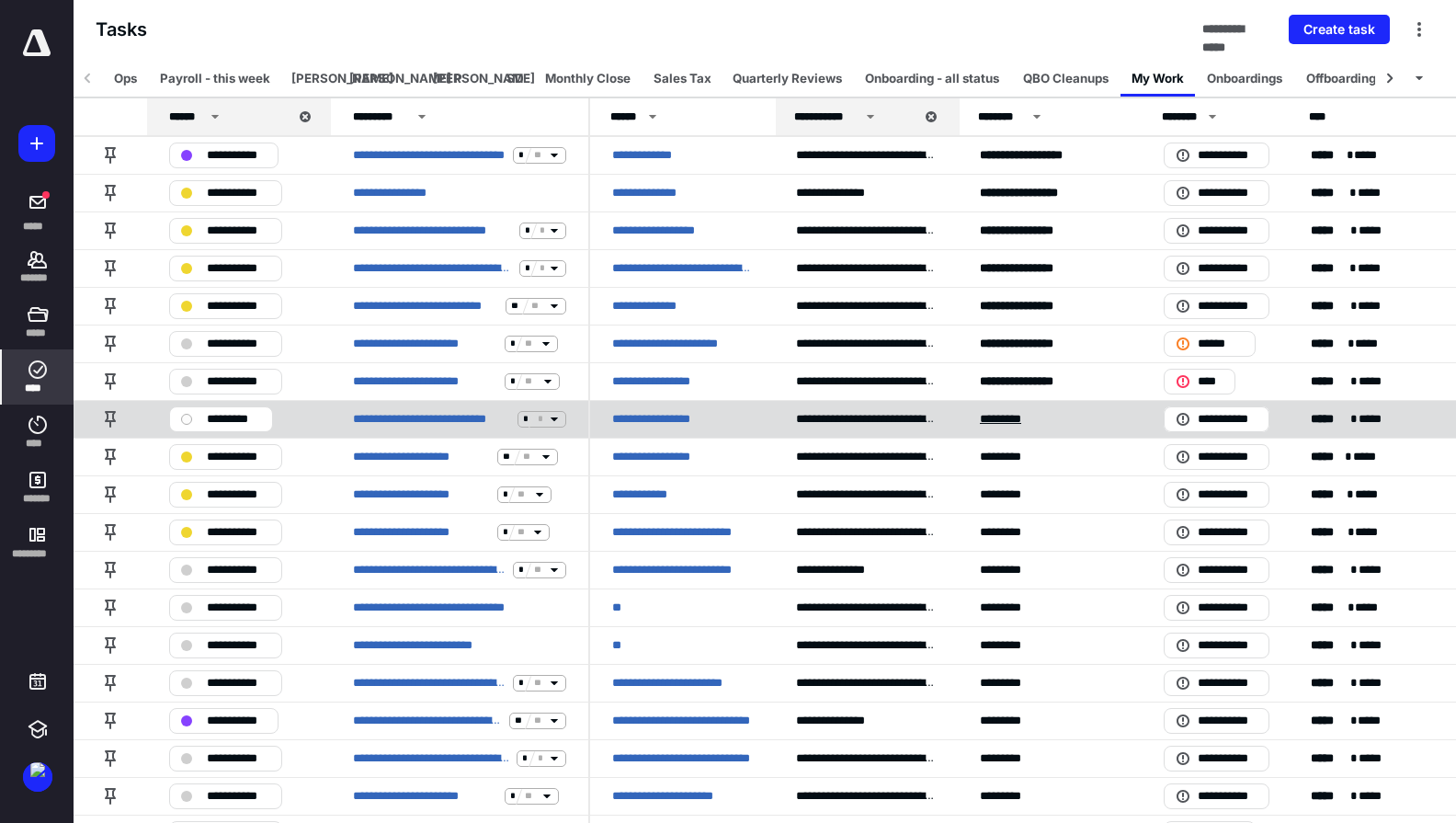 click on "*********" at bounding box center (1007, 419) 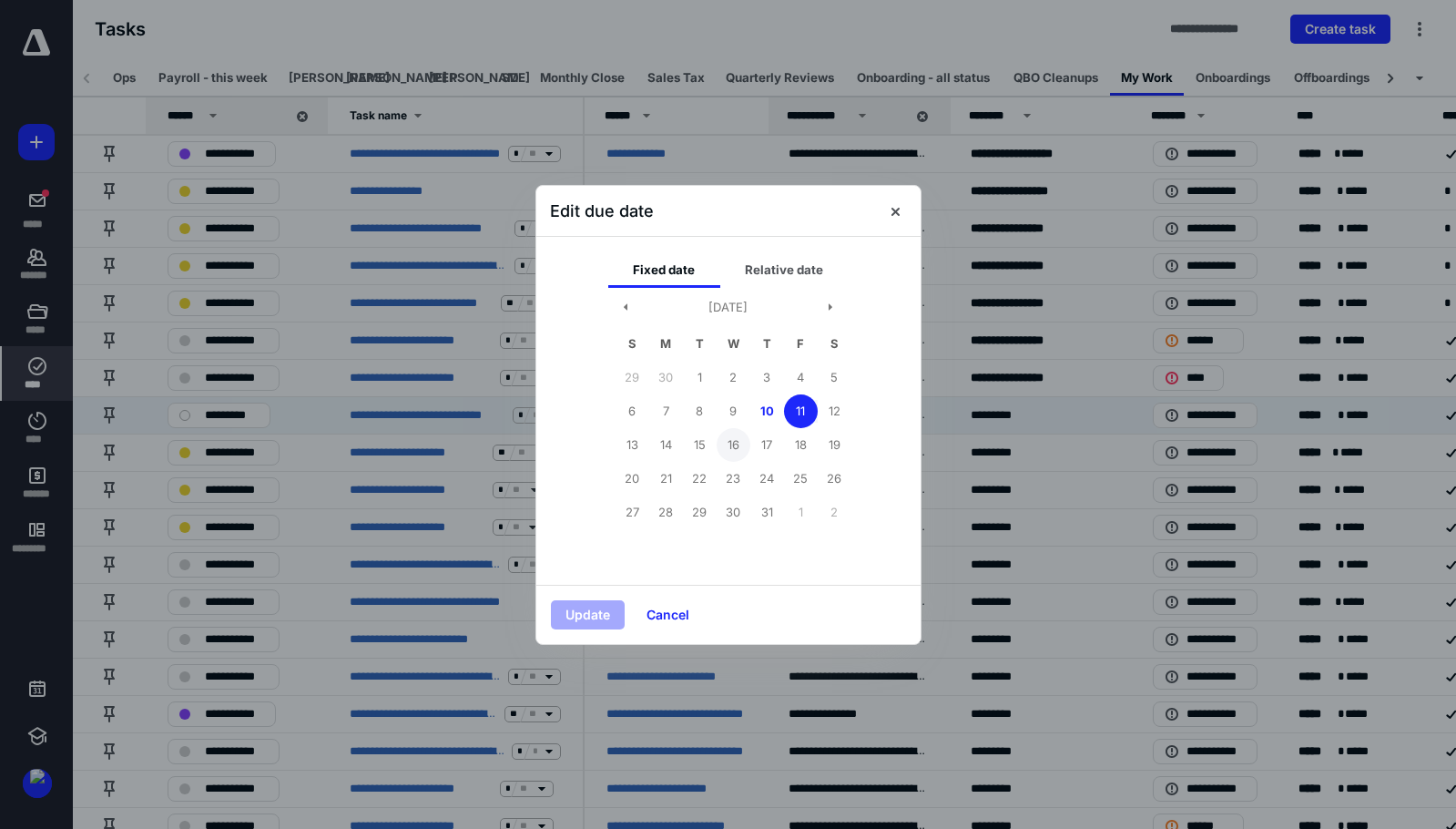 click on "16" at bounding box center (733, 445) 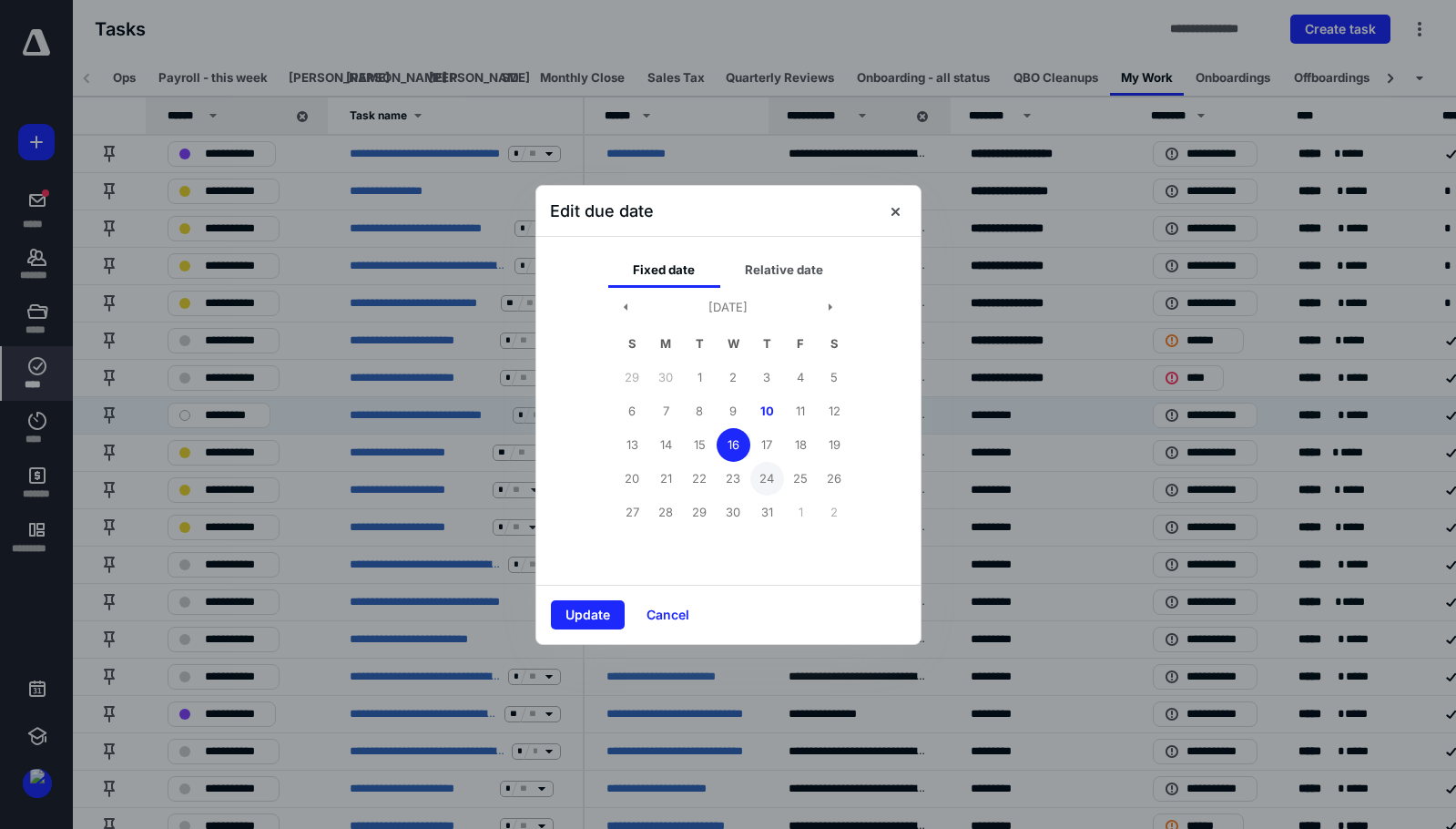 drag, startPoint x: 589, startPoint y: 620, endPoint x: 764, endPoint y: 488, distance: 219.20082 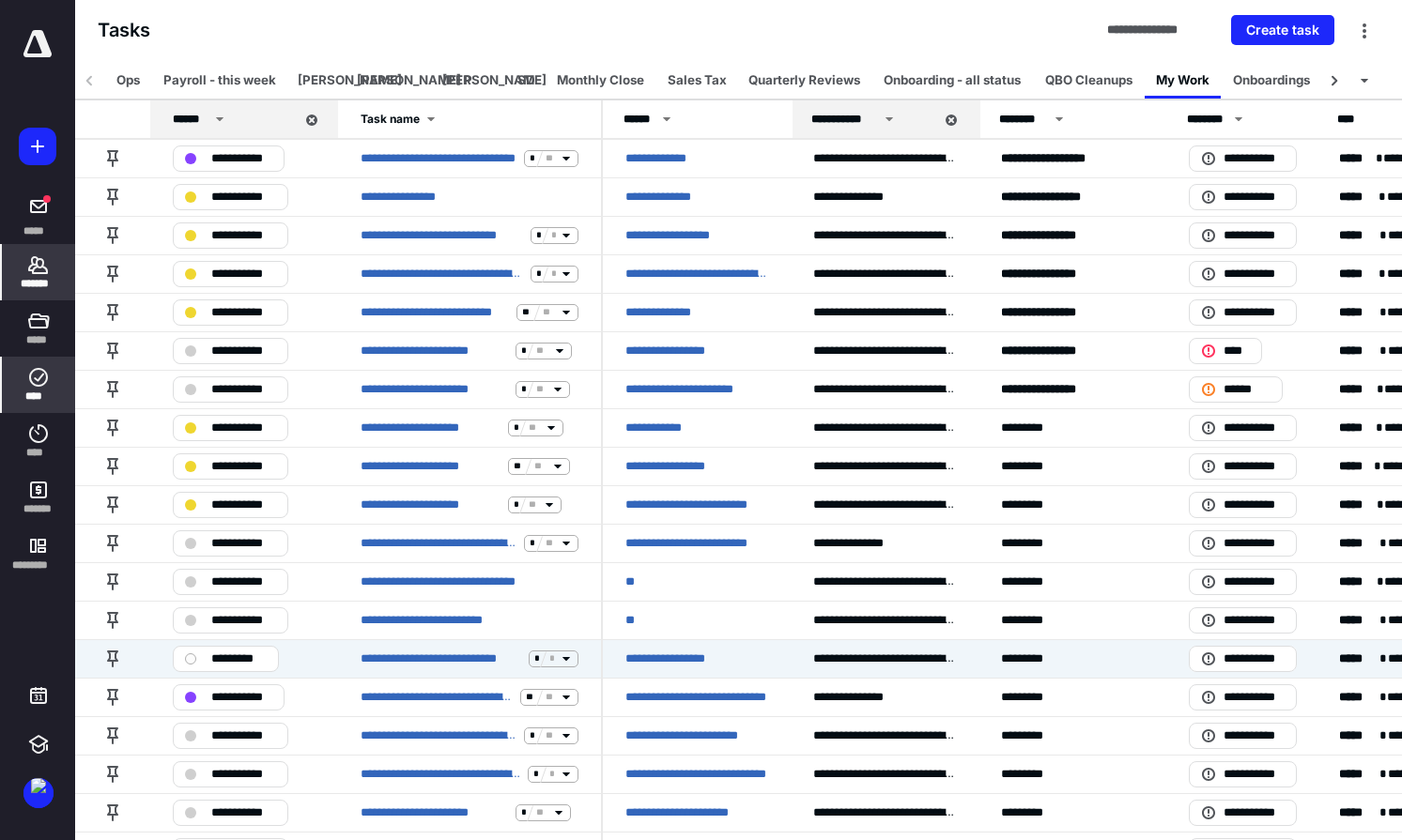 click 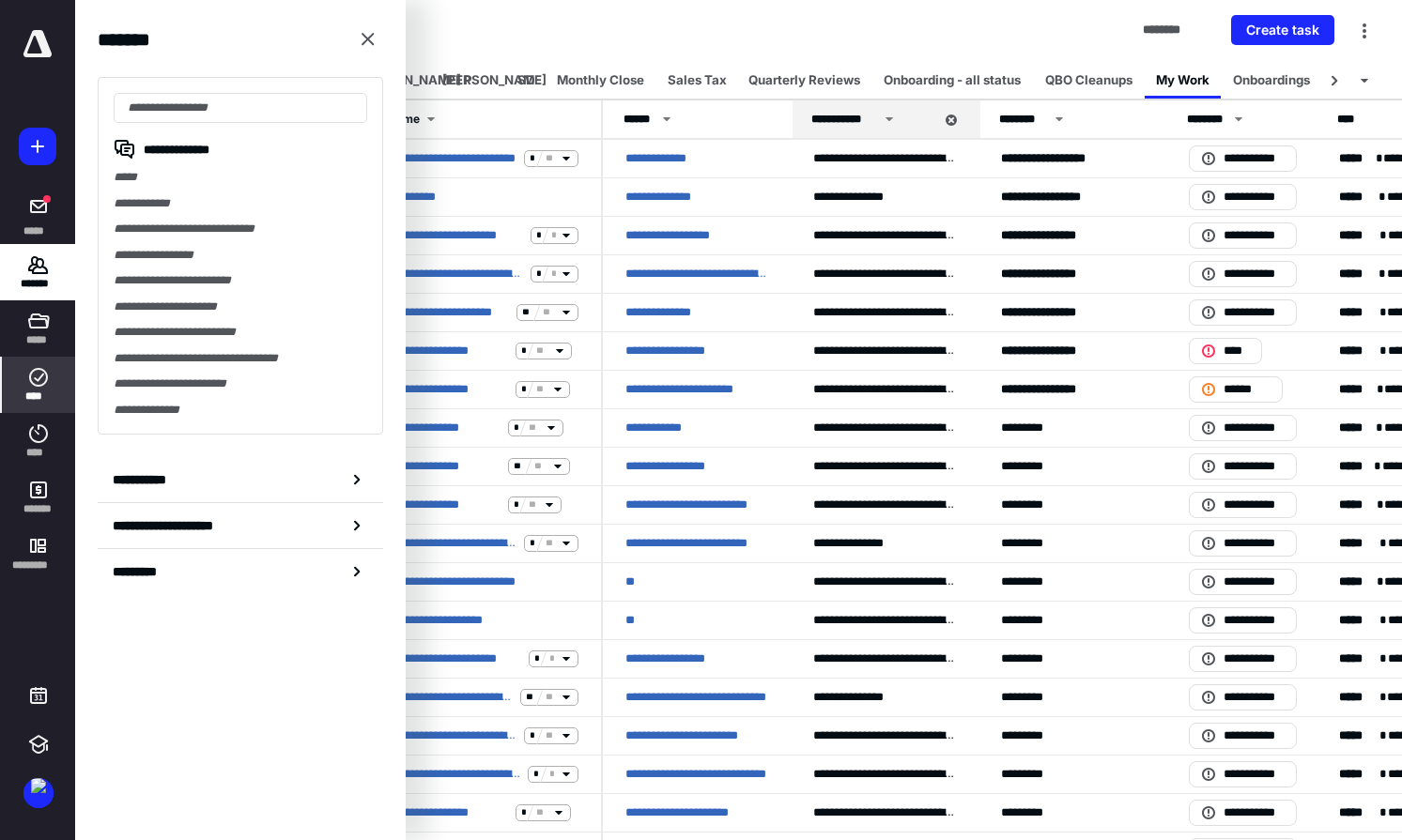 click on "**********" at bounding box center (240, 255) 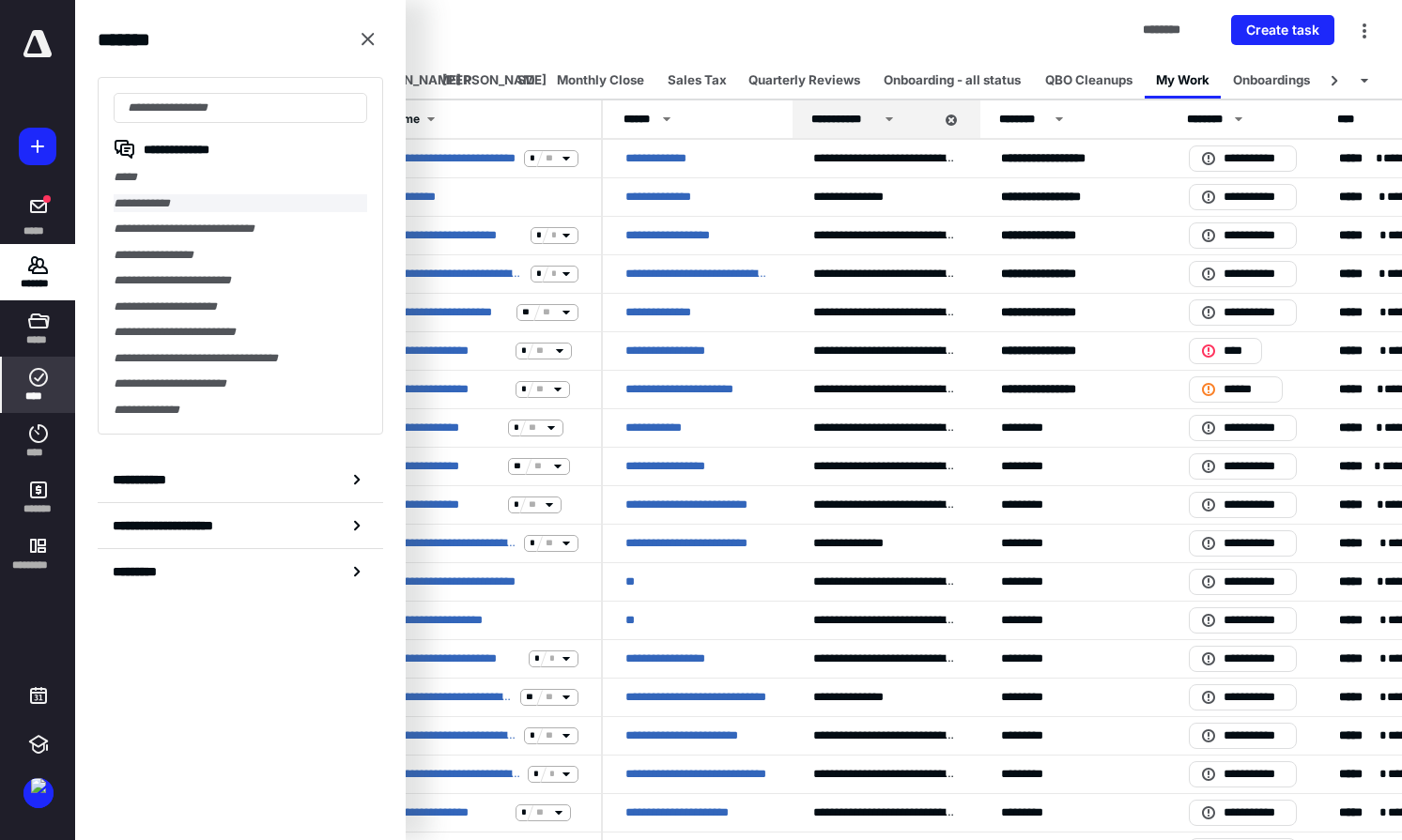 click on "**********" at bounding box center [240, 204] 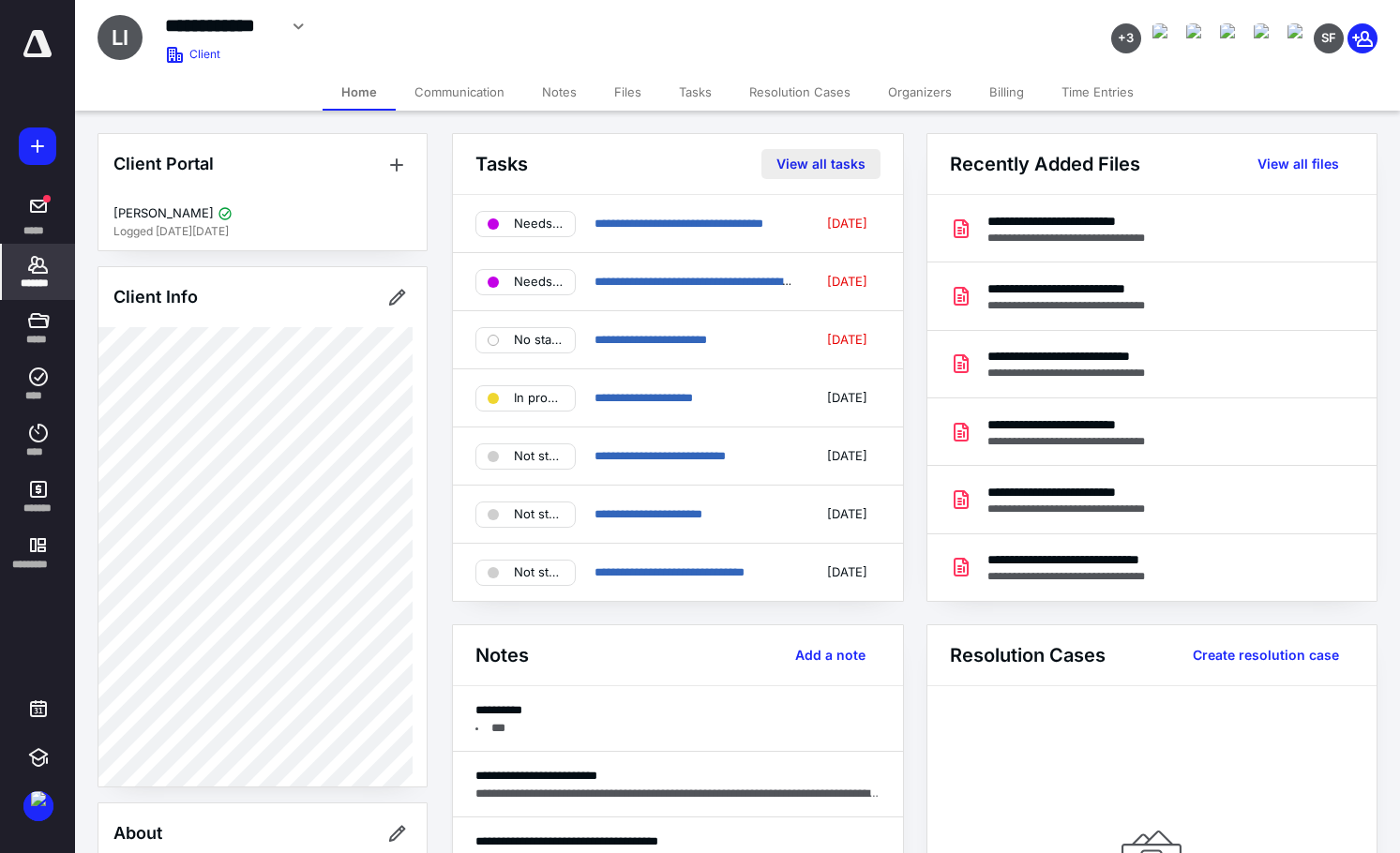 click on "View all tasks" at bounding box center [820, 164] 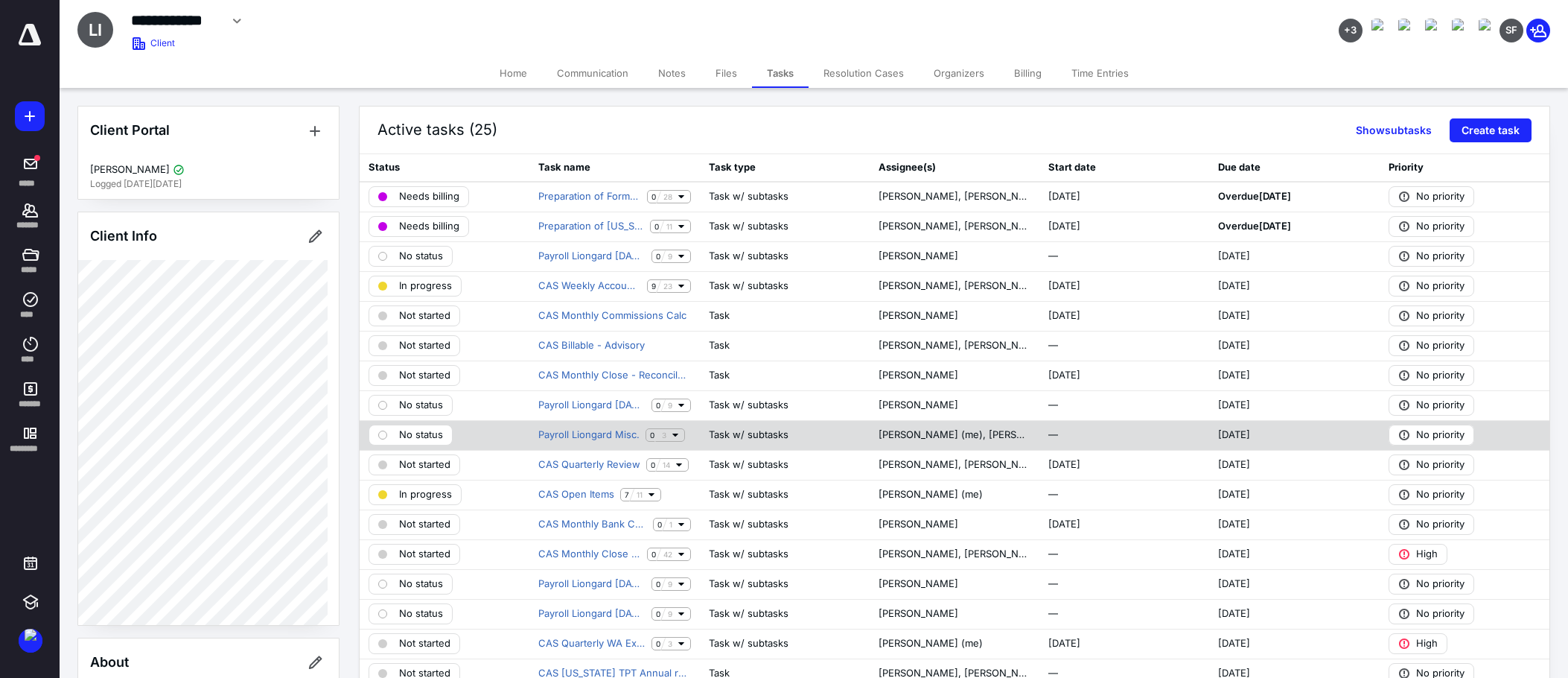 click 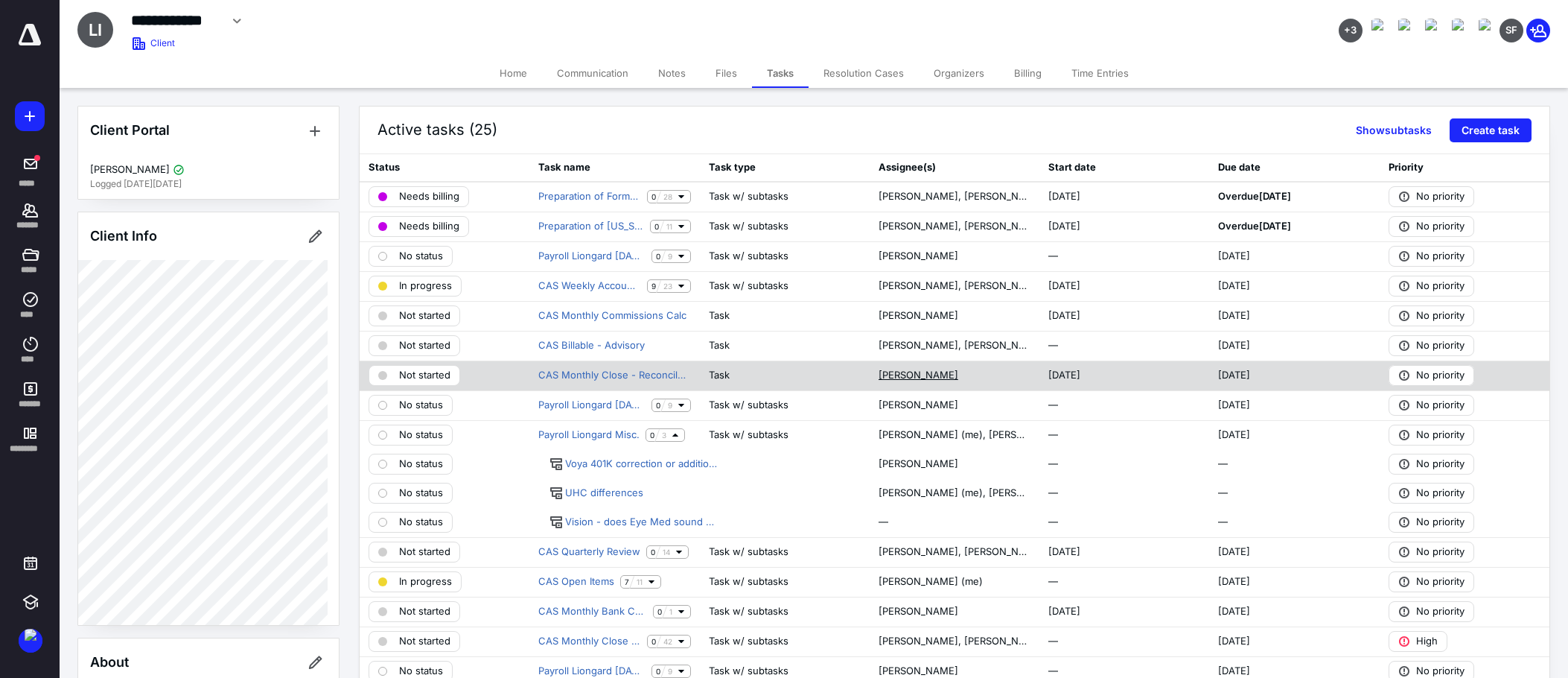 scroll, scrollTop: 224, scrollLeft: 0, axis: vertical 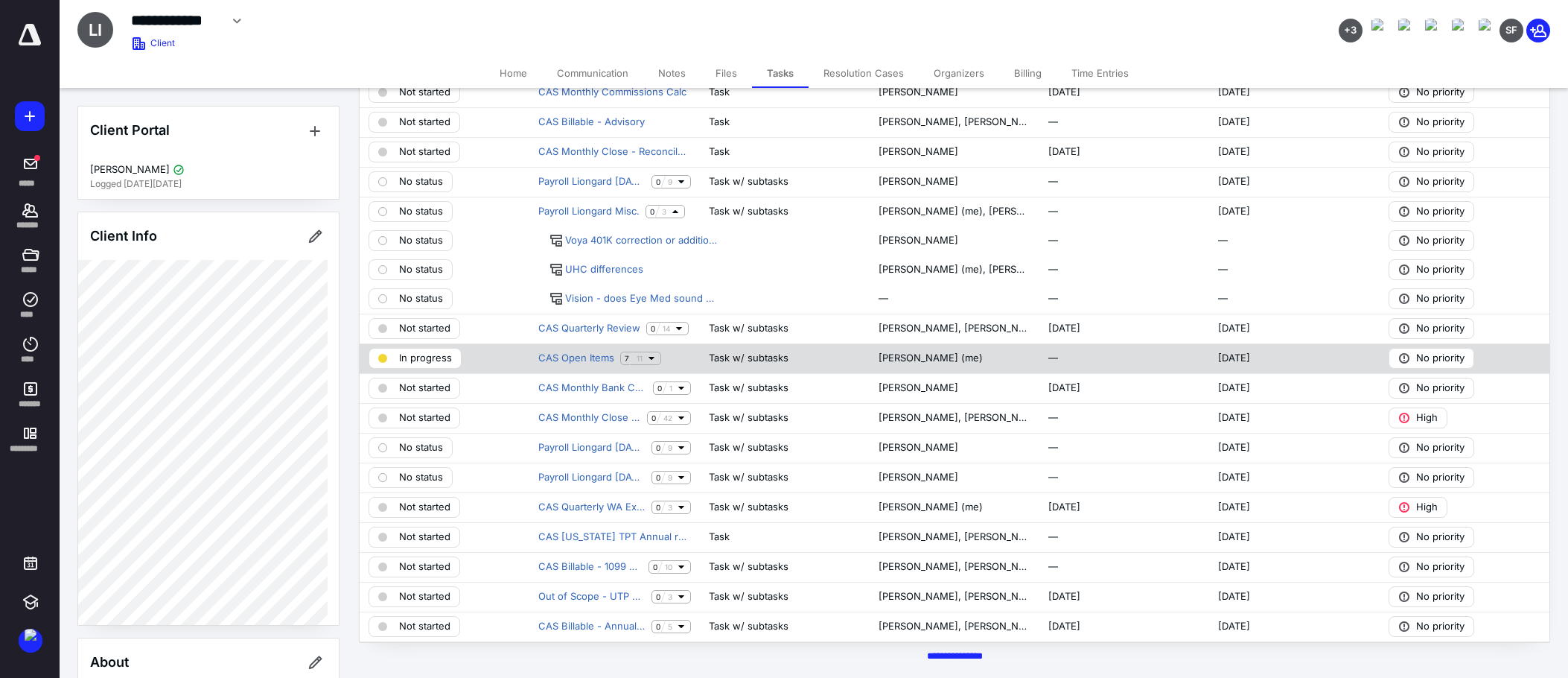 click 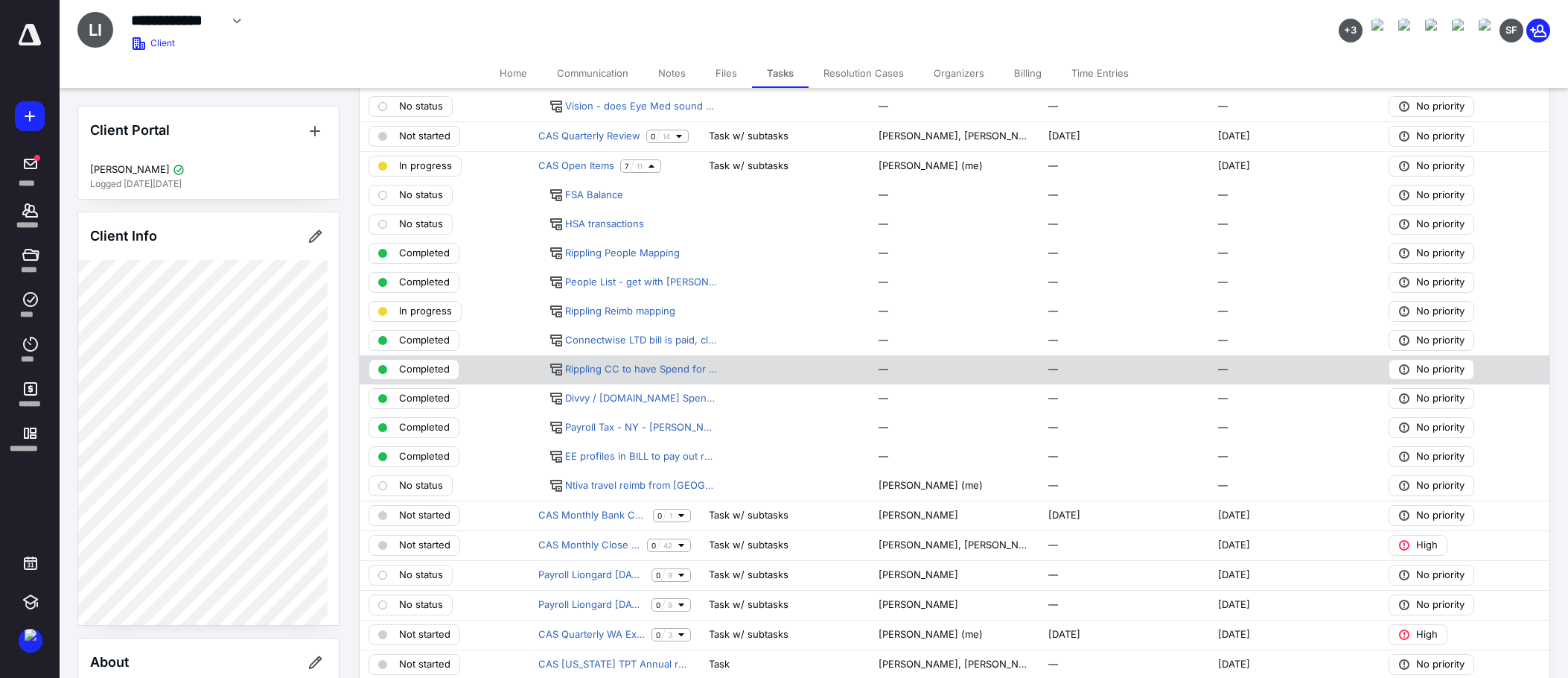 scroll, scrollTop: 447, scrollLeft: 0, axis: vertical 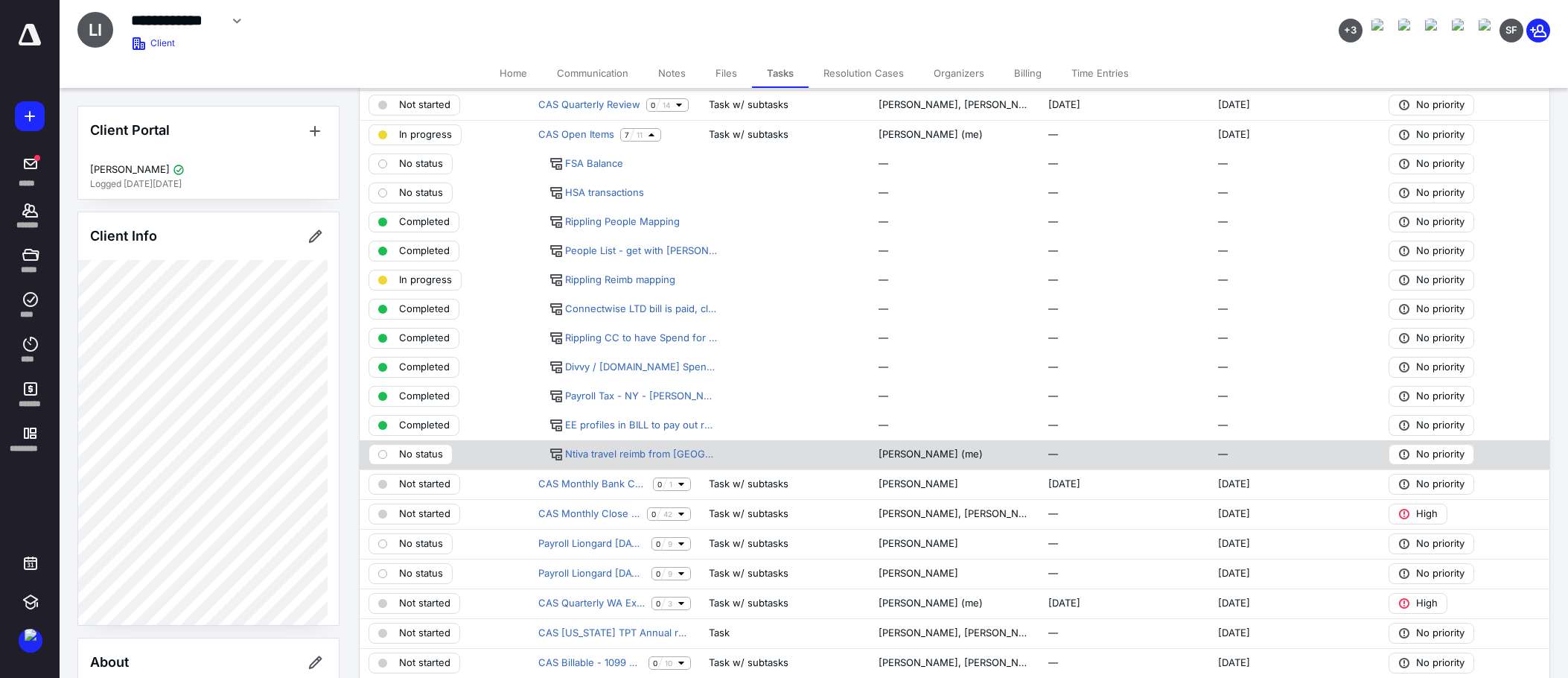 click on "No status" at bounding box center (421, 454) 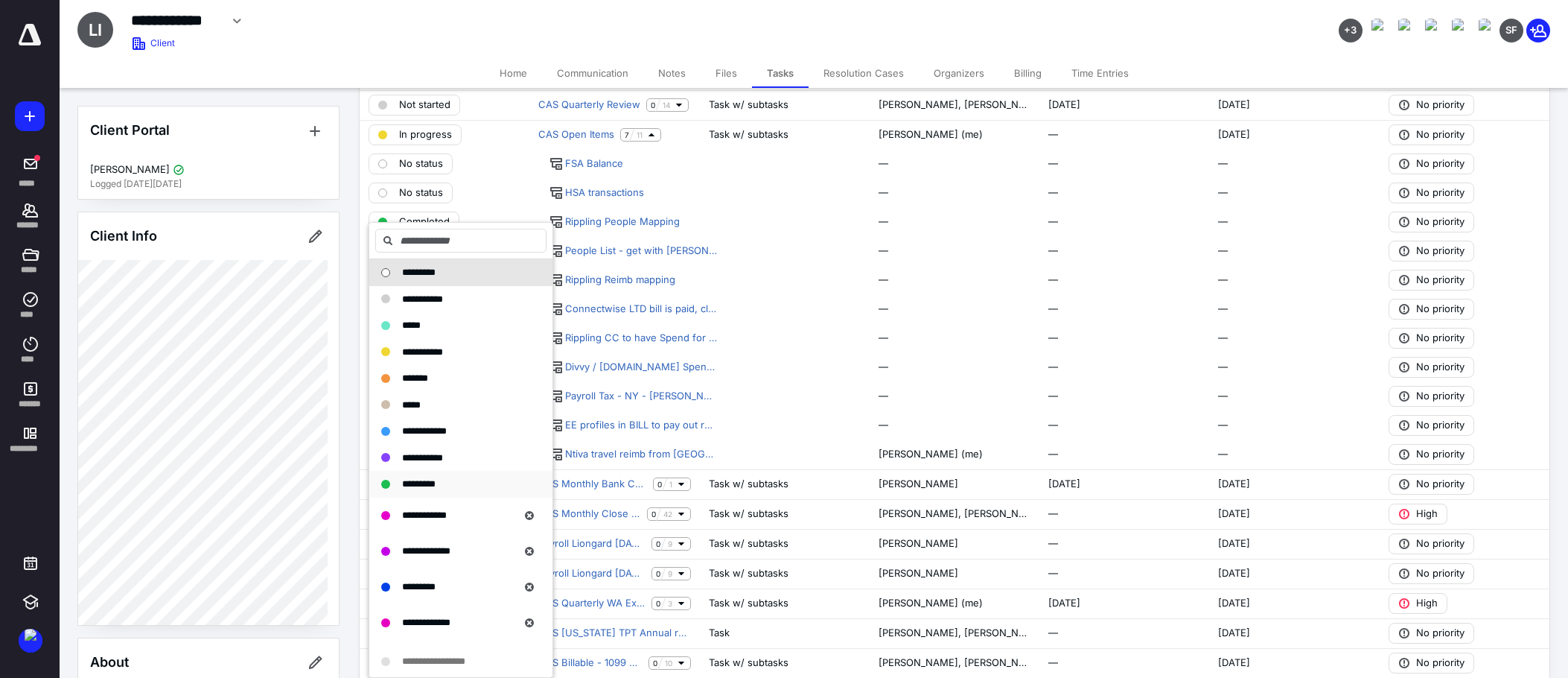 drag, startPoint x: 443, startPoint y: 487, endPoint x: 458, endPoint y: 485, distance: 15.13275 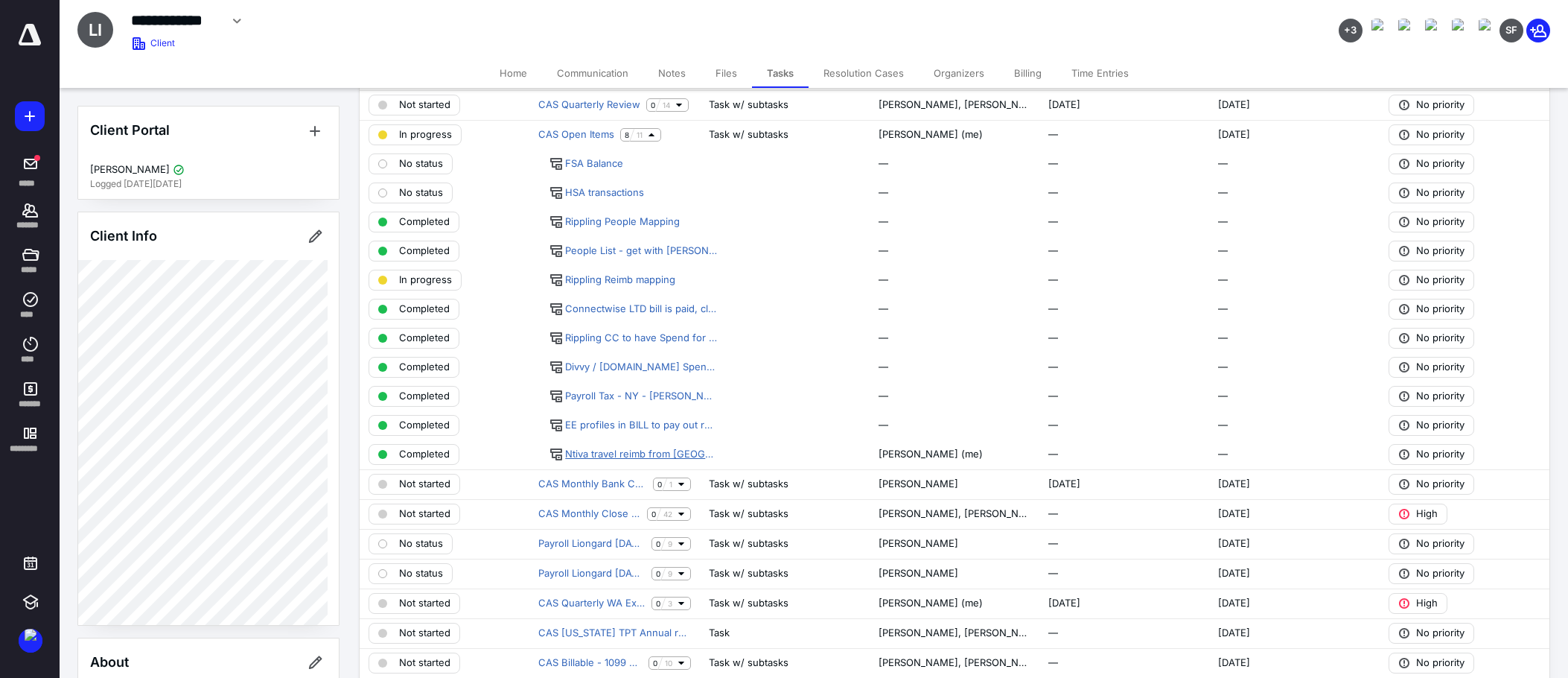 drag, startPoint x: 605, startPoint y: 454, endPoint x: 628, endPoint y: 458, distance: 23.34524 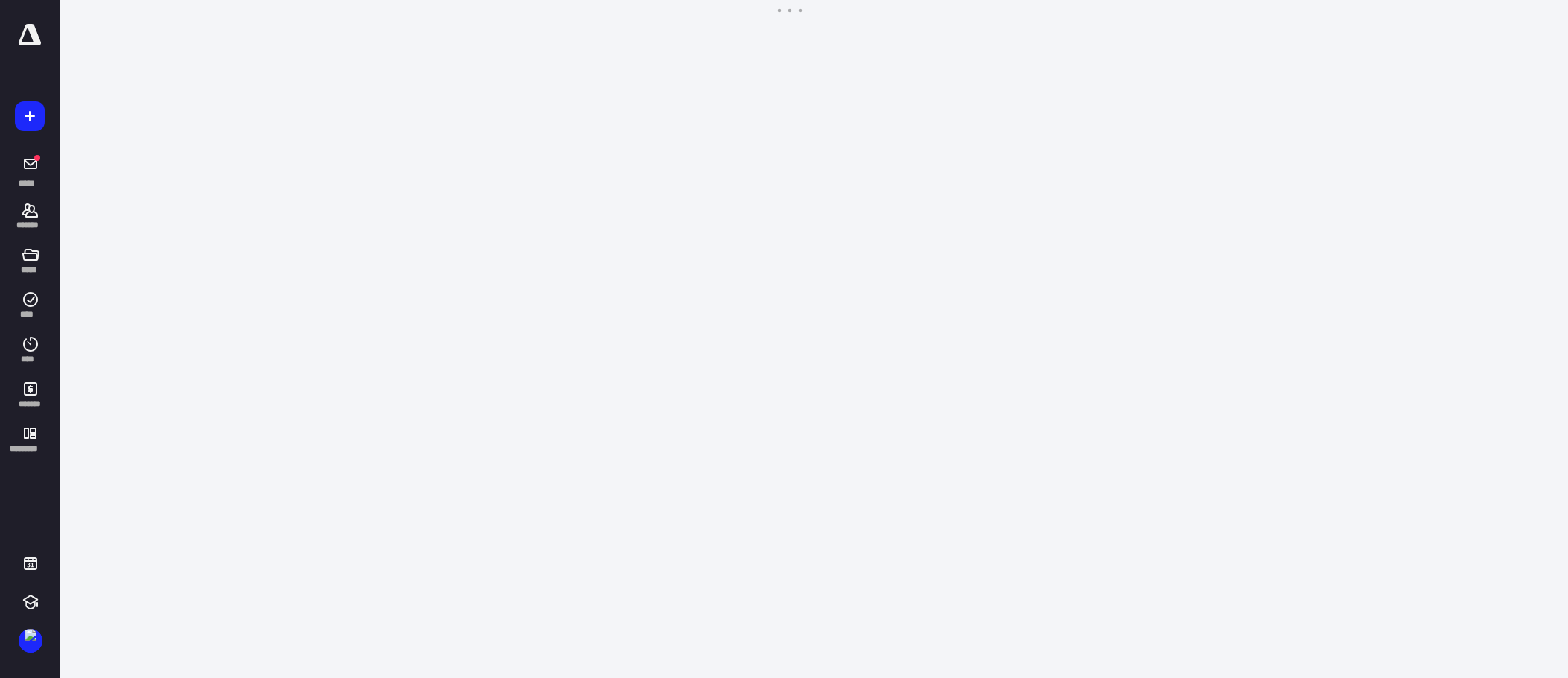 scroll, scrollTop: 0, scrollLeft: 0, axis: both 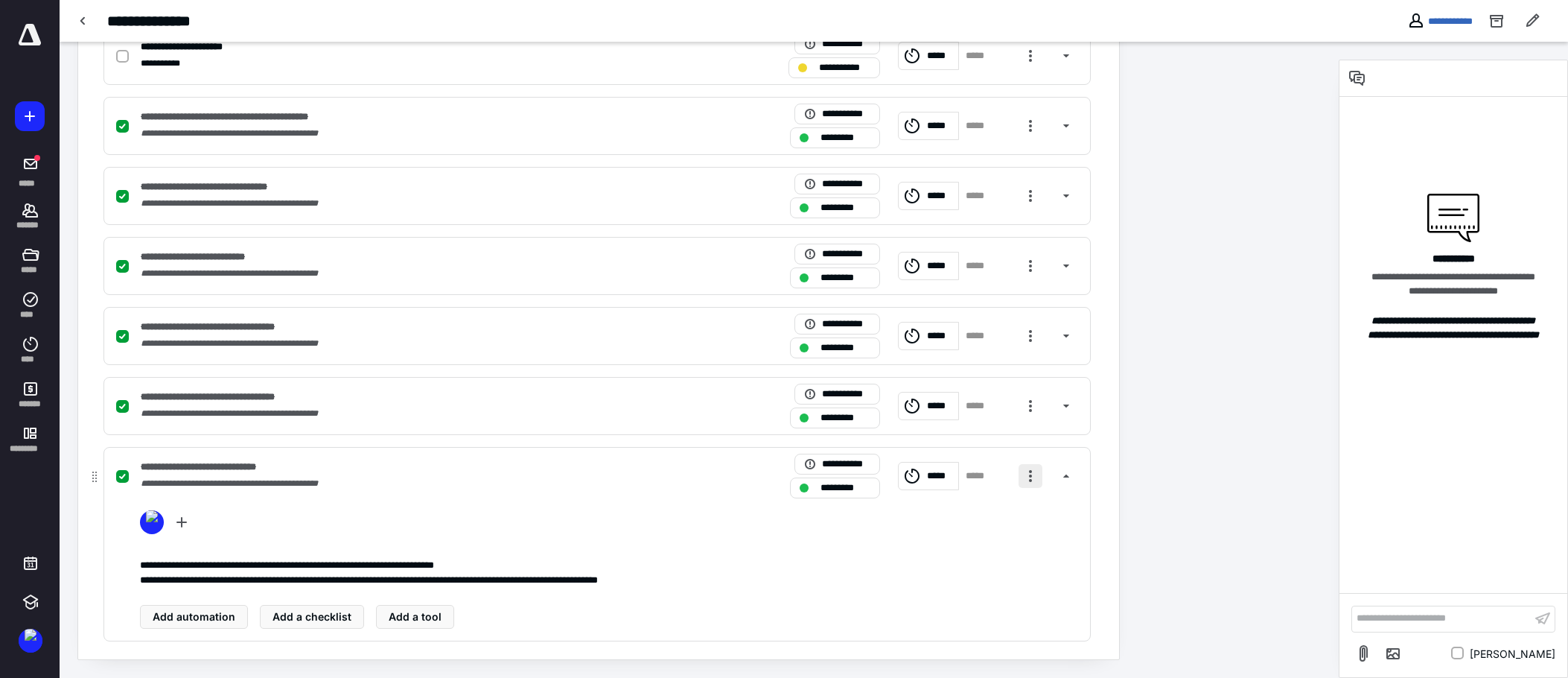click at bounding box center [1030, 476] 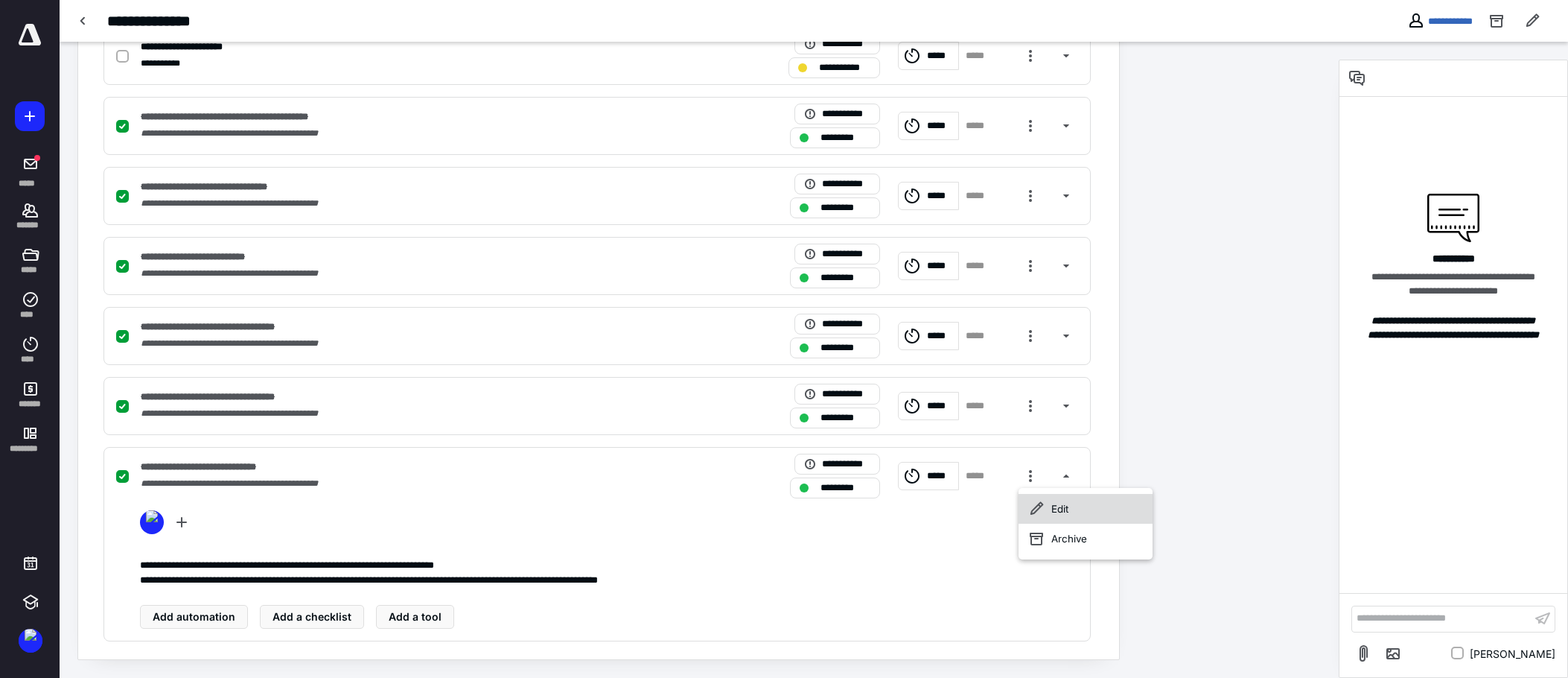 click on "Edit" at bounding box center (1086, 509) 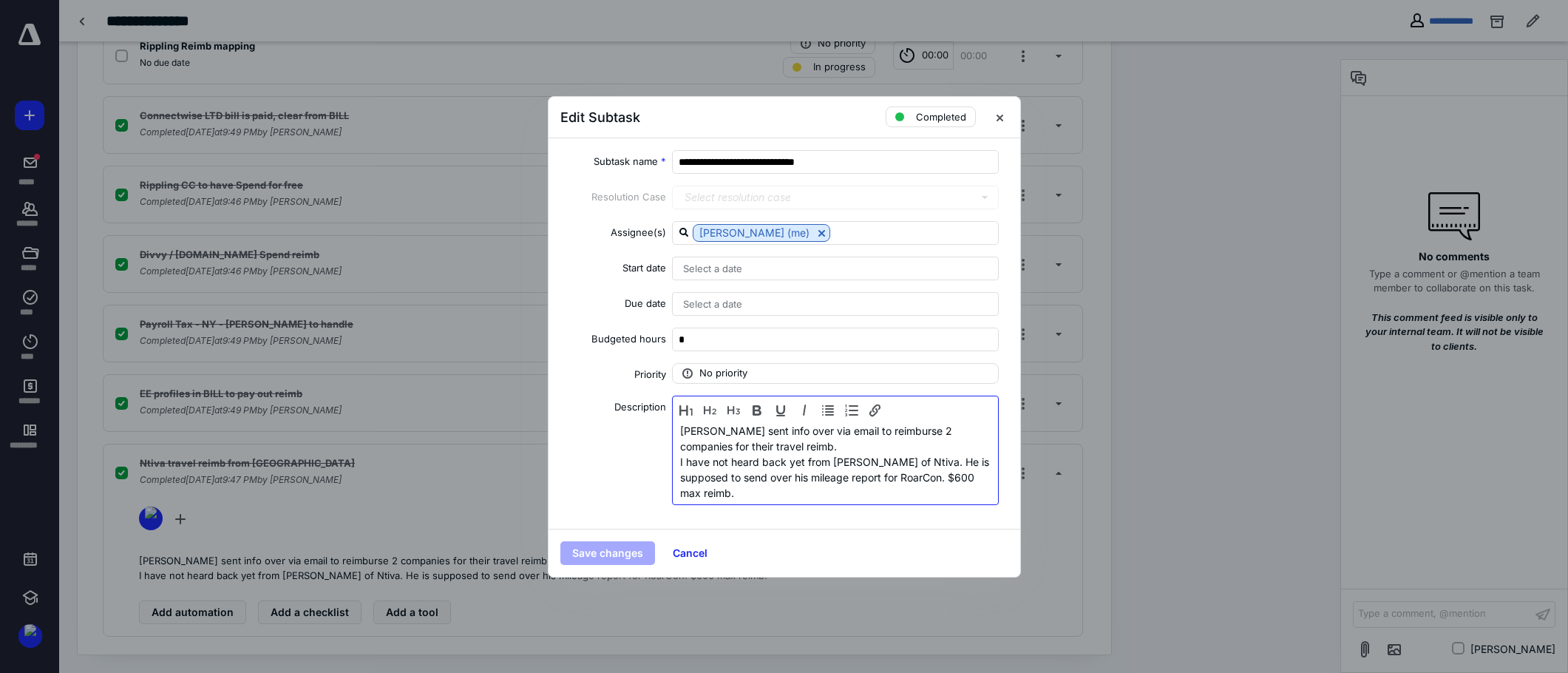 click on "[PERSON_NAME] sent info over via email to reimburse 2 companies for their travel reimb.  I have not heard back yet from [PERSON_NAME] of Ntiva. He is supposed to send over his mileage report for RoarCon. $600 max reimb." at bounding box center (835, 461) 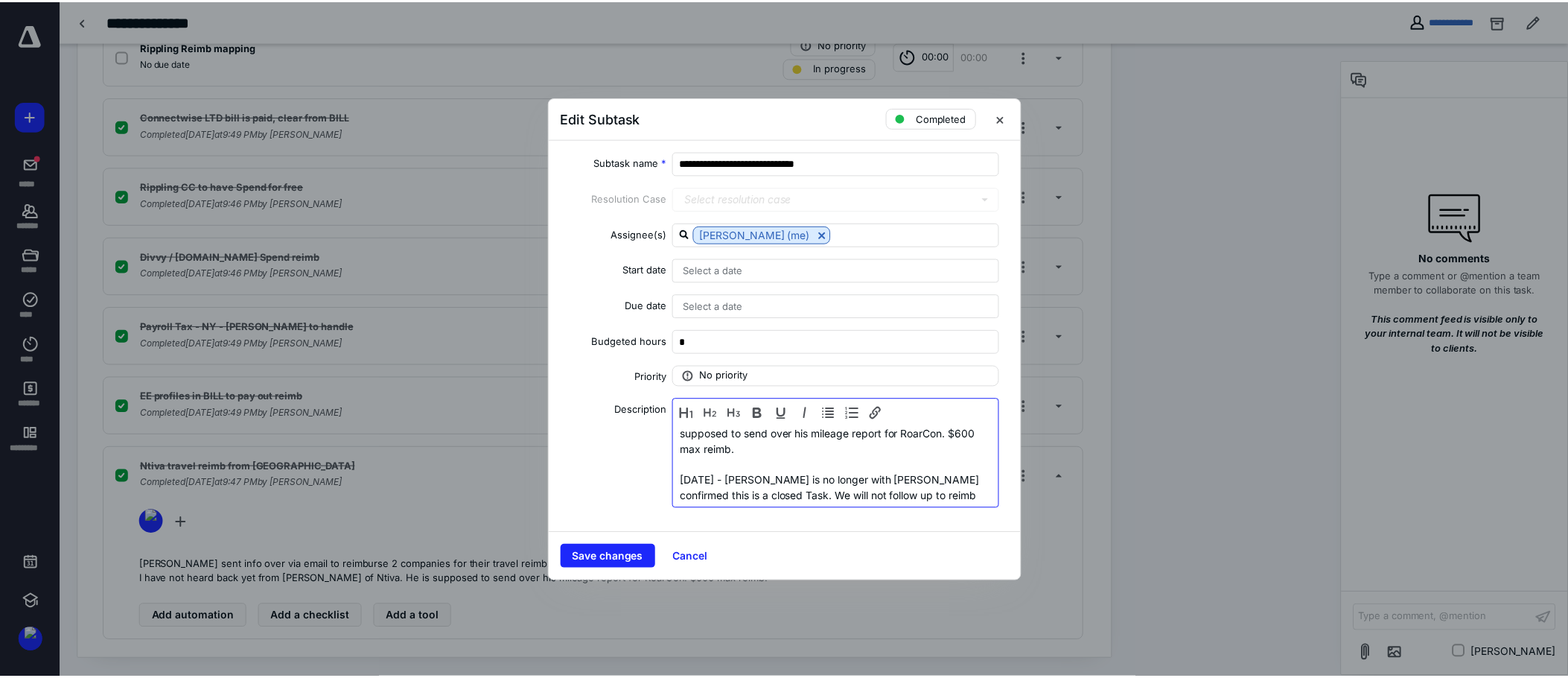 scroll, scrollTop: 63, scrollLeft: 0, axis: vertical 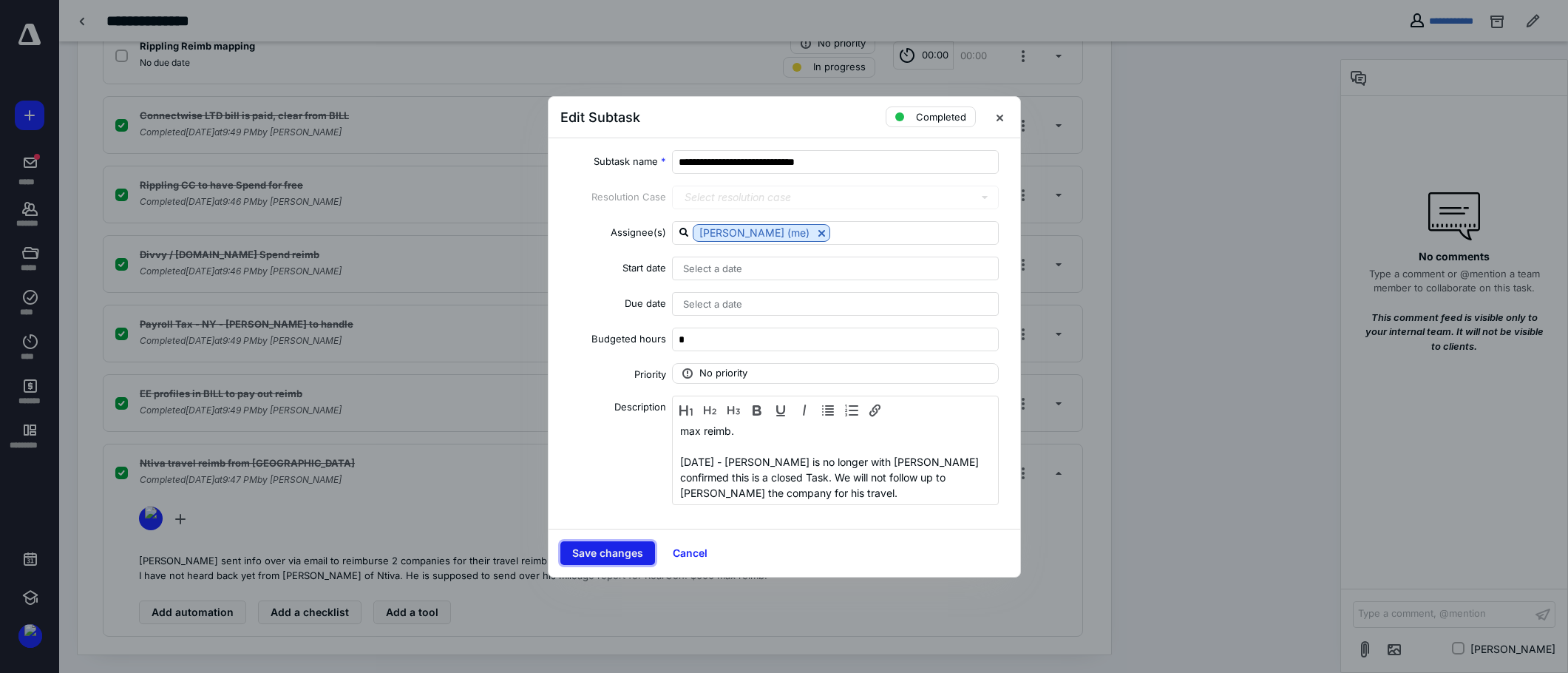 click on "Save changes" at bounding box center (608, 553) 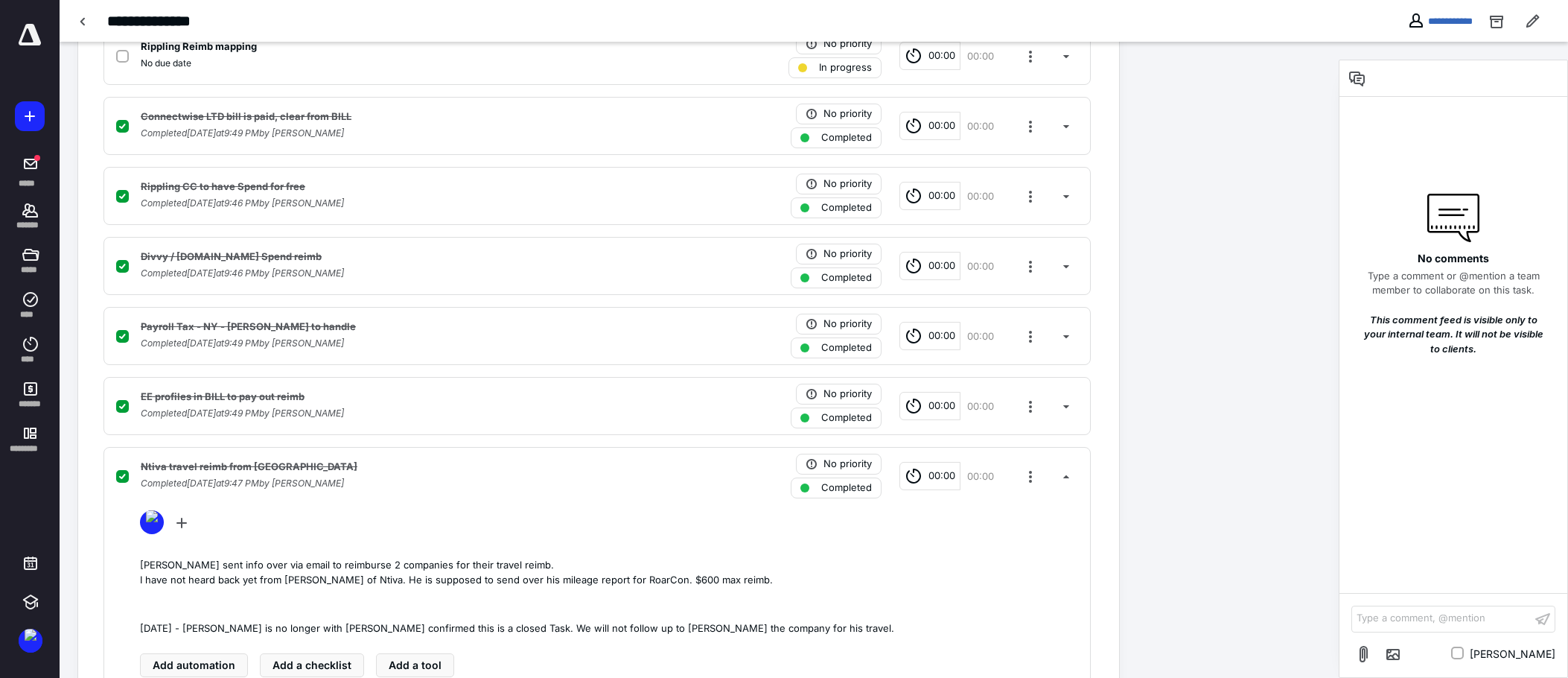 drag, startPoint x: 1396, startPoint y: 283, endPoint x: 1374, endPoint y: 278, distance: 22.561028 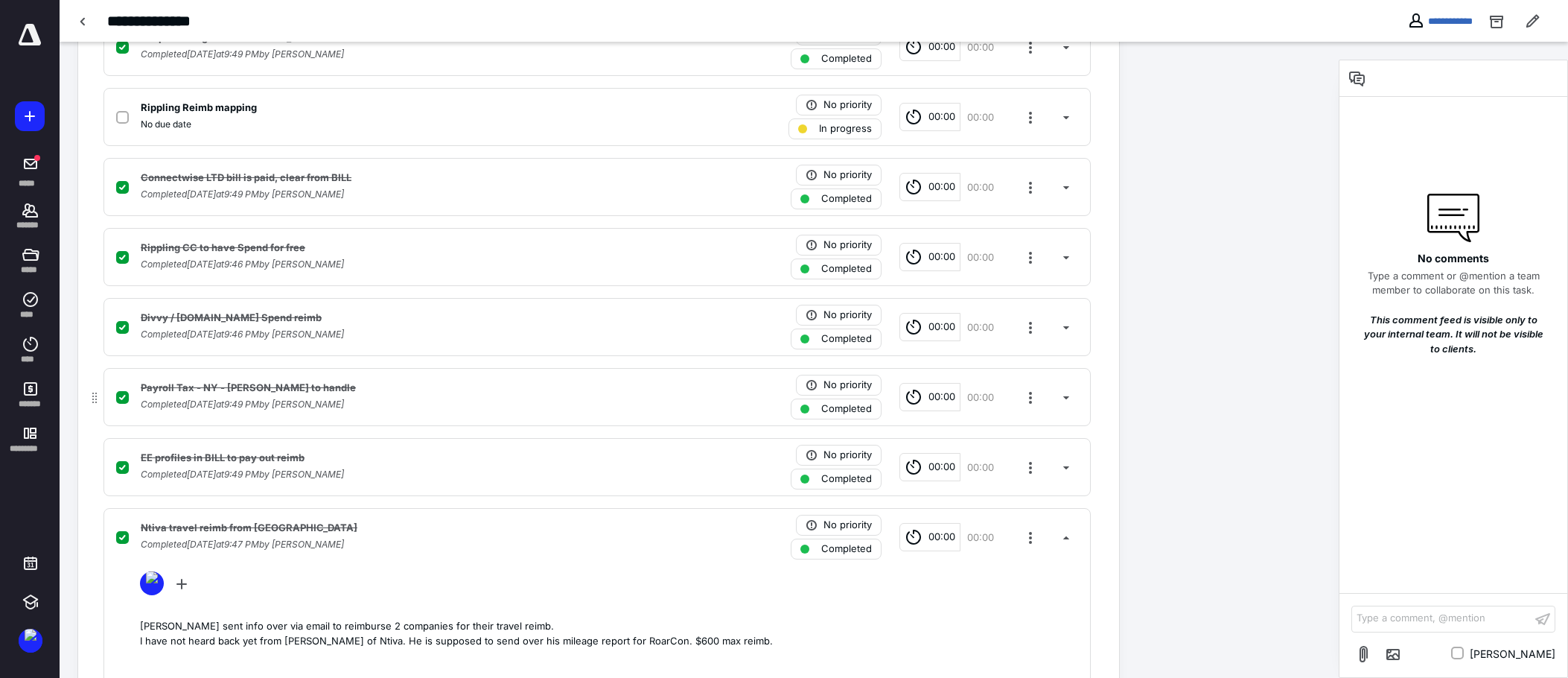 scroll, scrollTop: 509, scrollLeft: 0, axis: vertical 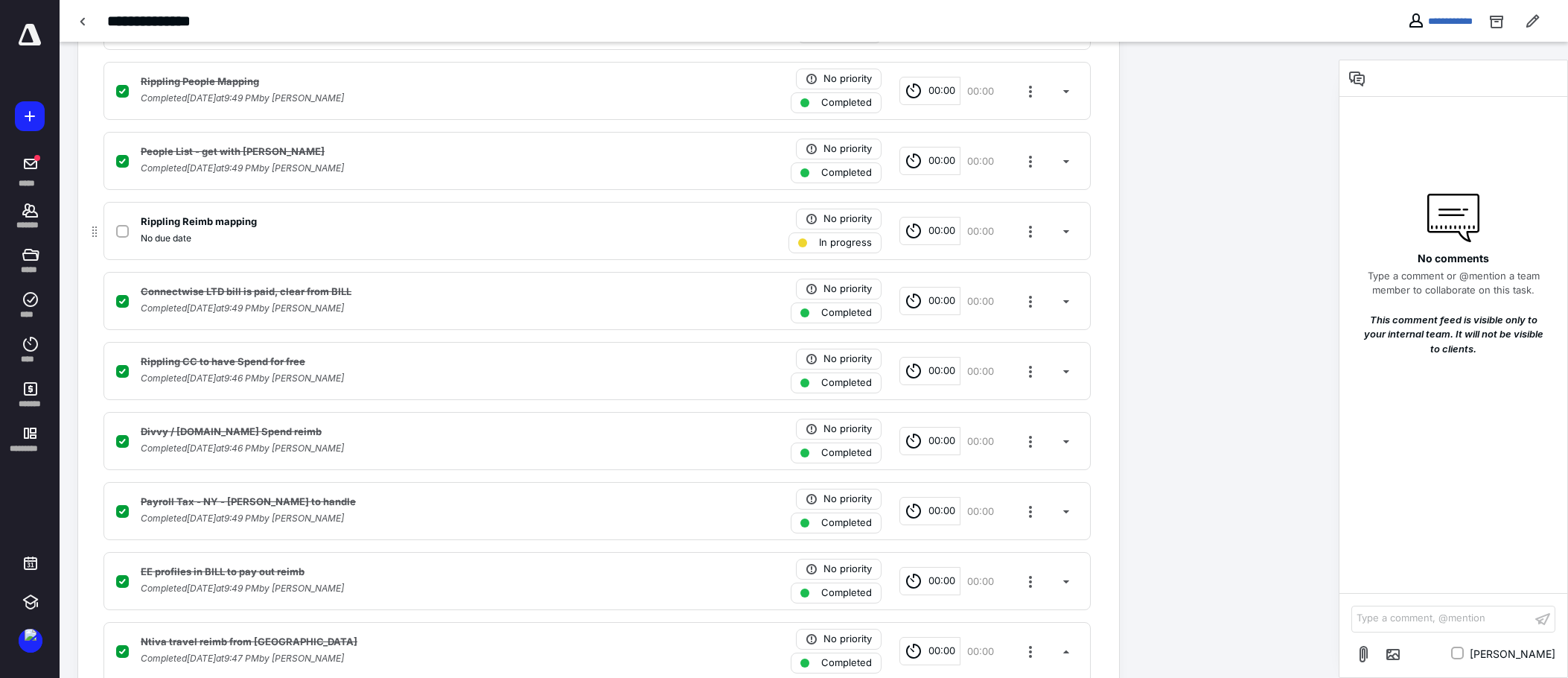 click 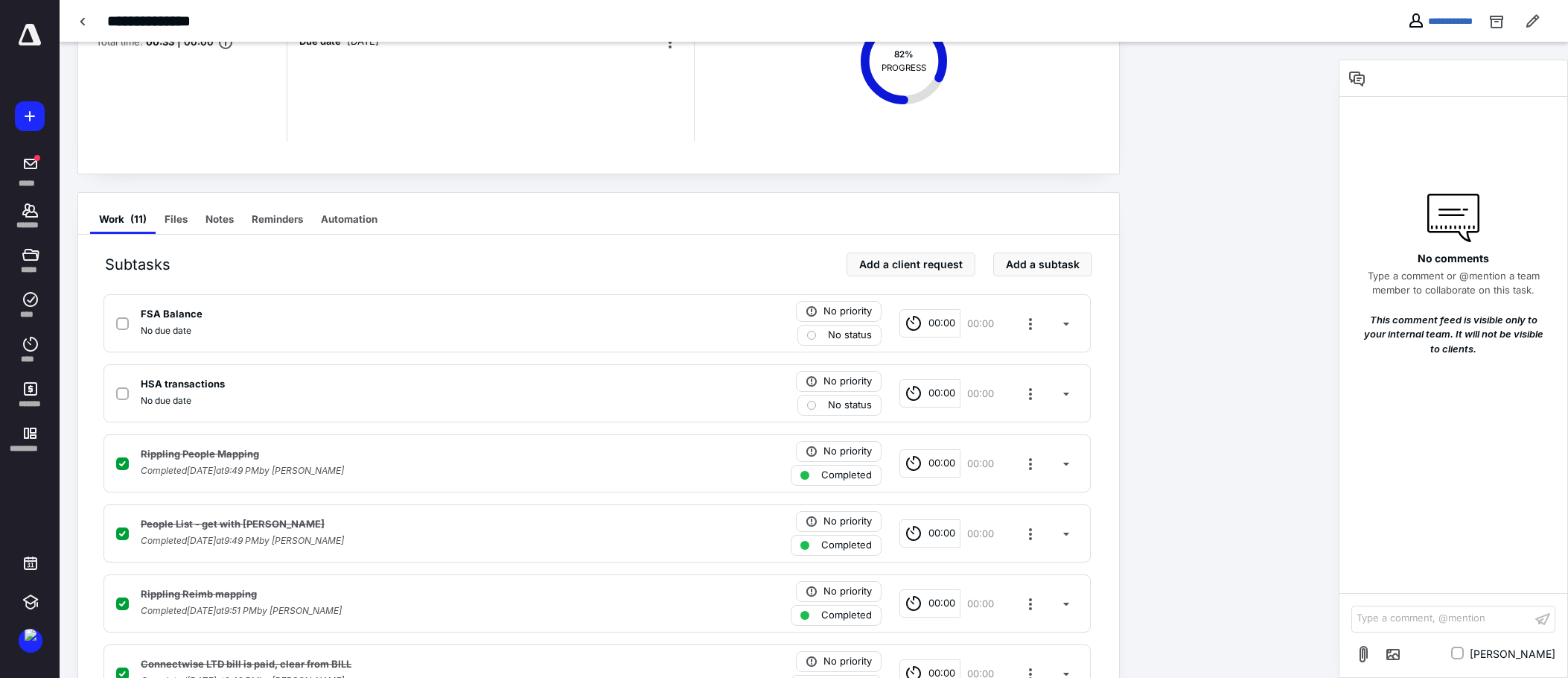 scroll, scrollTop: 0, scrollLeft: 0, axis: both 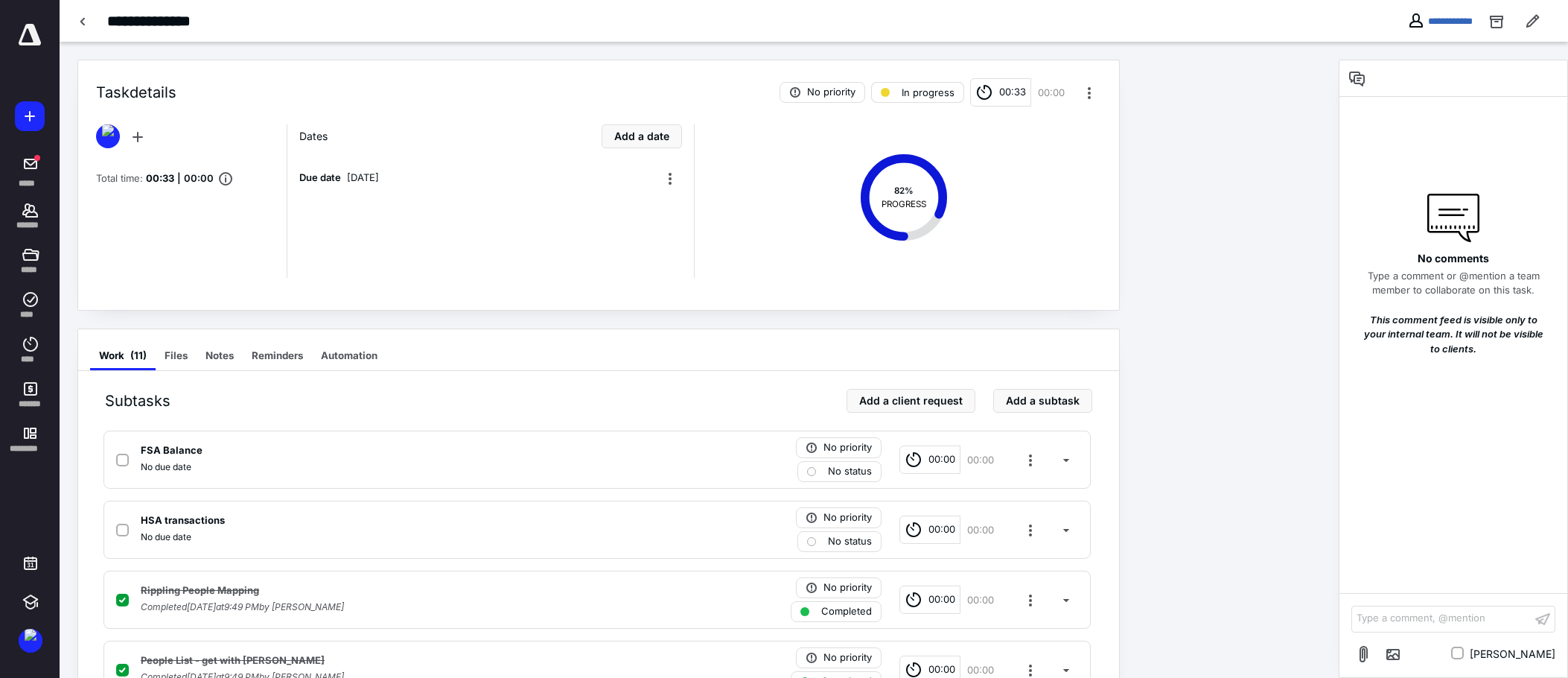 click on "In progress" at bounding box center (928, 92) 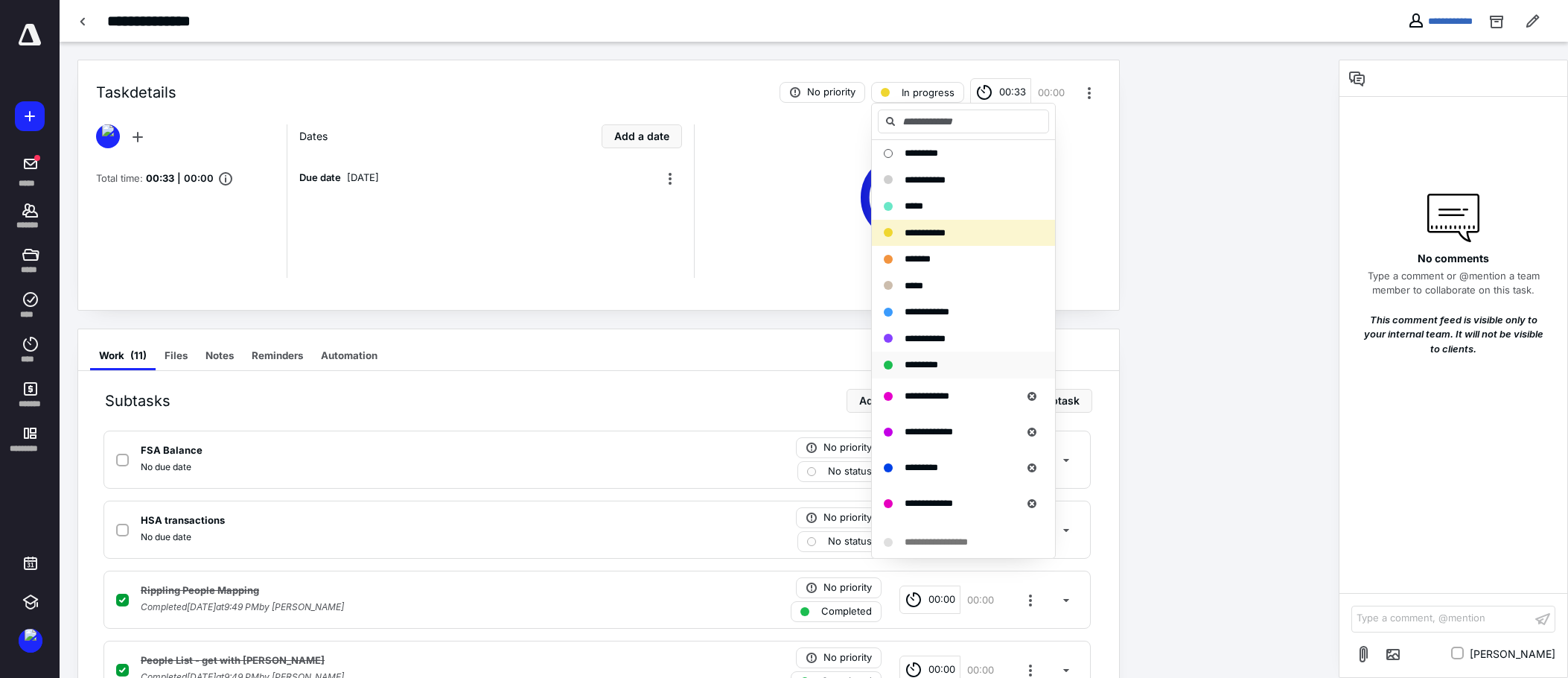 click on "*********" at bounding box center (963, 365) 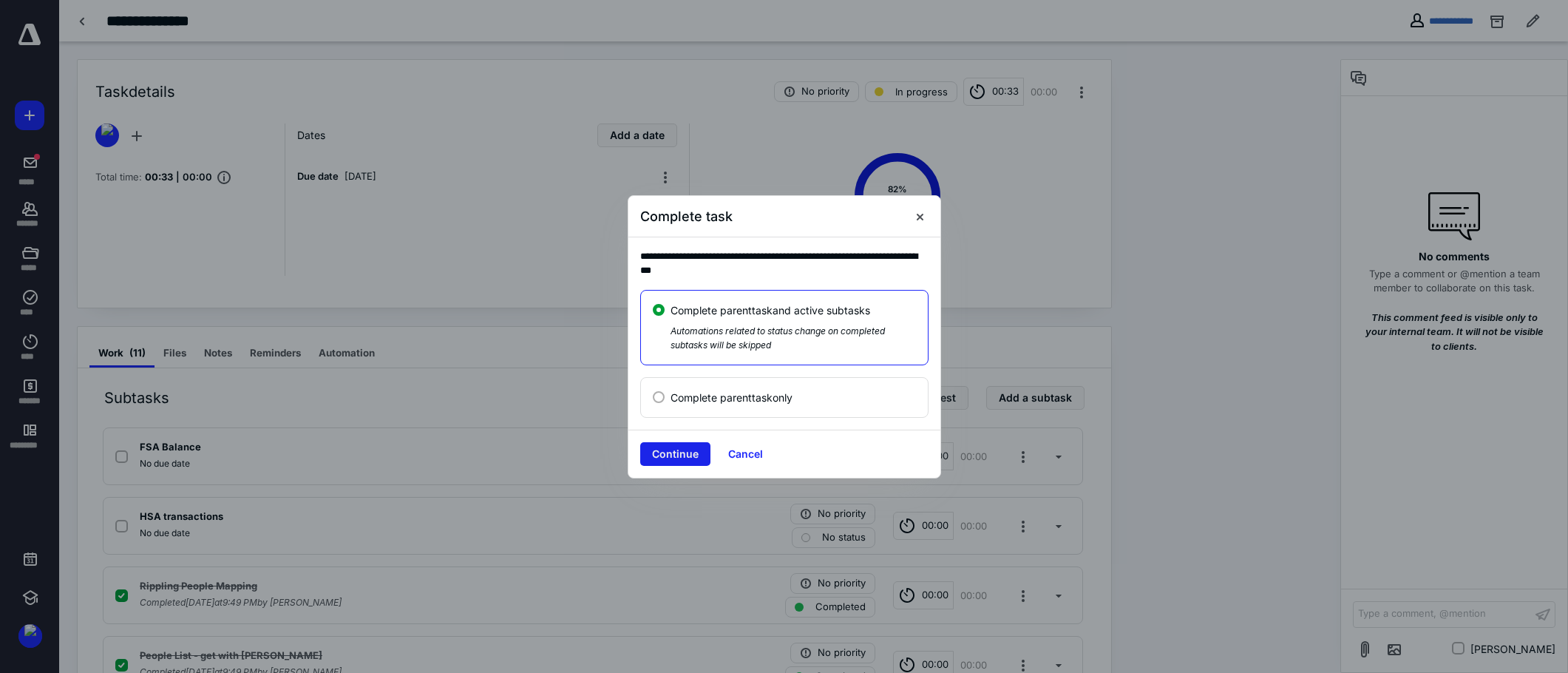 drag, startPoint x: 701, startPoint y: 439, endPoint x: 701, endPoint y: 449, distance: 10 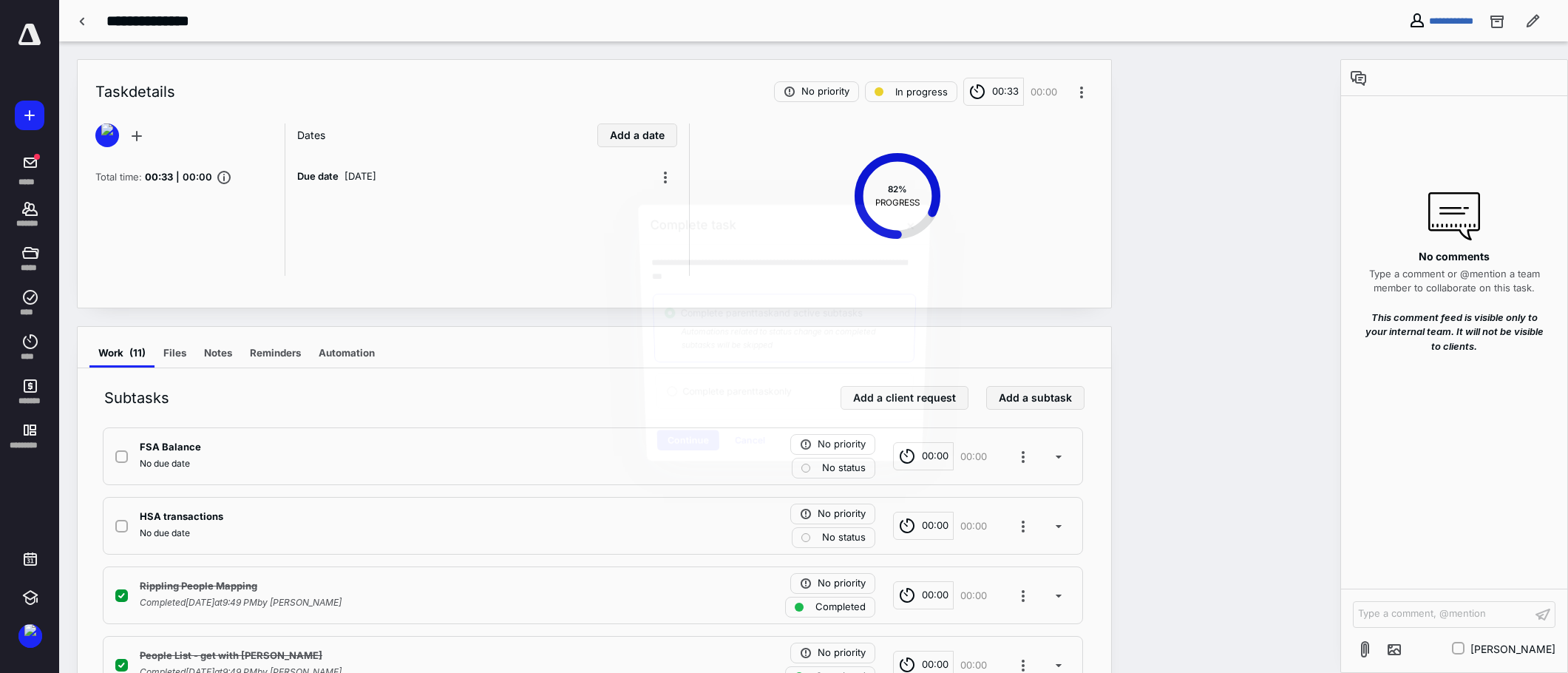 checkbox on "true" 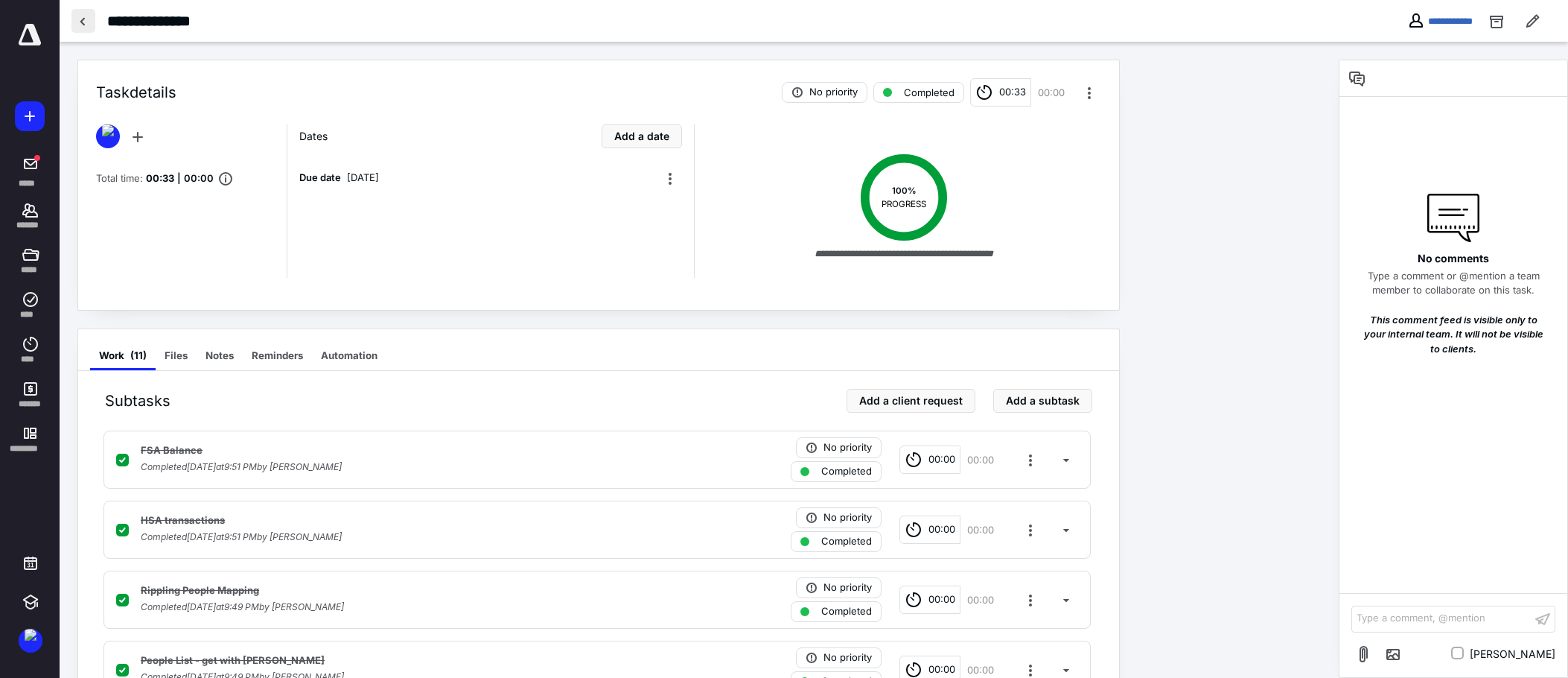 click at bounding box center (83, 21) 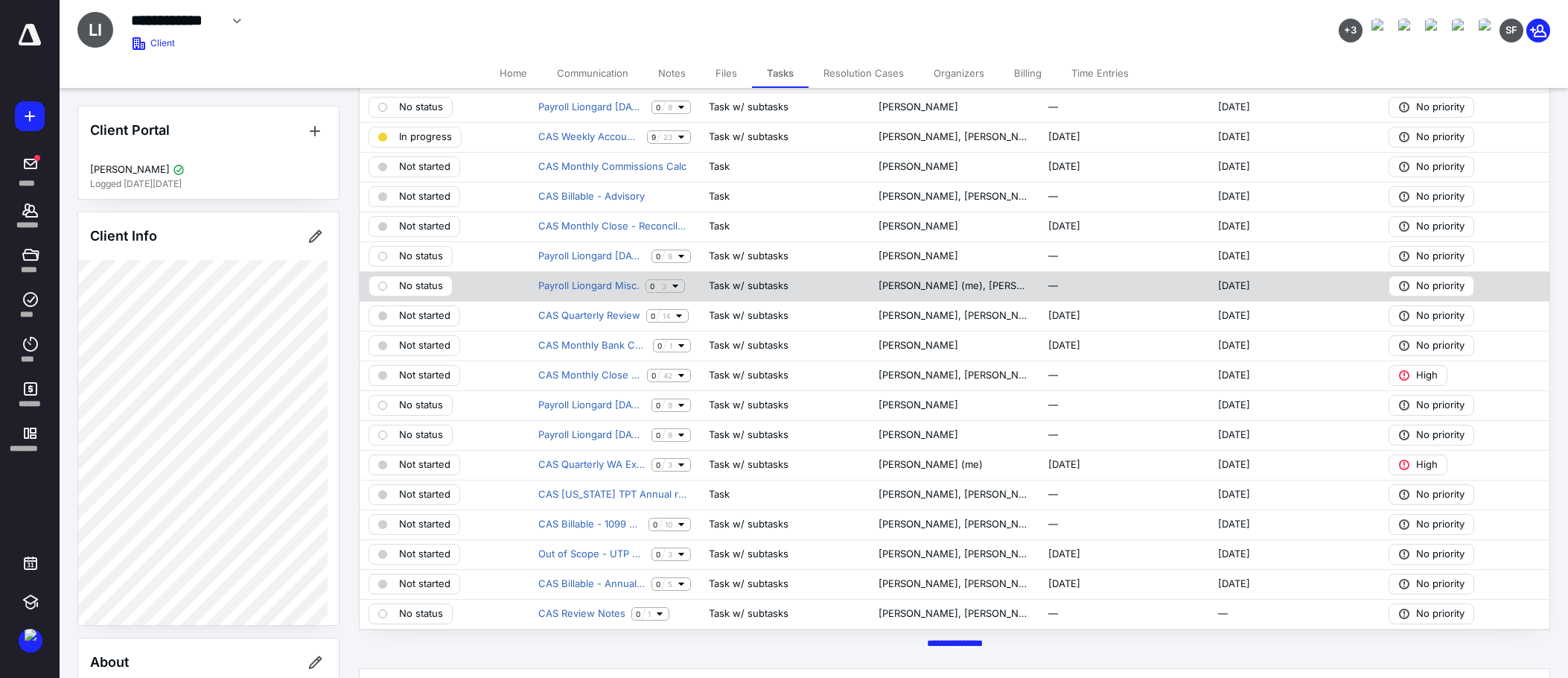 scroll, scrollTop: 0, scrollLeft: 0, axis: both 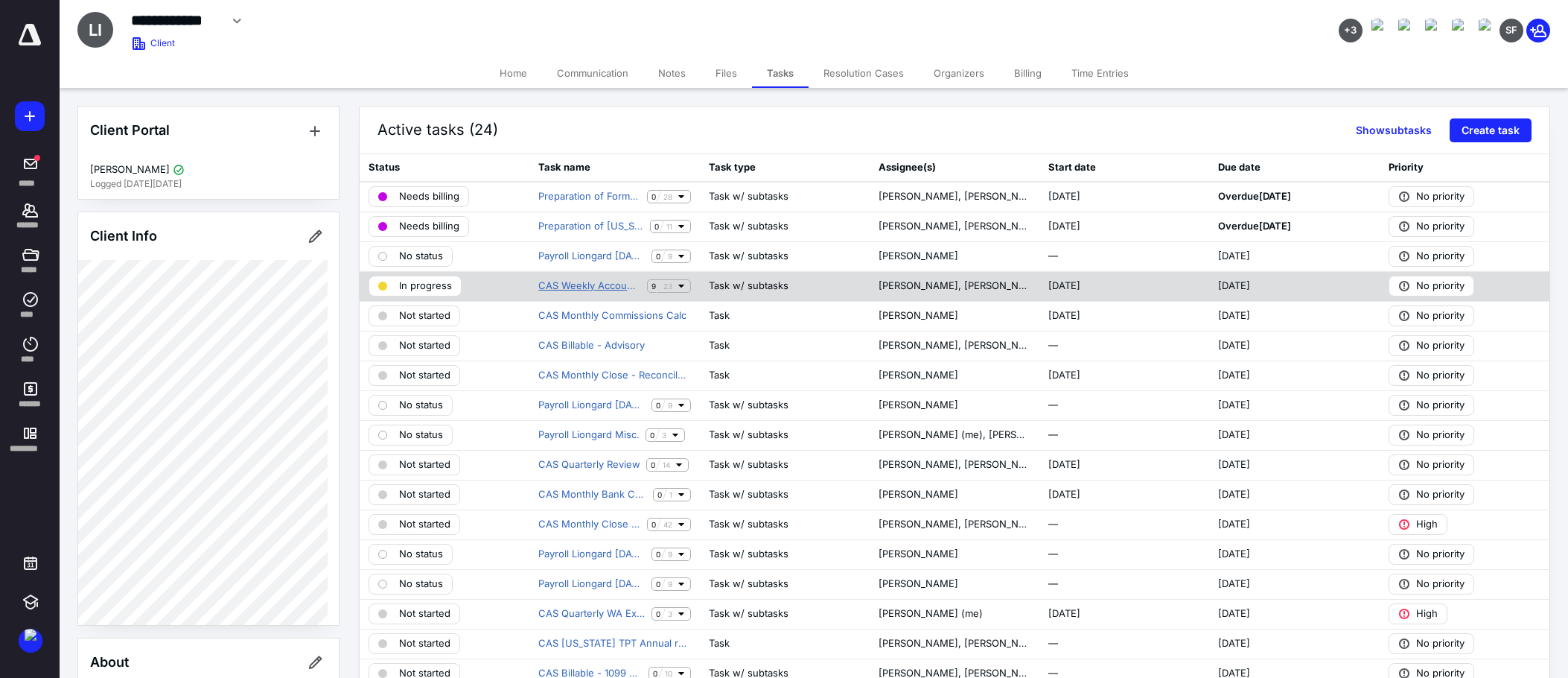 click on "CAS Weekly Accounting" at bounding box center (589, 286) 